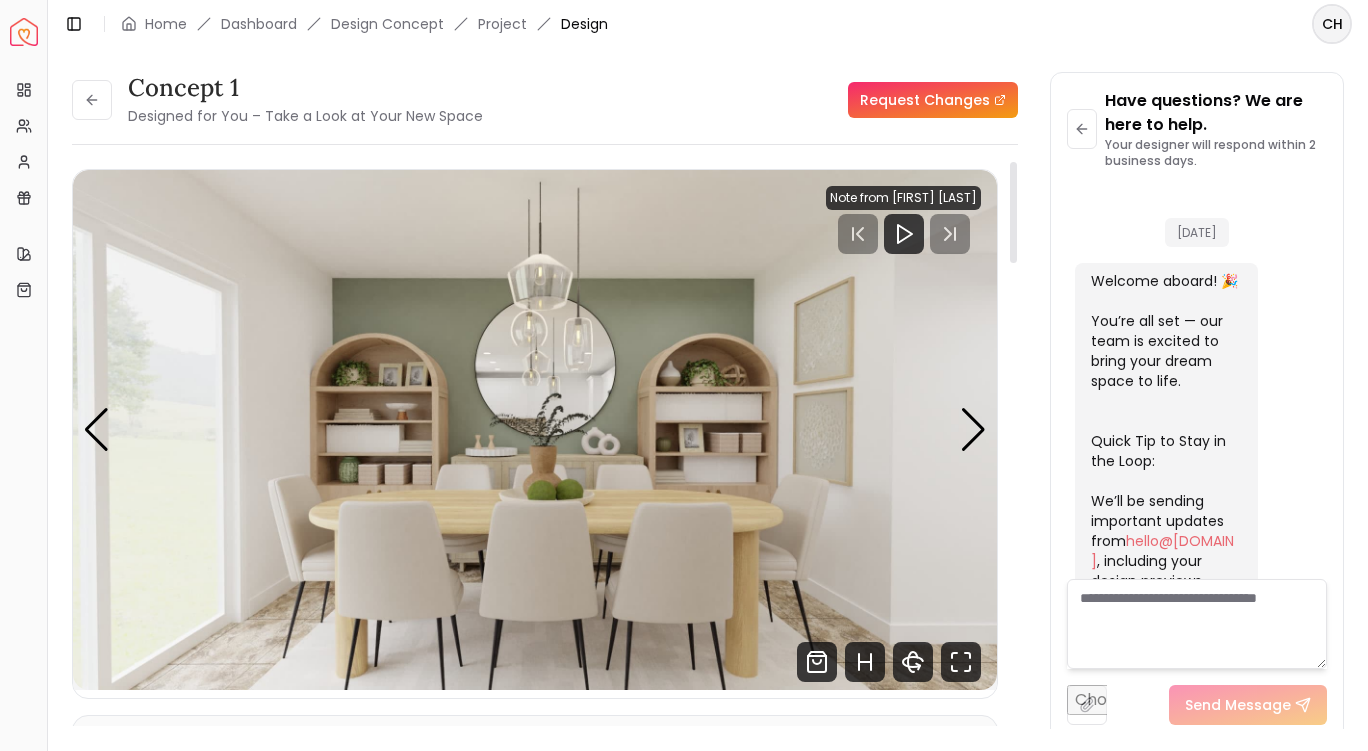 scroll, scrollTop: 0, scrollLeft: 0, axis: both 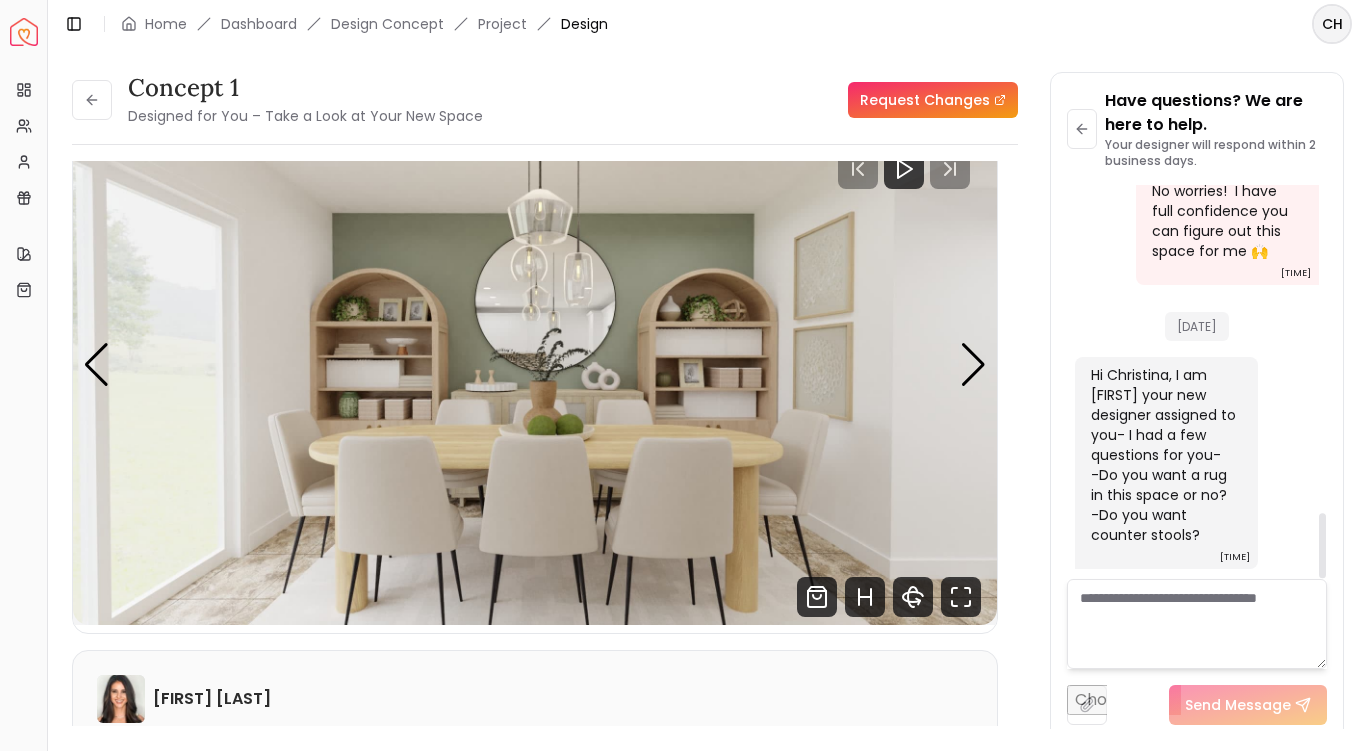 click on "Hi Christina, I am [FIRST] your new designer assigned to you- I had a few questions for you-
-Do you want a rug in this space or no?
-Do you want counter stools?
[TIME]" at bounding box center (1166, 463) 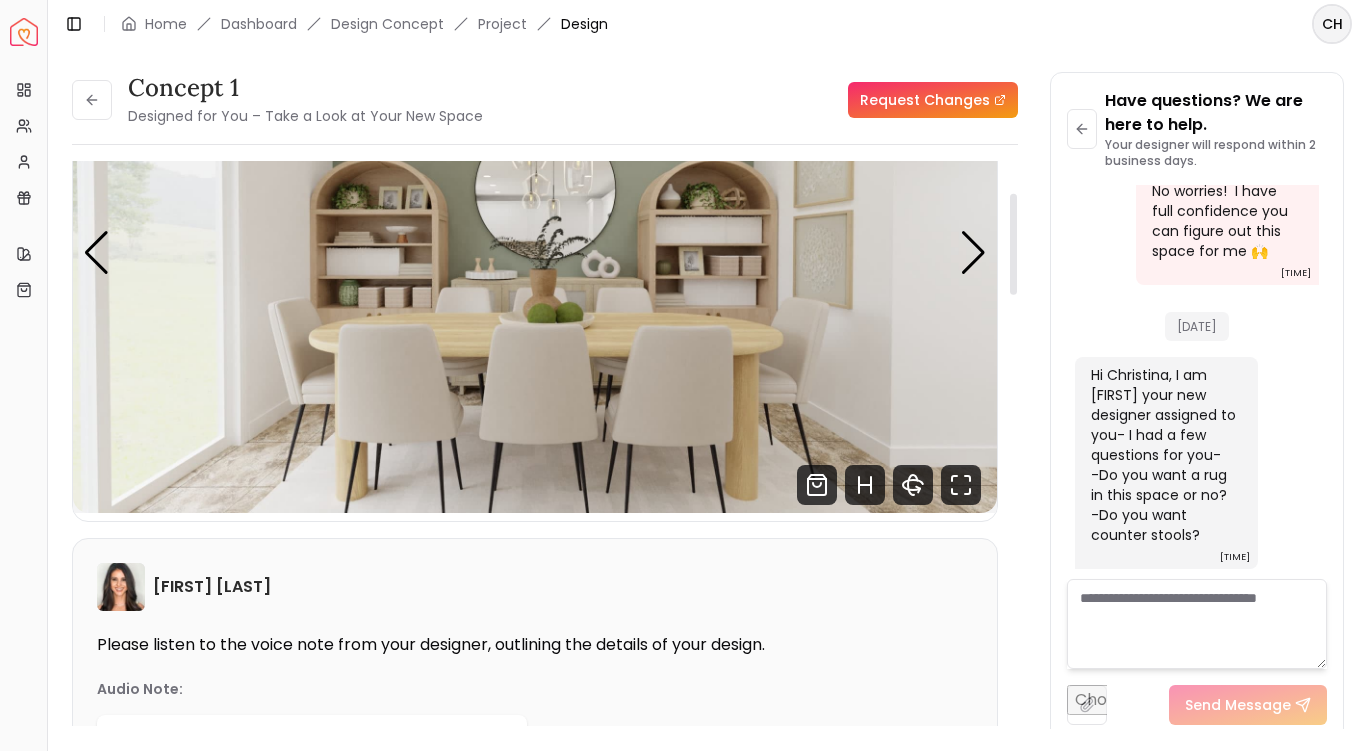 scroll, scrollTop: 178, scrollLeft: 0, axis: vertical 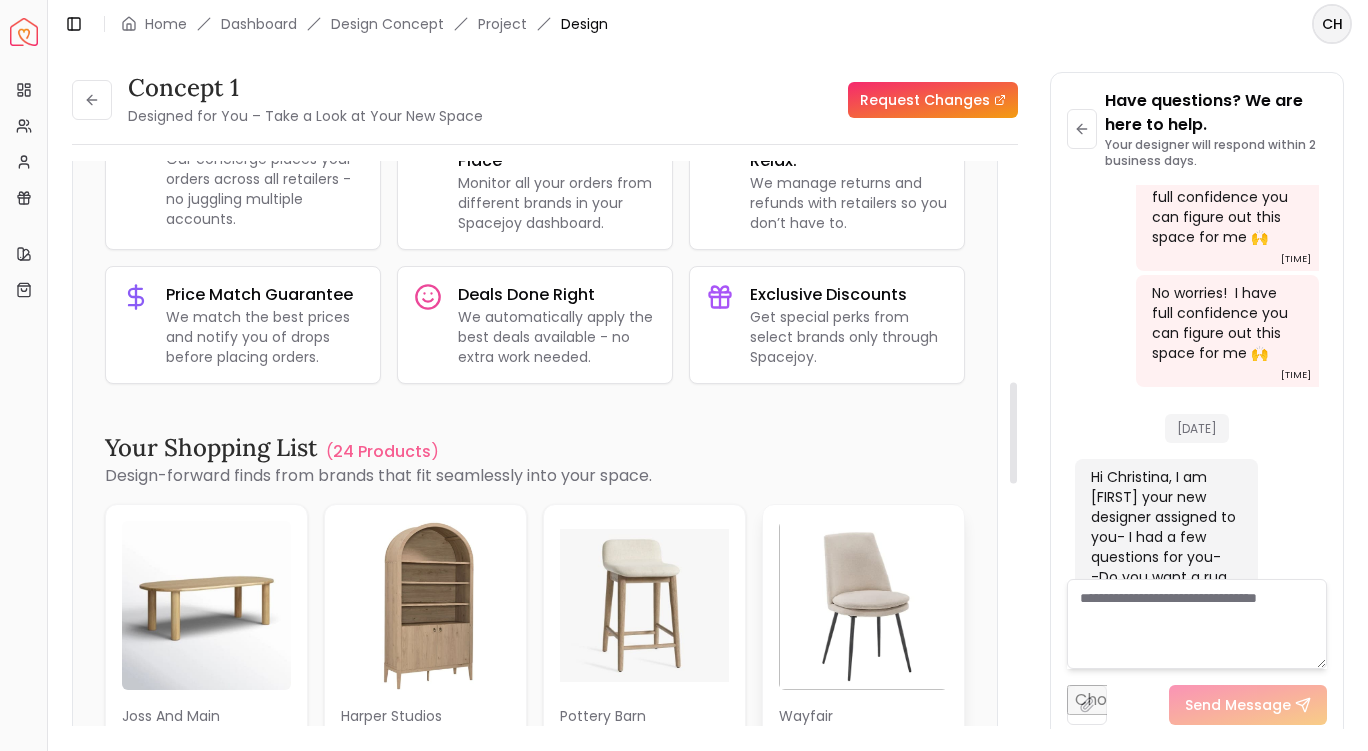 click at bounding box center (863, 605) 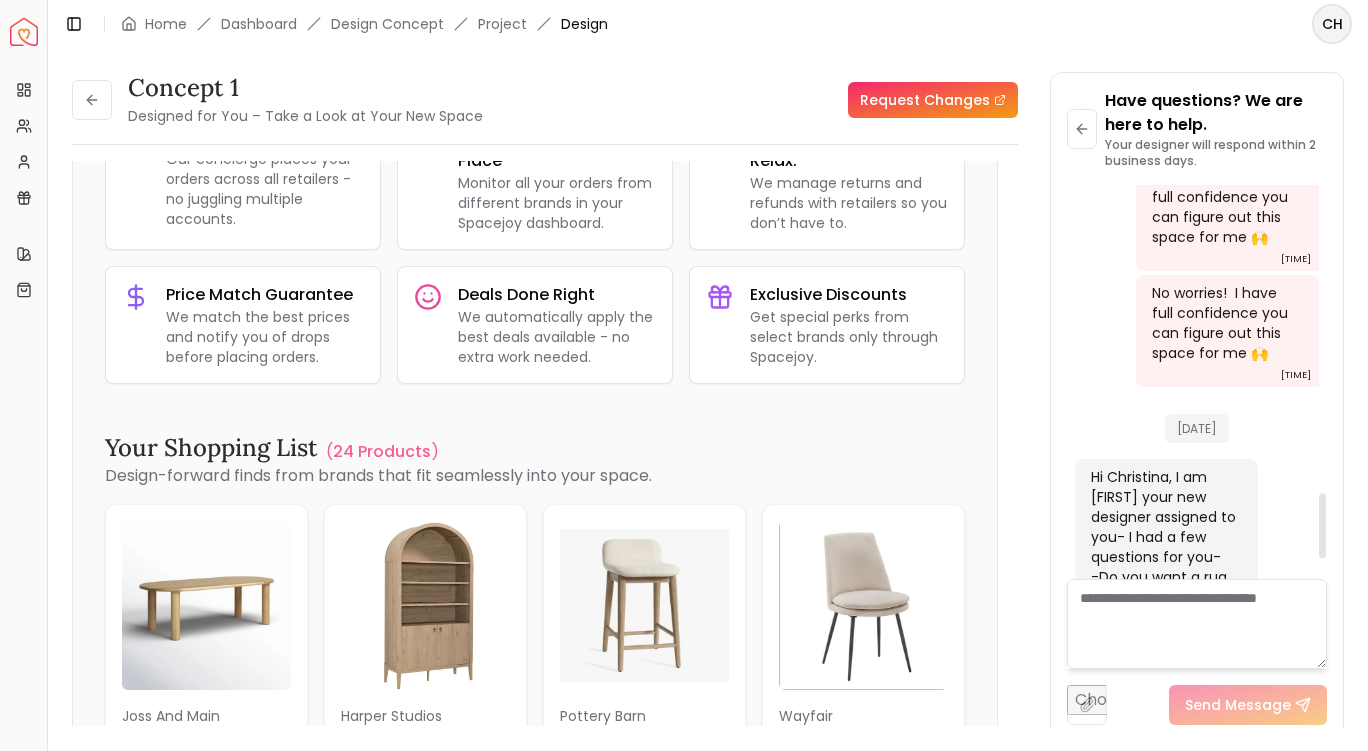 scroll, scrollTop: 1990, scrollLeft: 0, axis: vertical 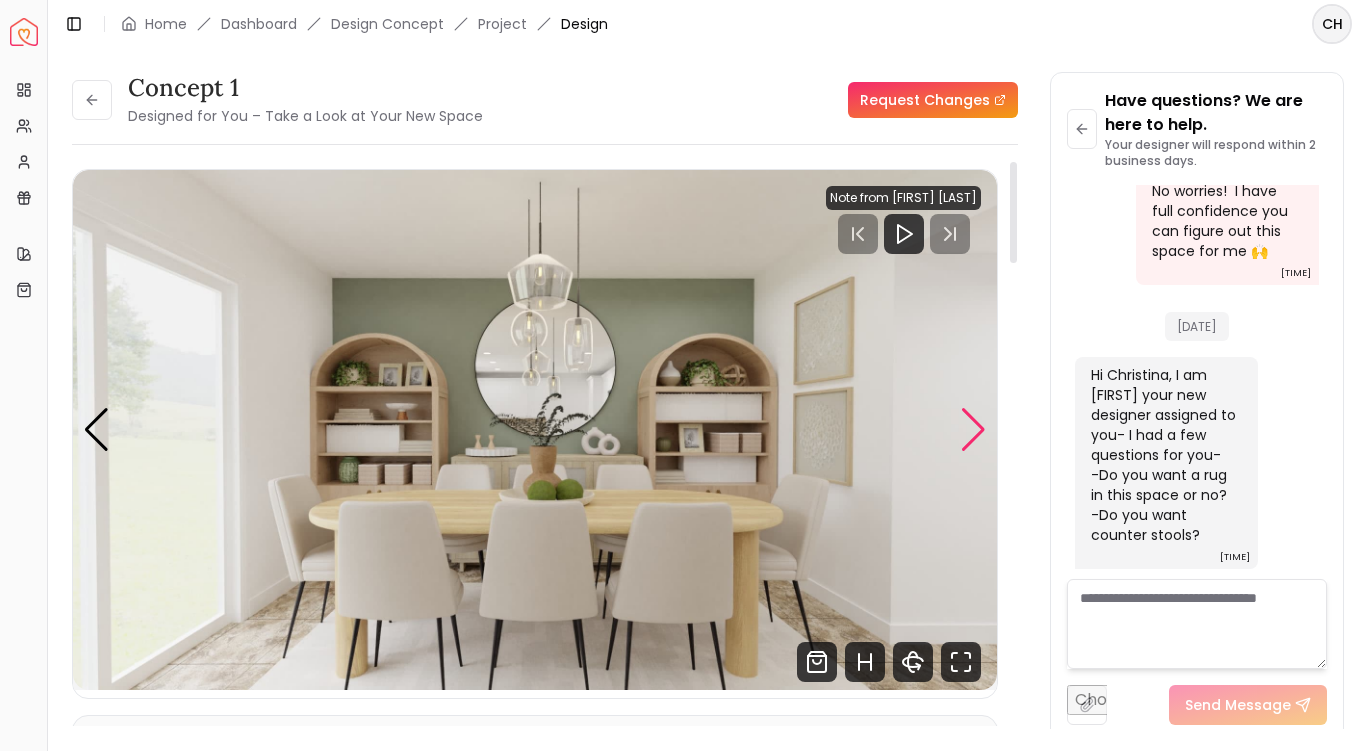 click at bounding box center (973, 430) 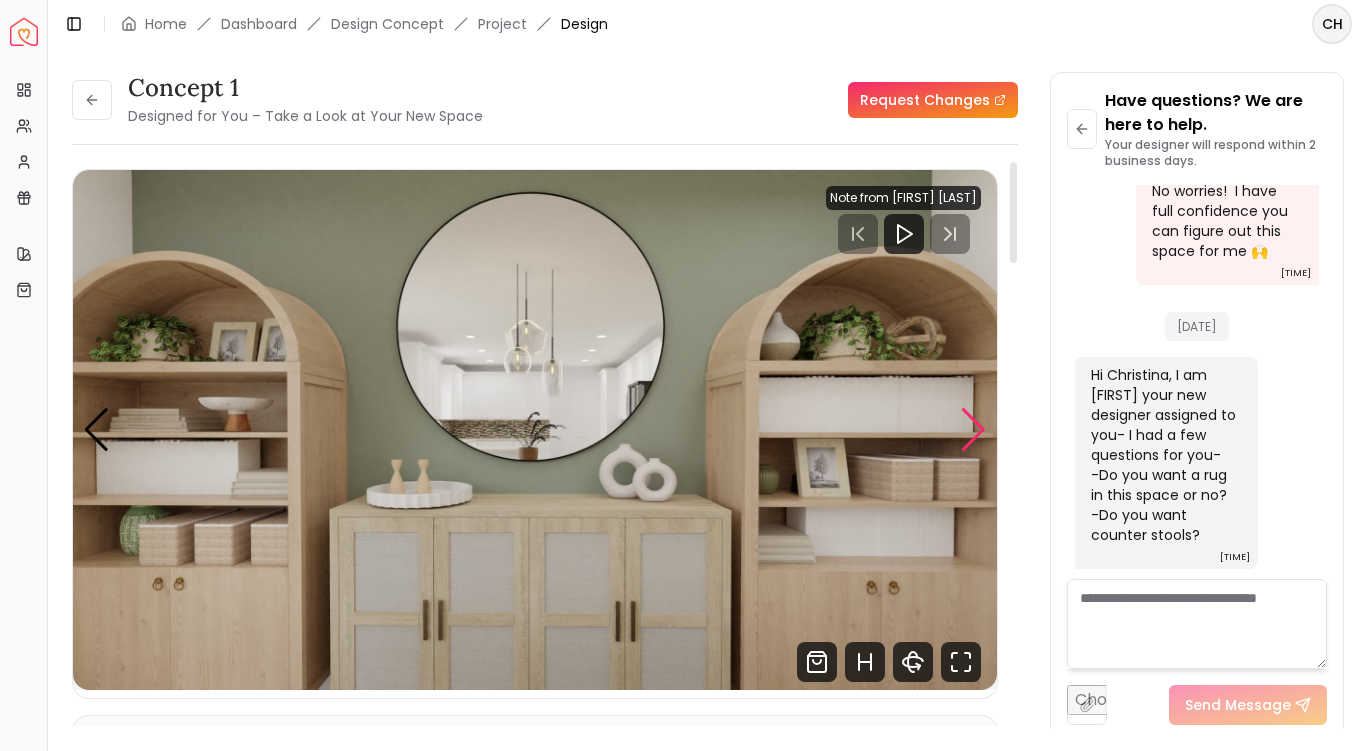 click at bounding box center [973, 430] 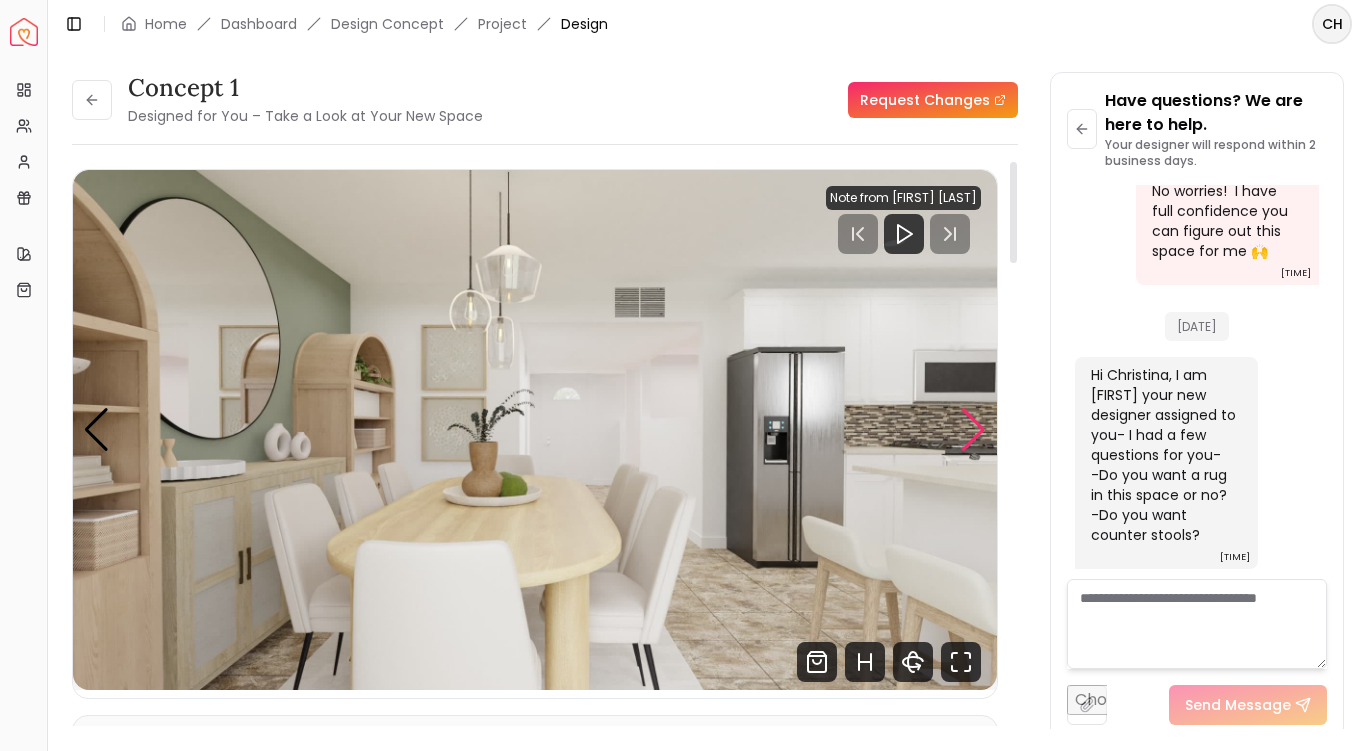 click at bounding box center (973, 430) 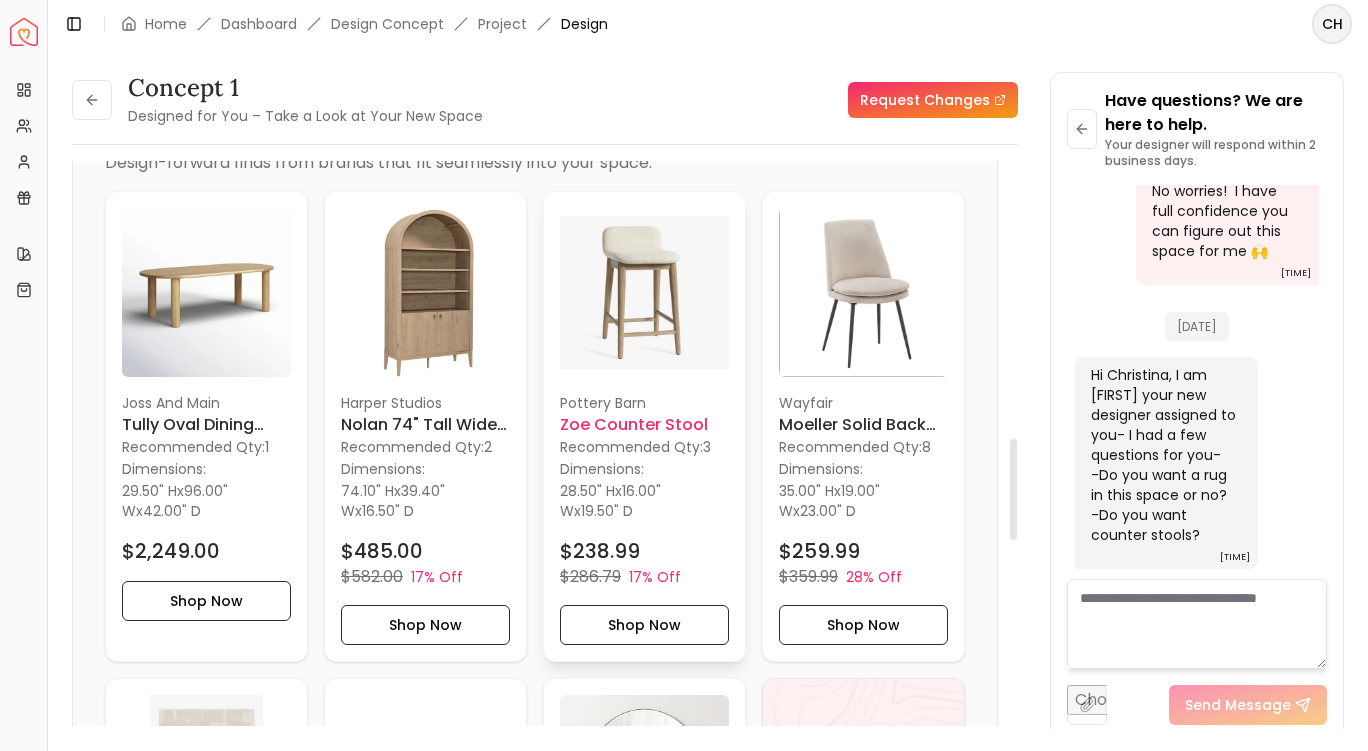 scroll, scrollTop: 1556, scrollLeft: 0, axis: vertical 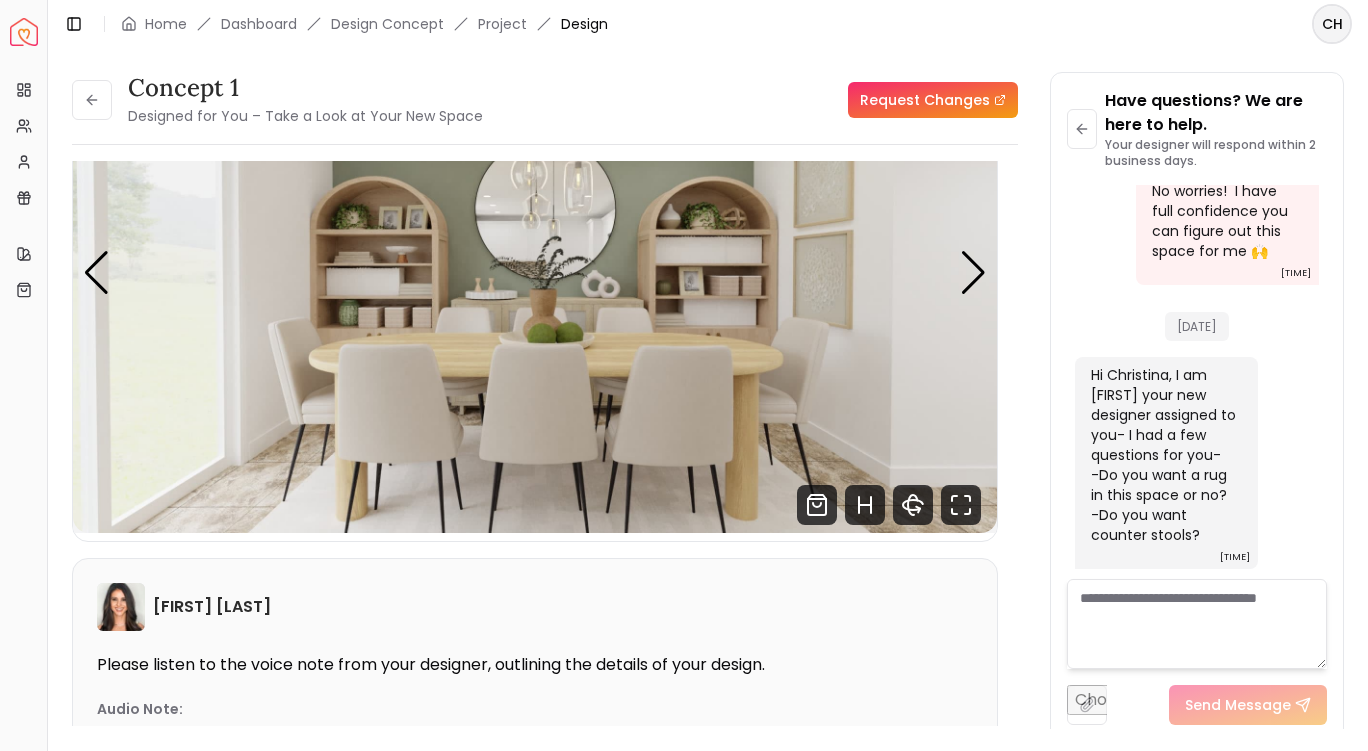 click at bounding box center [1197, 624] 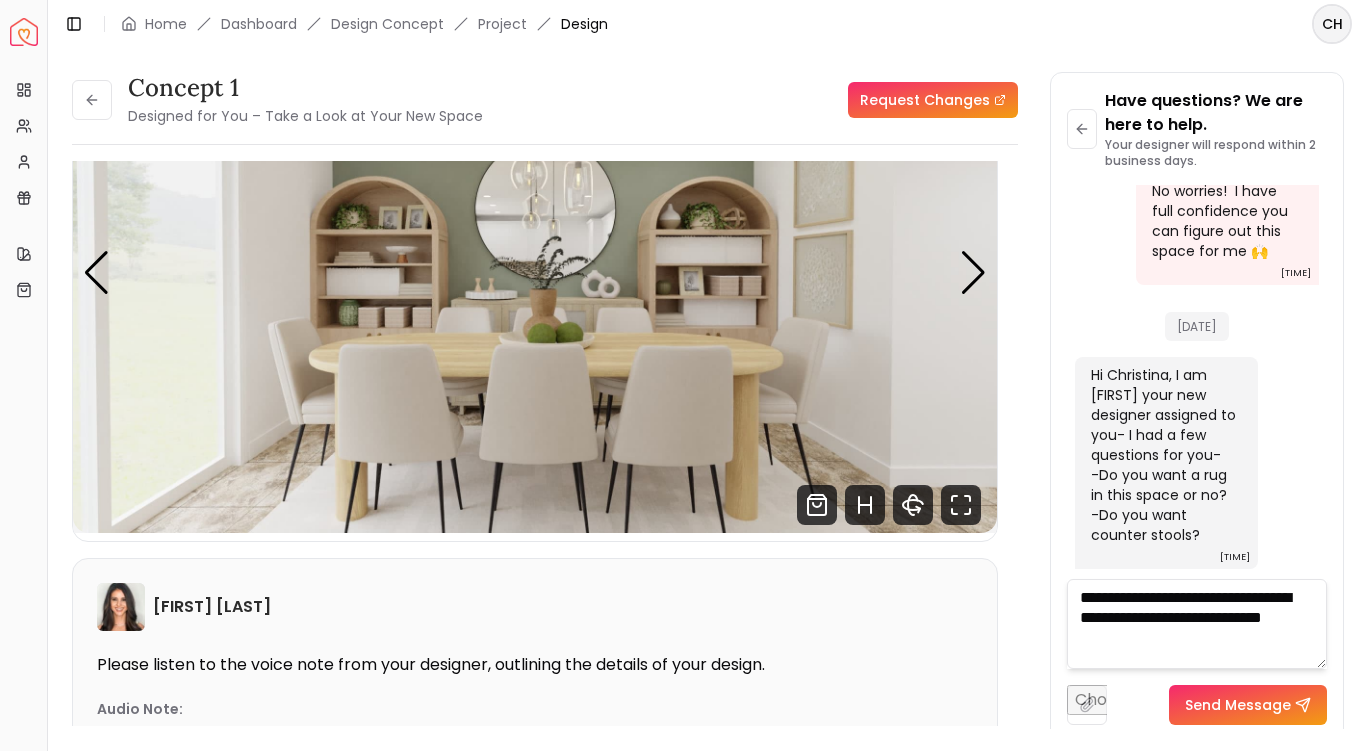 scroll, scrollTop: 0, scrollLeft: 0, axis: both 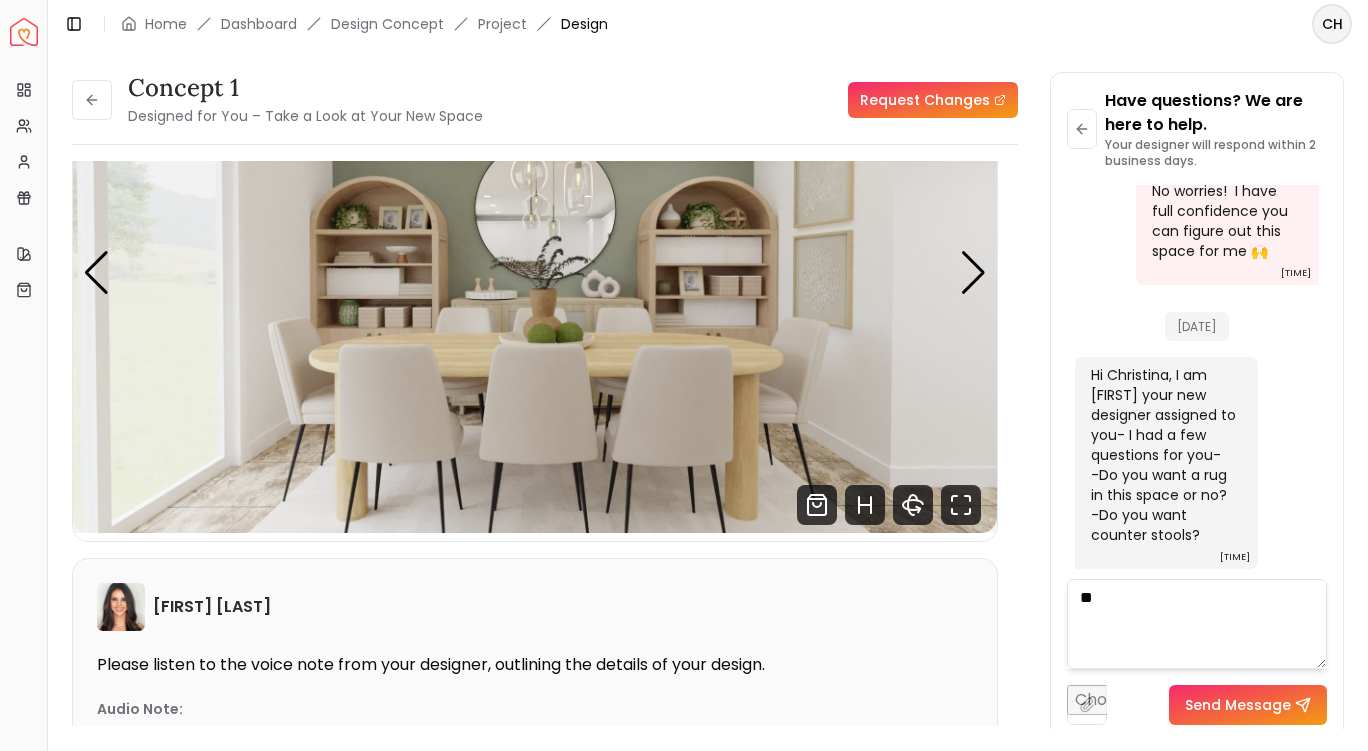 type on "*" 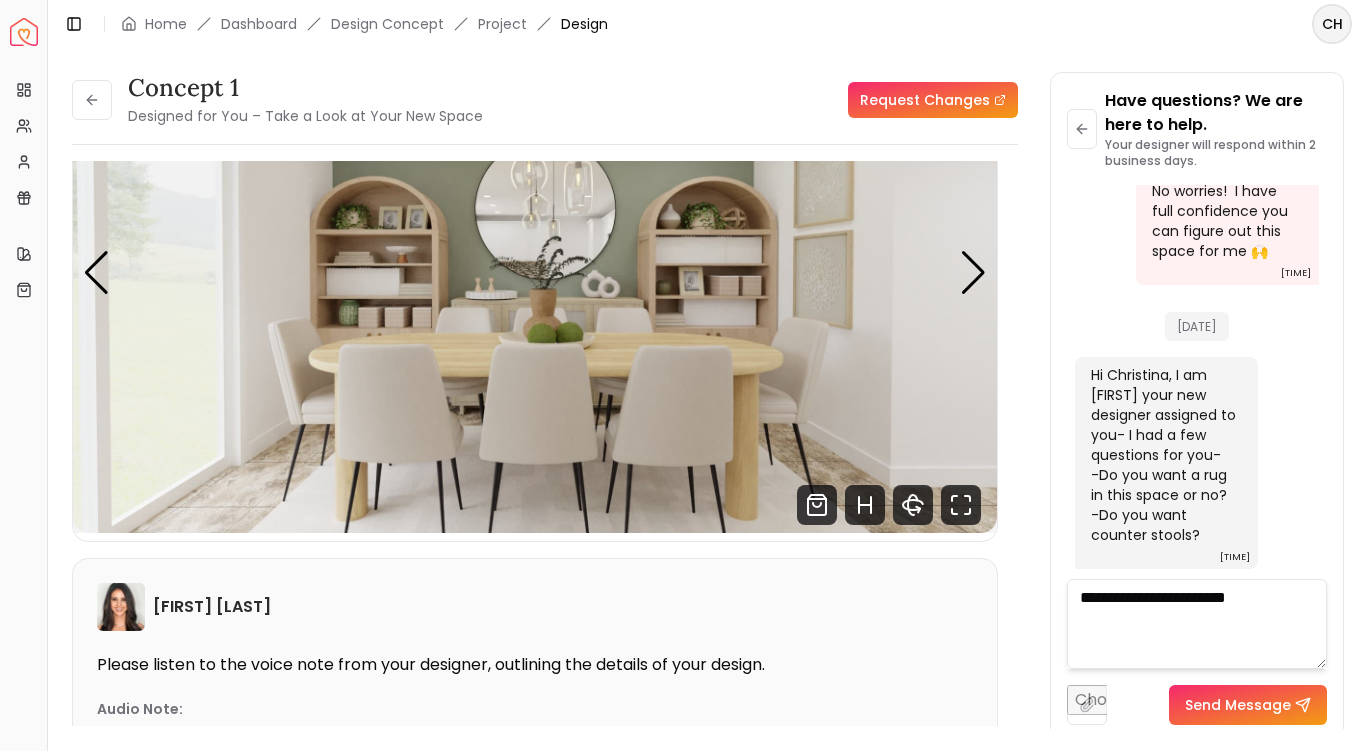 click on "**********" at bounding box center [1197, 624] 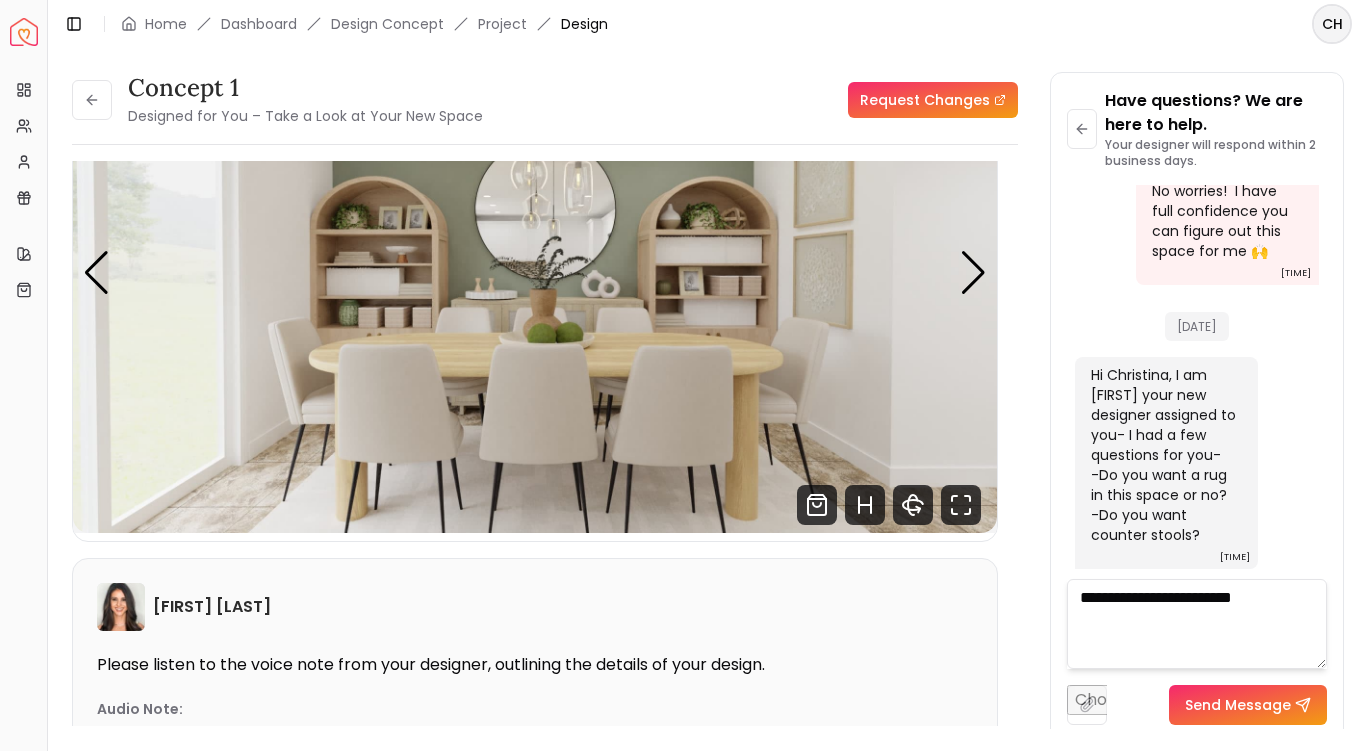 click on "**********" at bounding box center (1197, 624) 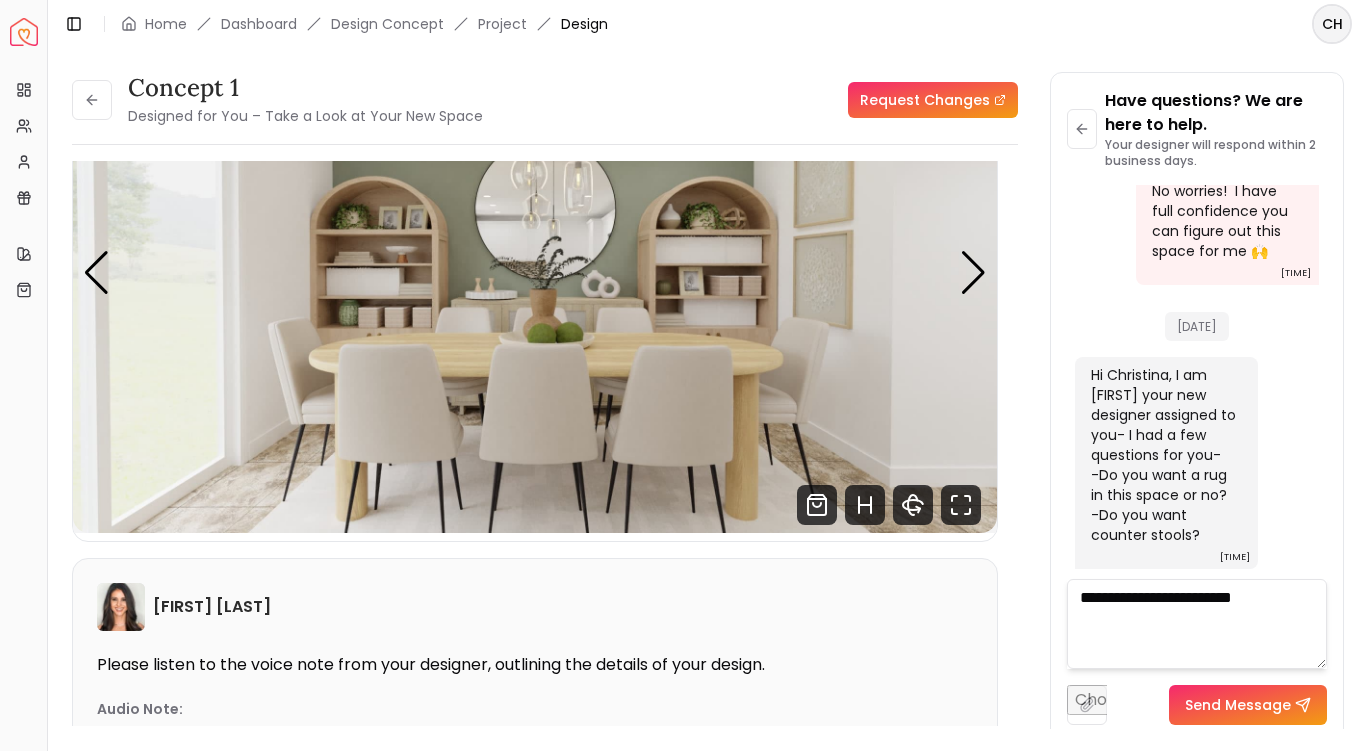 drag, startPoint x: 1253, startPoint y: 601, endPoint x: 1010, endPoint y: 665, distance: 251.28668 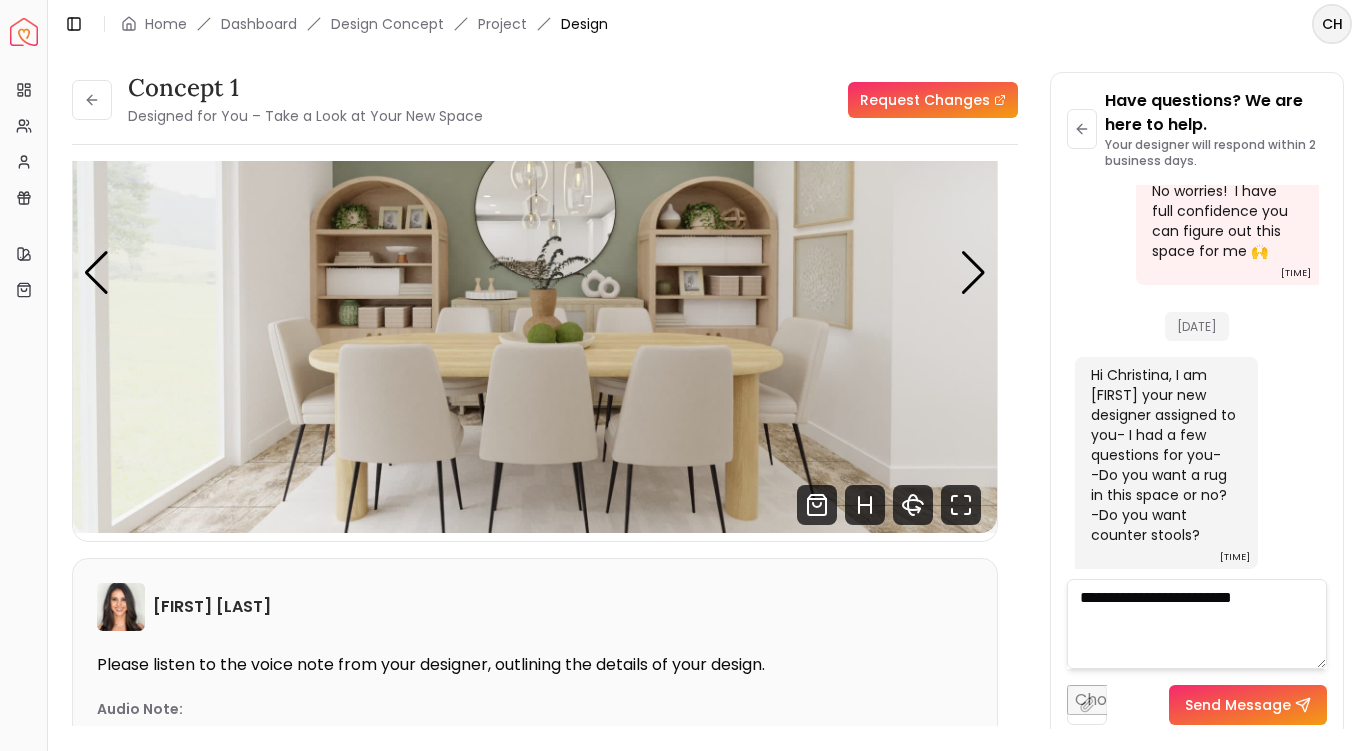 click on "concept 1 Designed for You – Take a Look at Your New Space Request Changes concept 1 Designed for You – Take a Look at Your New Space Request Changes Hotspots Off Density Show All [TIME] [TIME] Note from [FIRST] [LAST] Pannellum Loading... Start [FIRST] [LAST] Please listen to the voice note from your designer, outlining the details of your design. Audio Note: Audio Note  1 0:00  /  1:09 Transcript:  Hi Christina, I'm so excited to share with you your dining room design for... Read more Wall Paints Featured in Your Design Benjamin Moore Carolina Gull Why Shop with Spacejoy? Shopping through Spacejoy isn’t just convenient - it’s smarter. Here’s why: One Cart, All Brands Our concierge places your orders across all retailers - no juggling multiple accounts. Track Everything, In One Place Monitor all your orders from different brands in your Spacejoy dashboard. Returns? Refunds? Relax. We manage returns and refunds with retailers so you don’t have to. Price Match Guarantee Deals Done Right ( 24   Products" at bounding box center [708, 388] 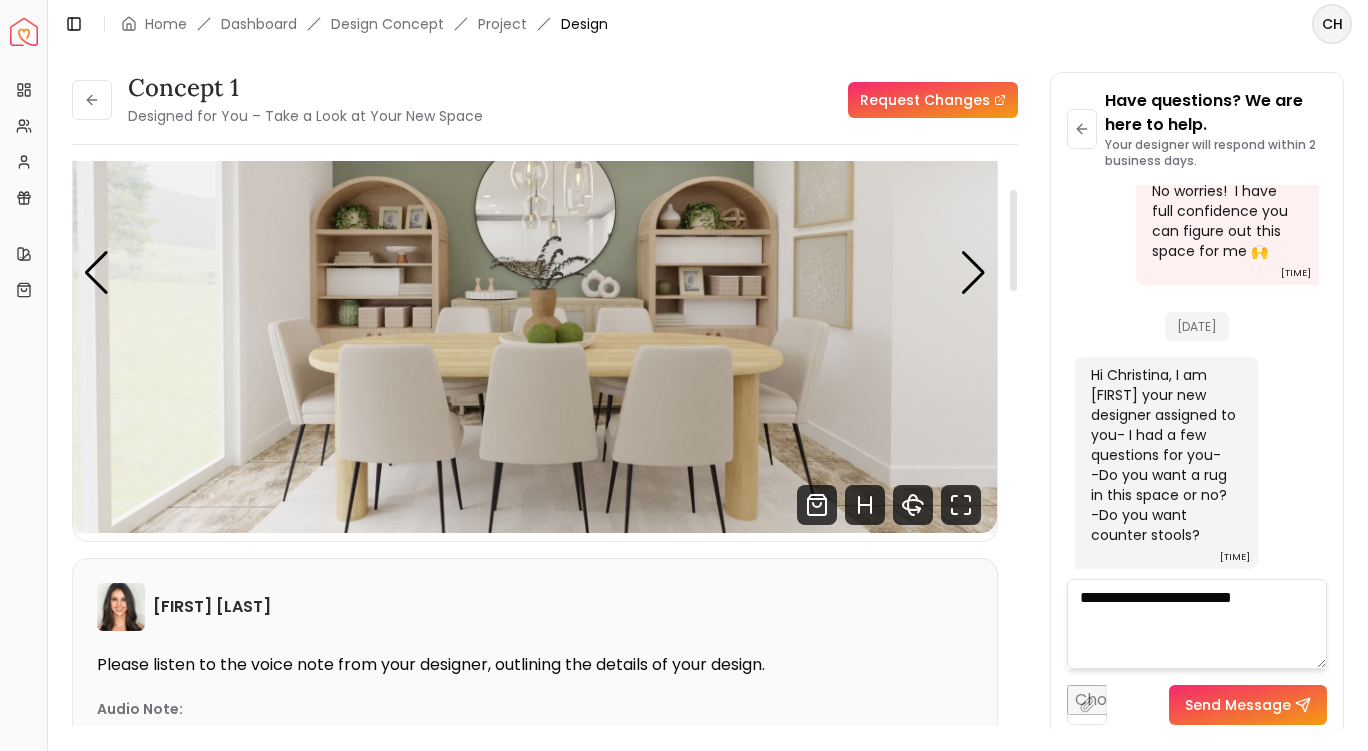 type 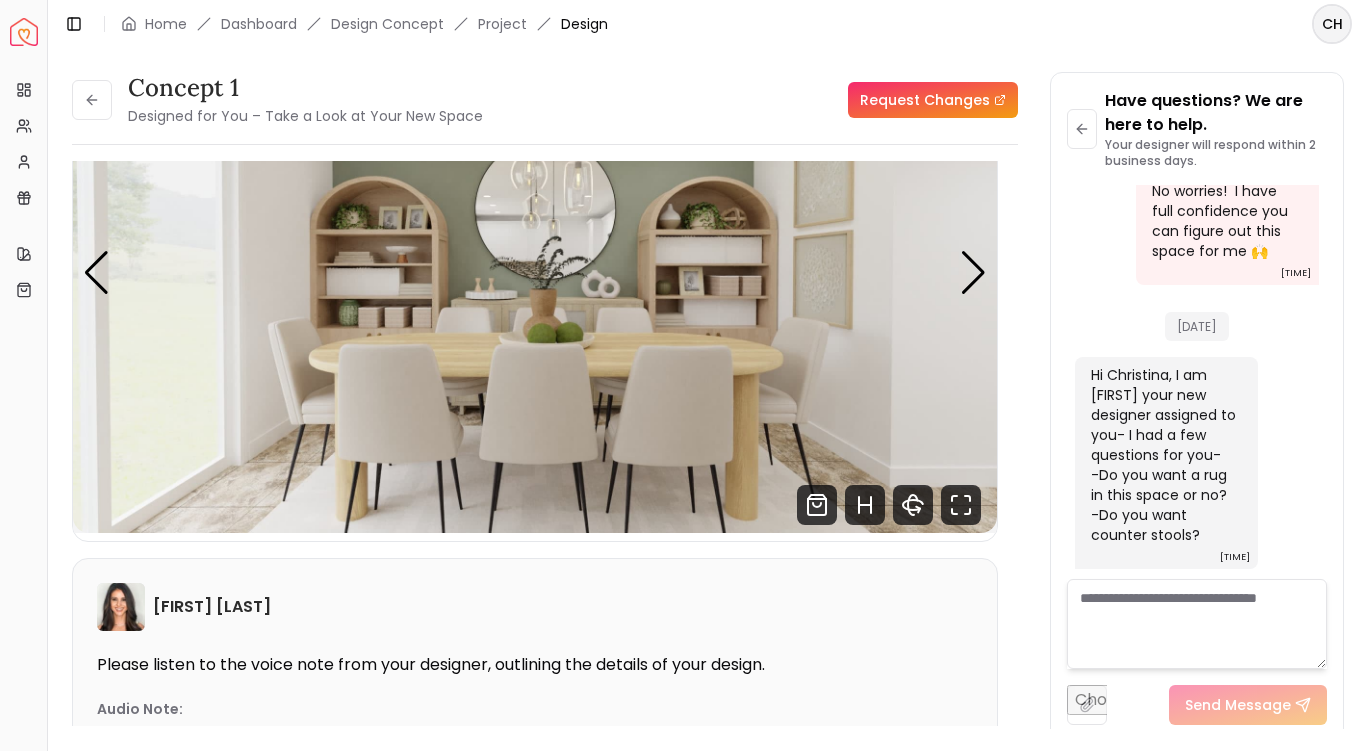 click on "Request Changes" at bounding box center [933, 100] 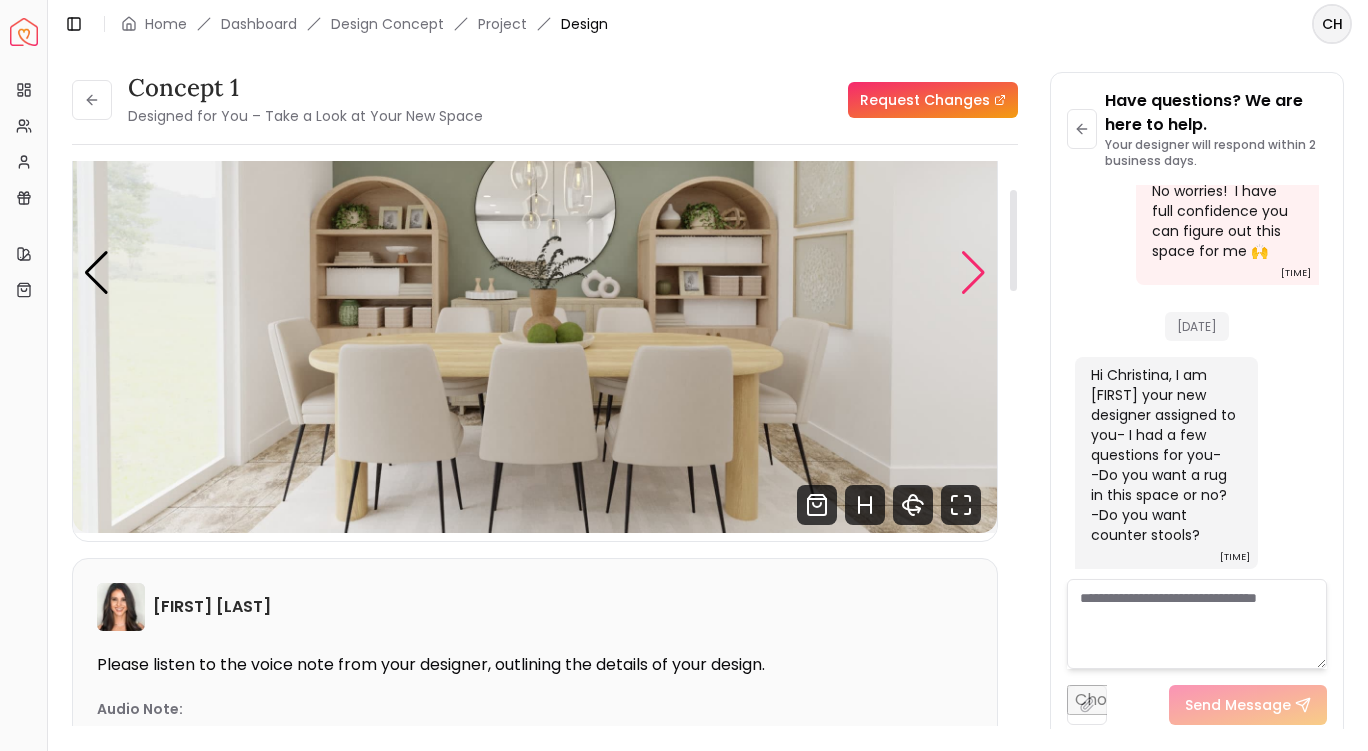 click at bounding box center (973, 273) 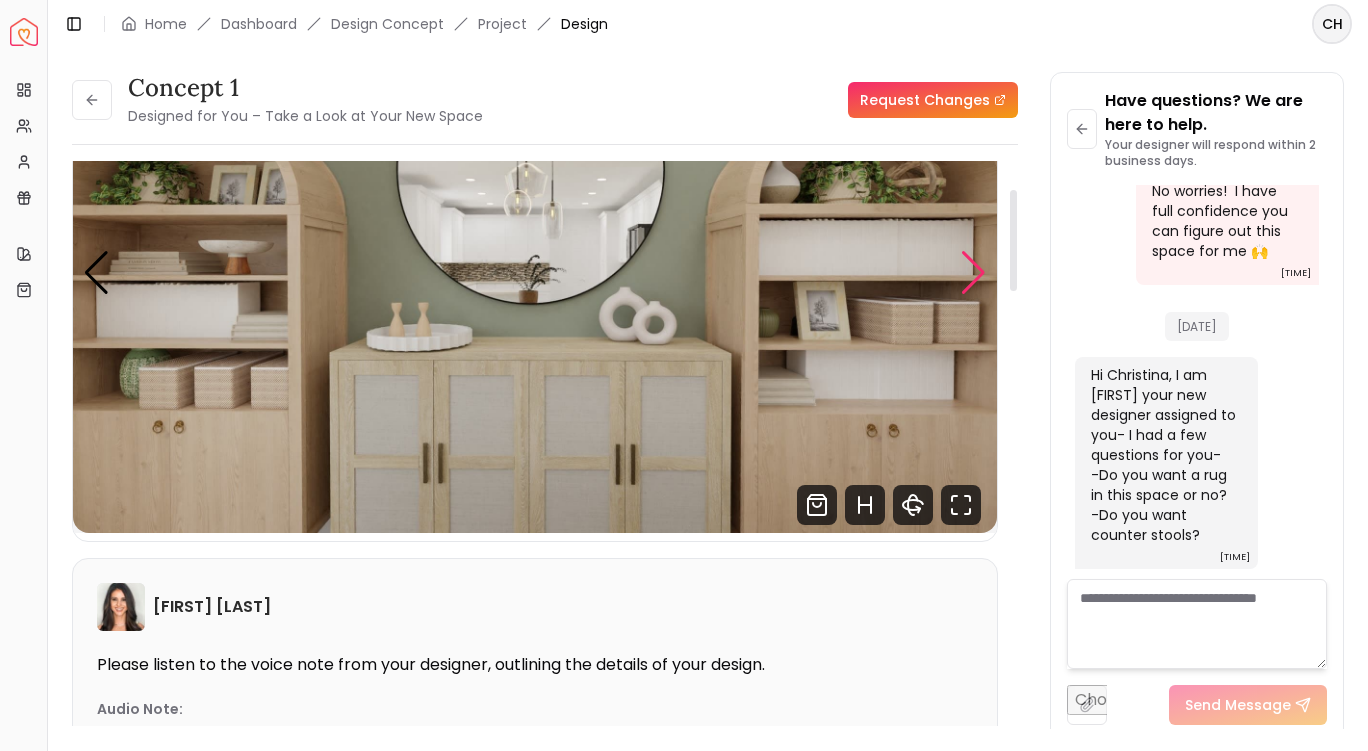 click at bounding box center (973, 273) 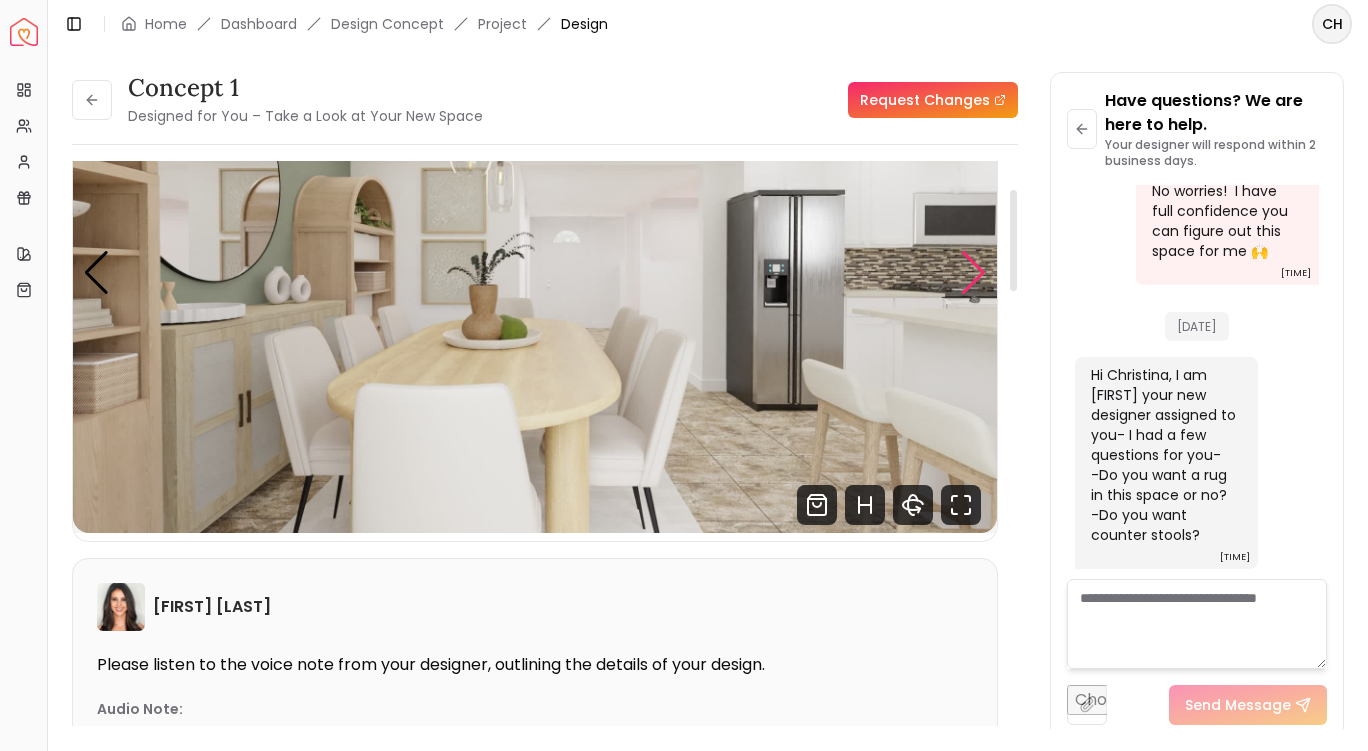 click at bounding box center (973, 273) 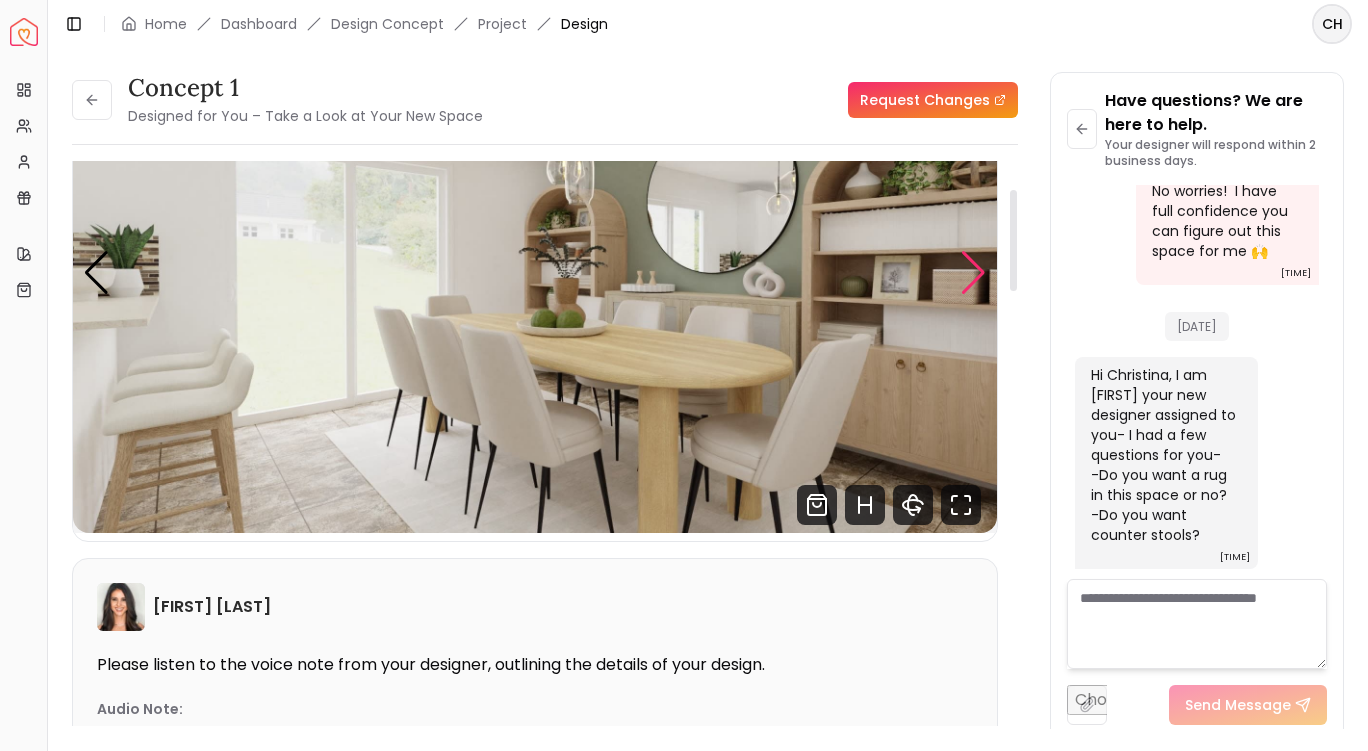 click at bounding box center (973, 273) 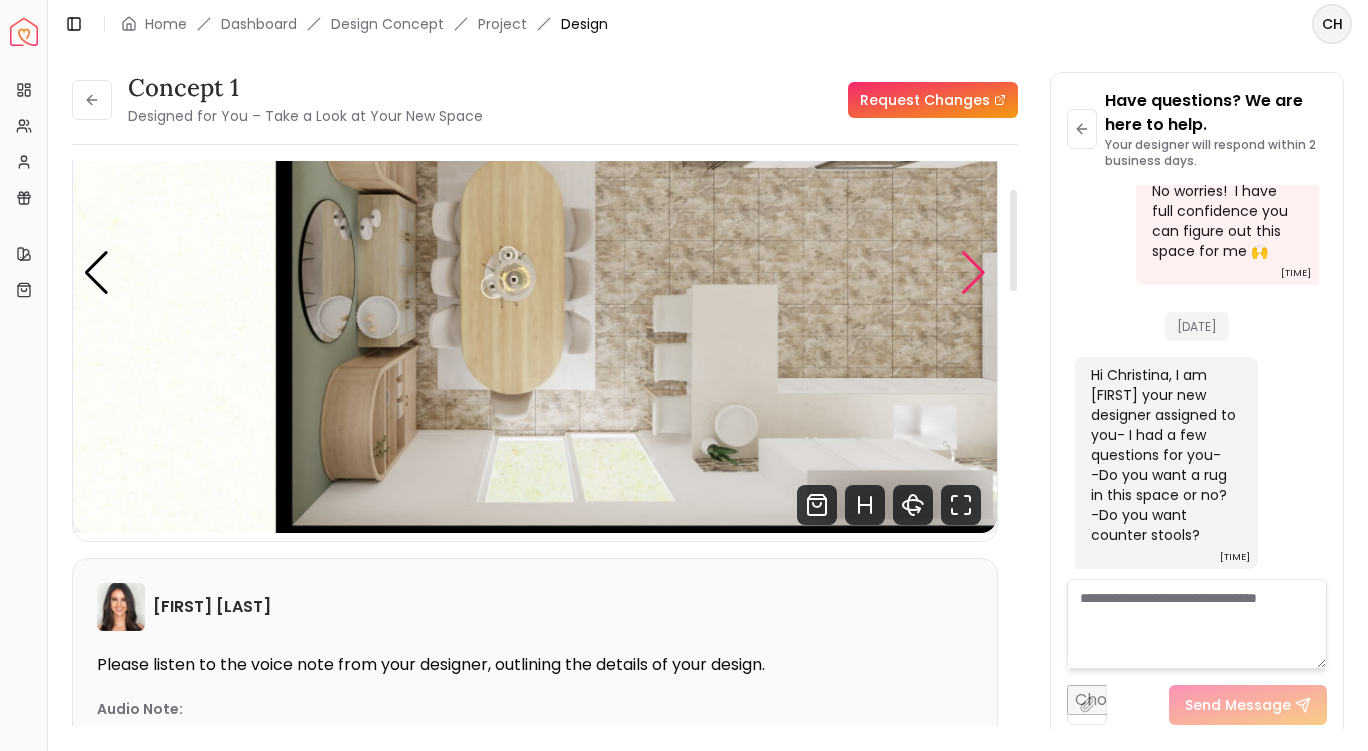 click at bounding box center [973, 273] 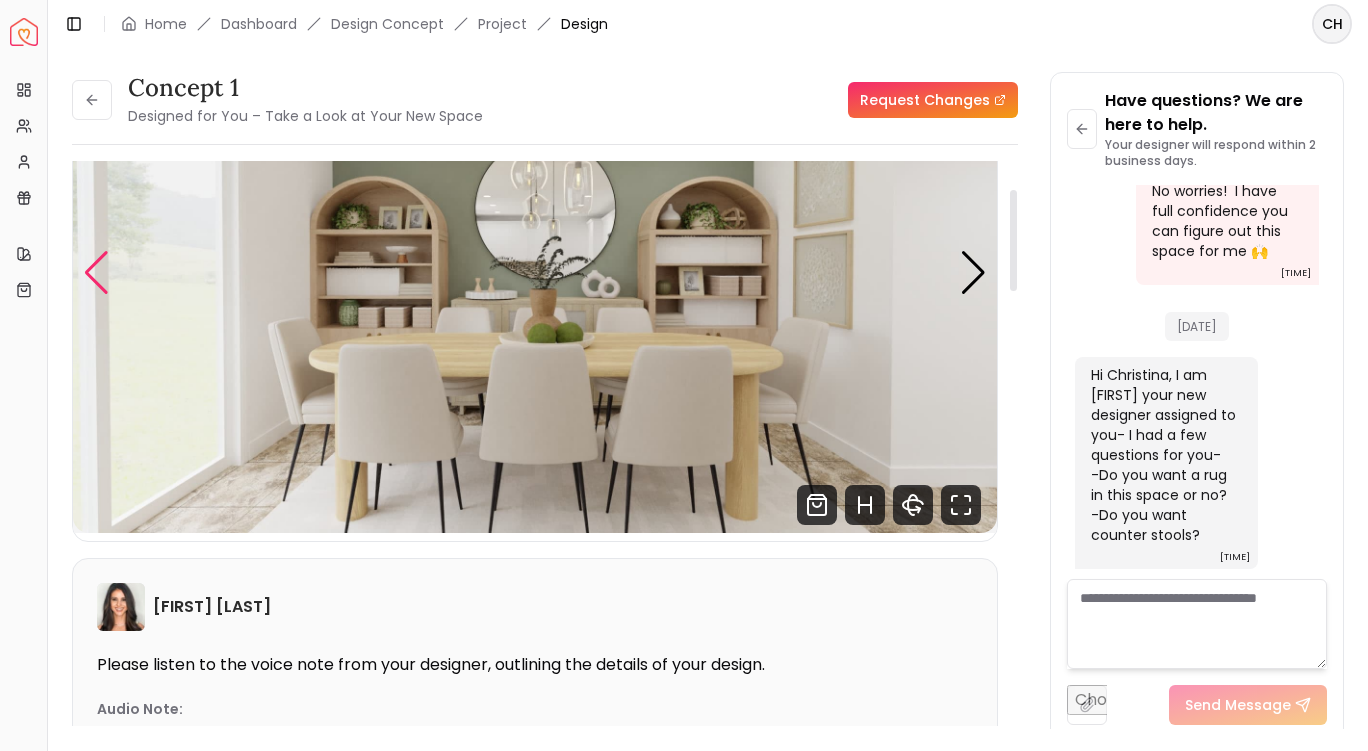 click at bounding box center (96, 273) 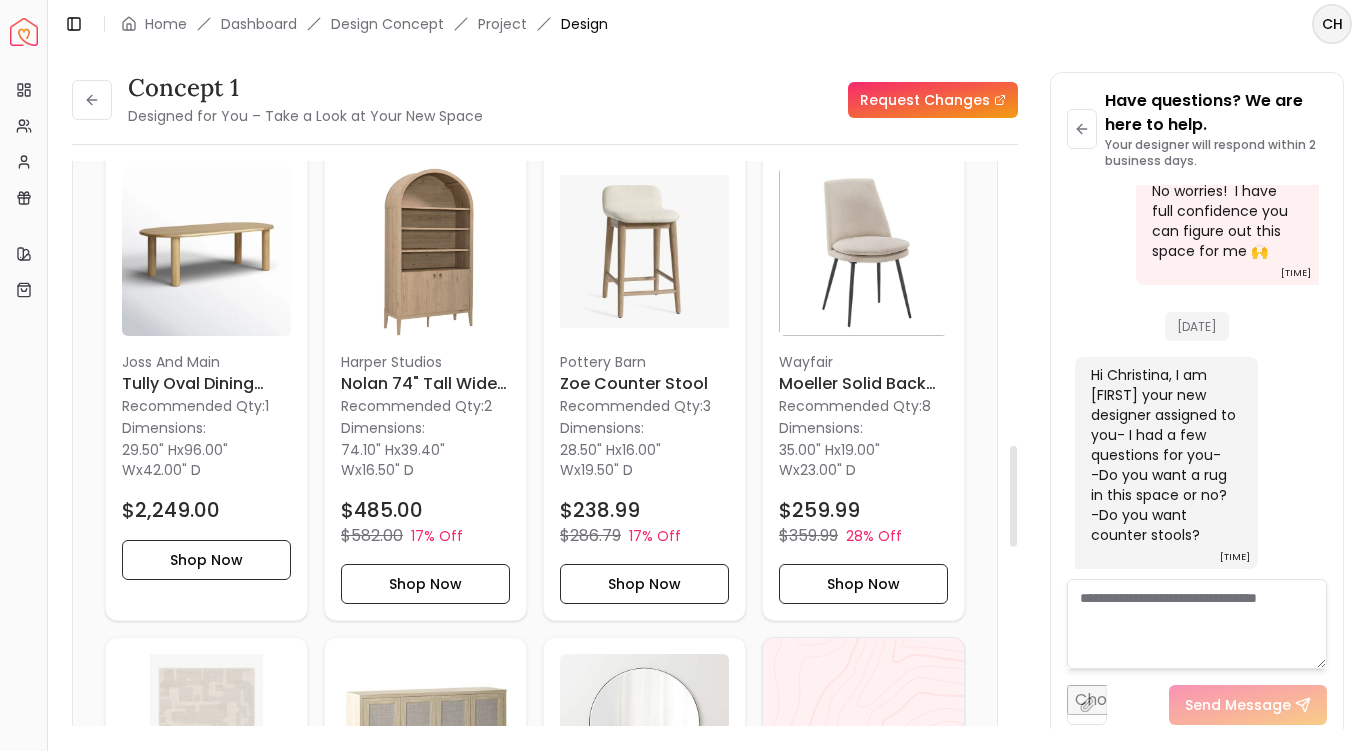 scroll, scrollTop: 1593, scrollLeft: 0, axis: vertical 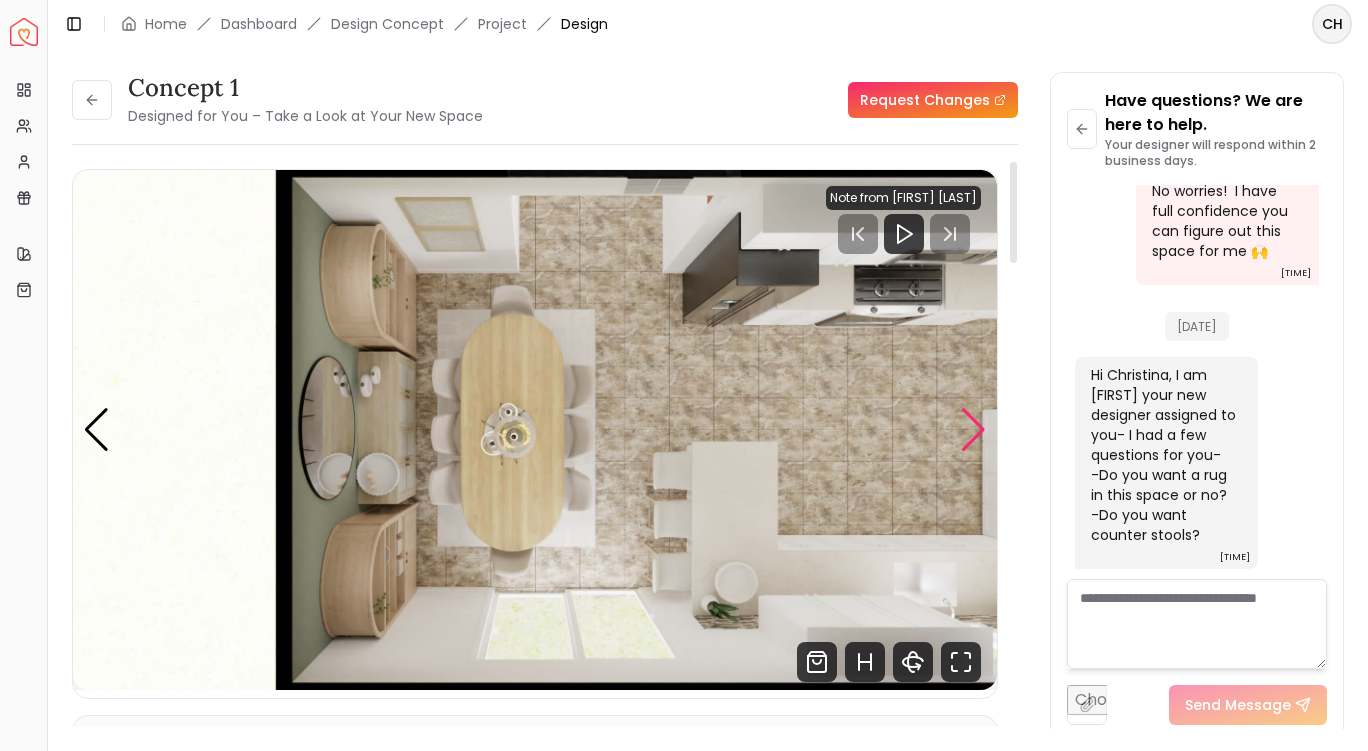click at bounding box center [973, 430] 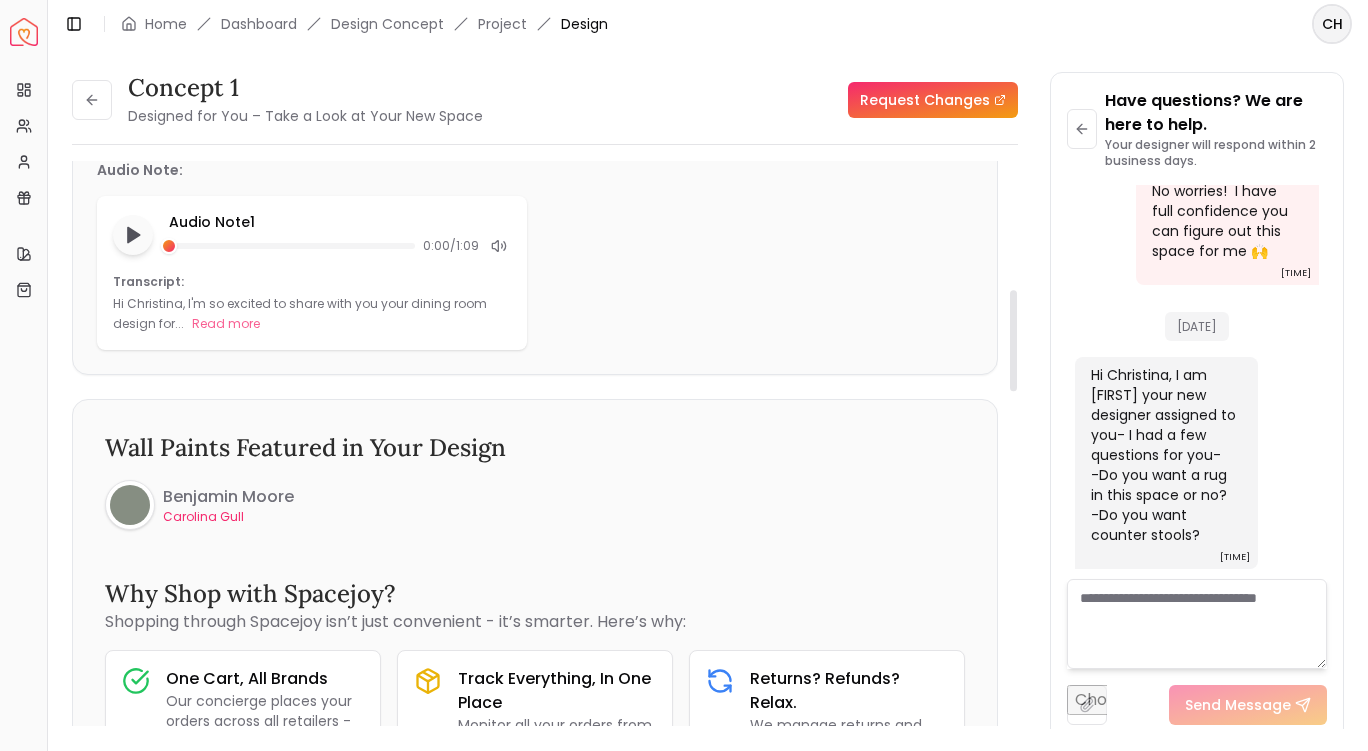 scroll, scrollTop: 664, scrollLeft: 0, axis: vertical 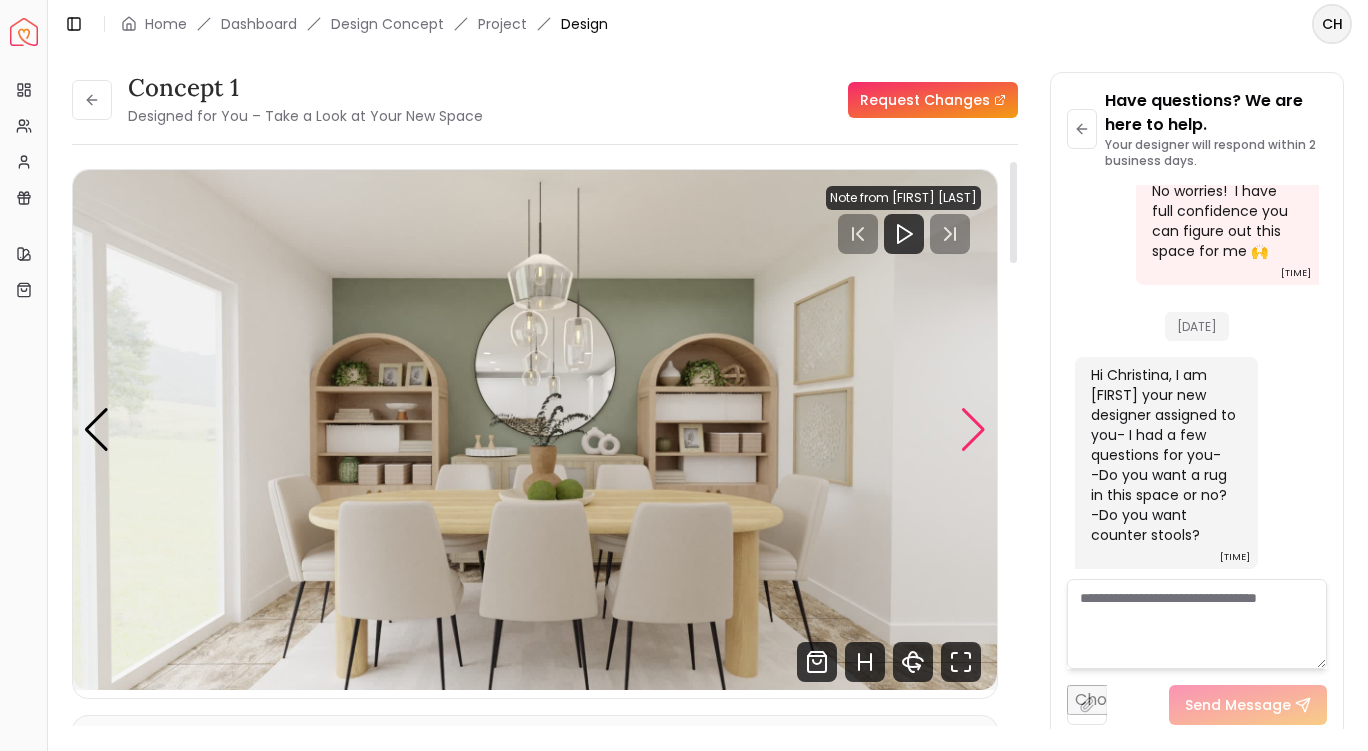 click at bounding box center (973, 430) 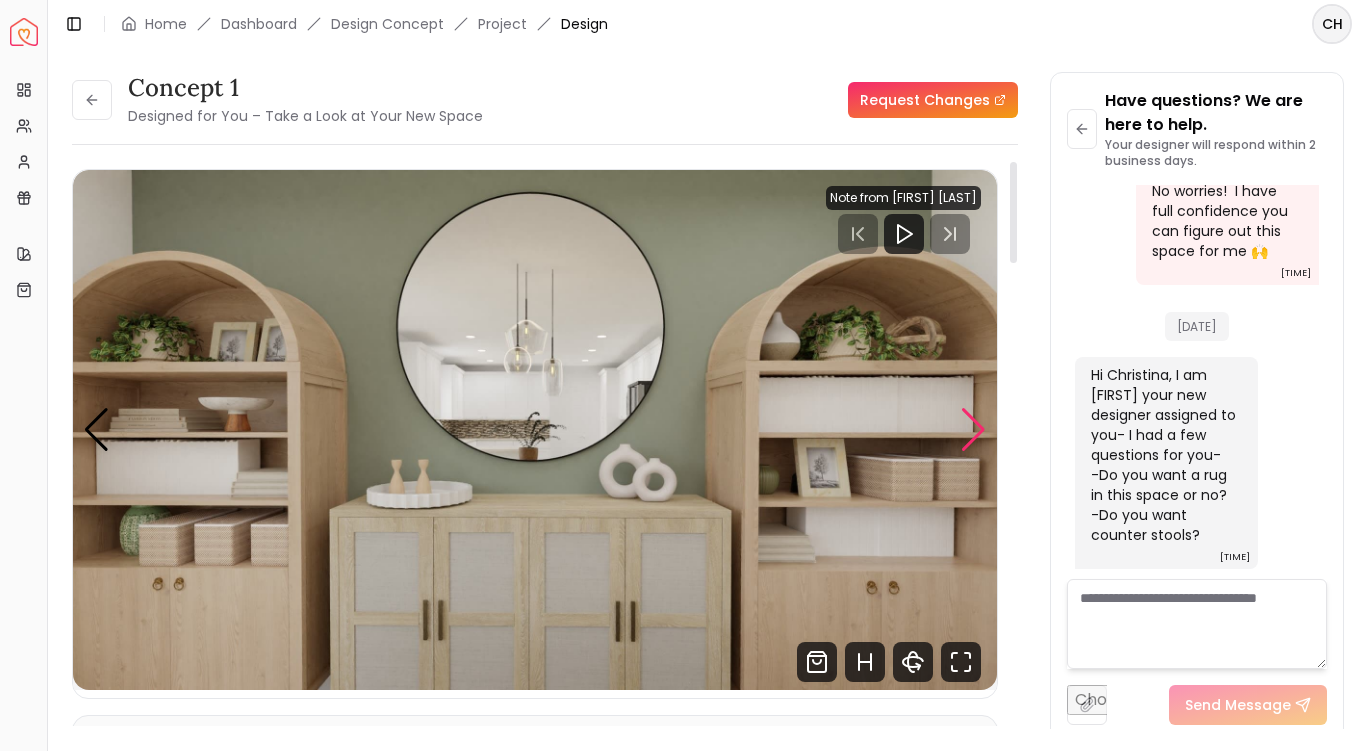 click at bounding box center [973, 430] 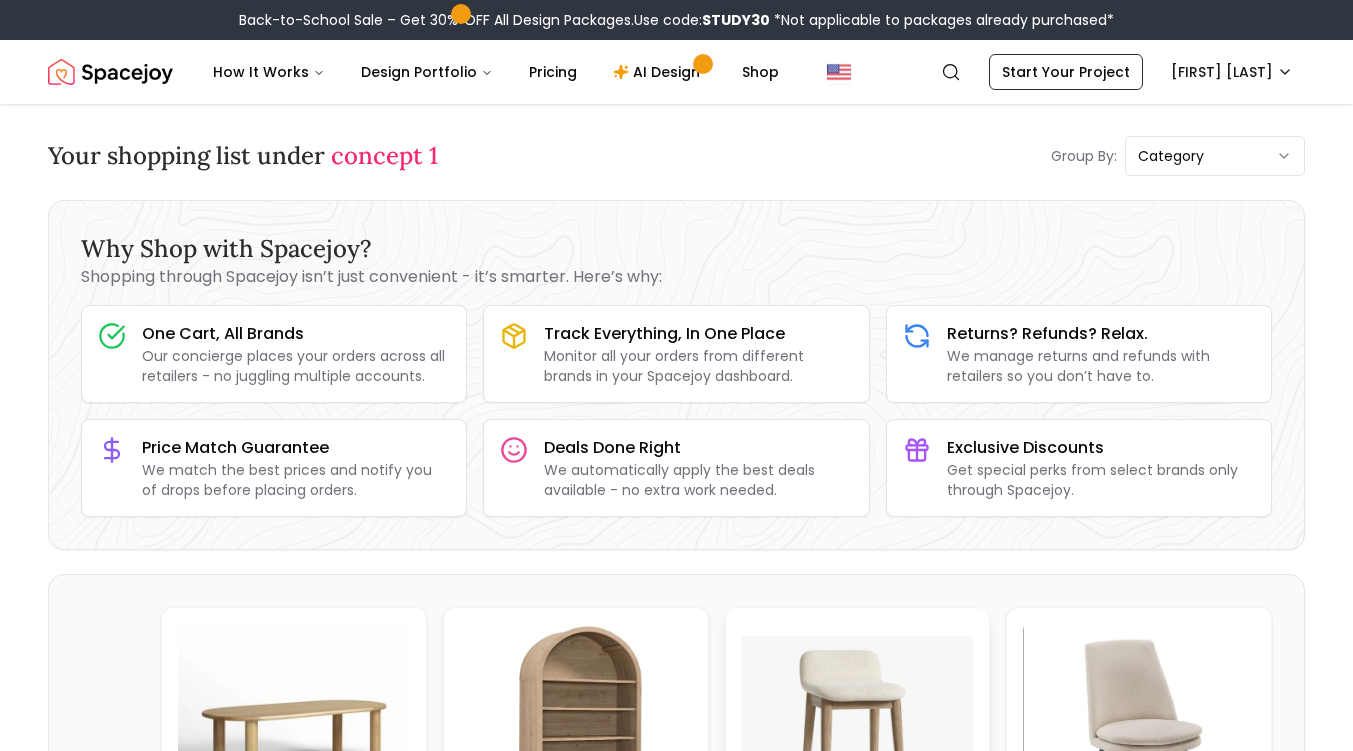 scroll, scrollTop: 382, scrollLeft: 0, axis: vertical 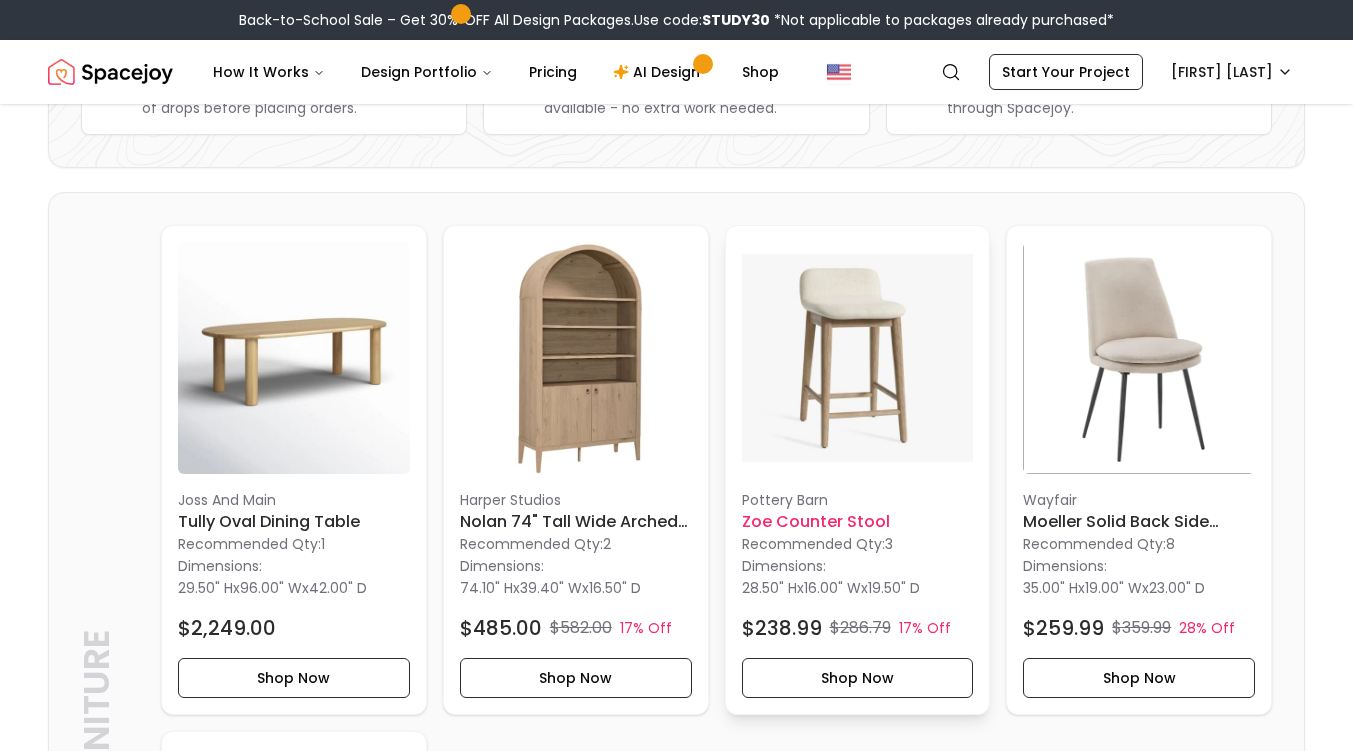 click at bounding box center [858, 358] 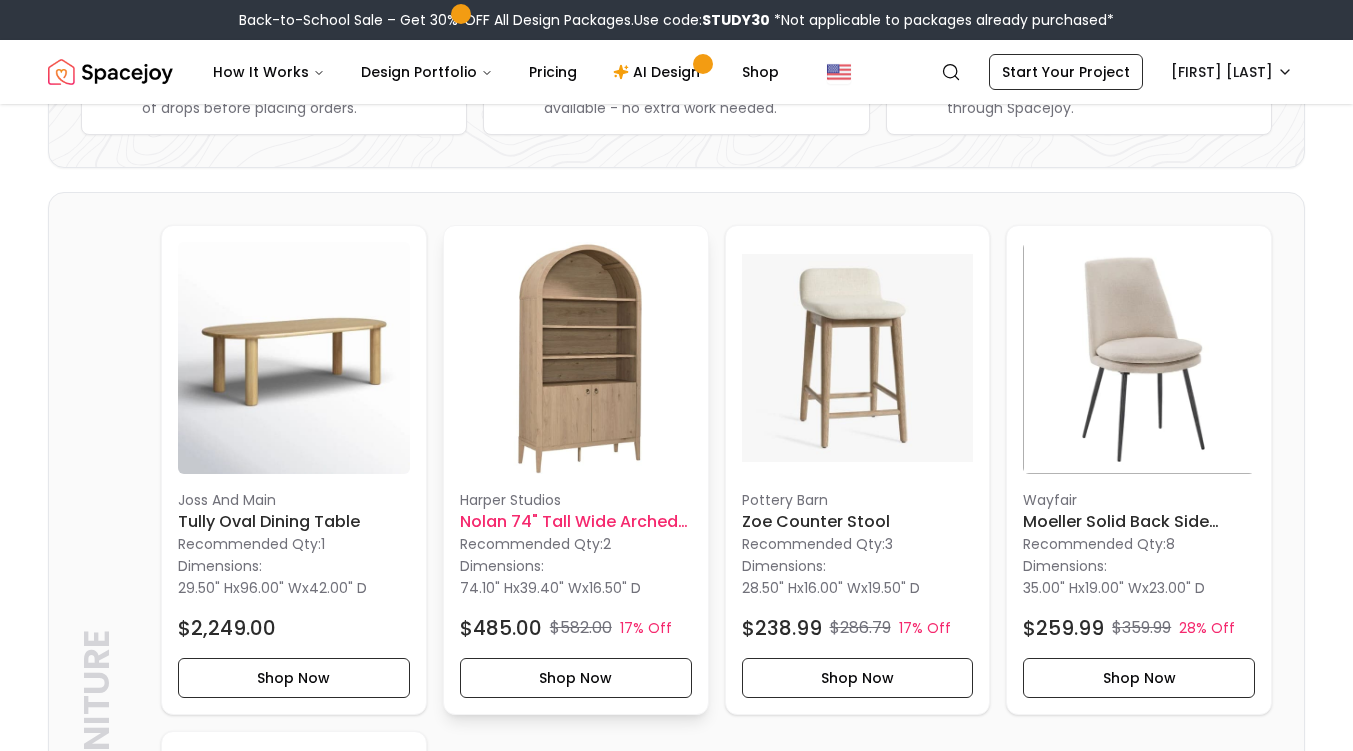 click at bounding box center (576, 358) 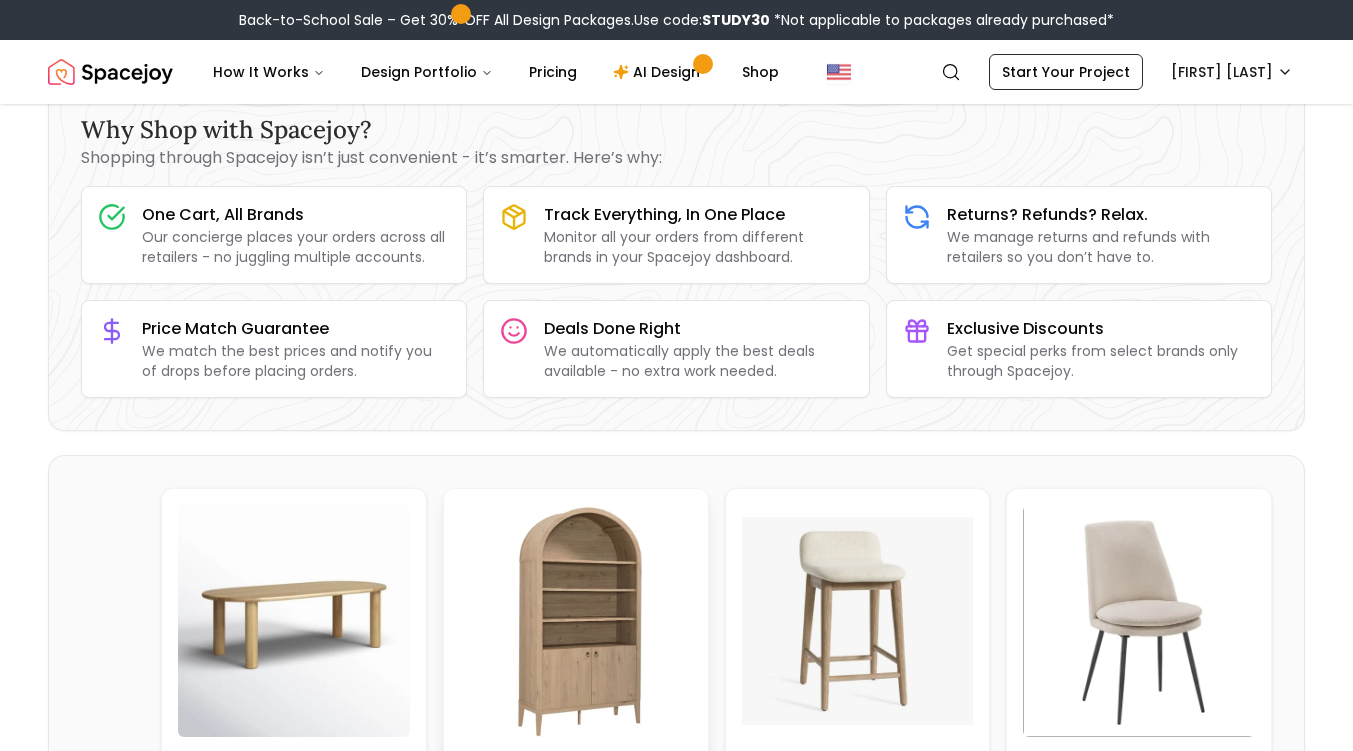 scroll, scrollTop: 0, scrollLeft: 0, axis: both 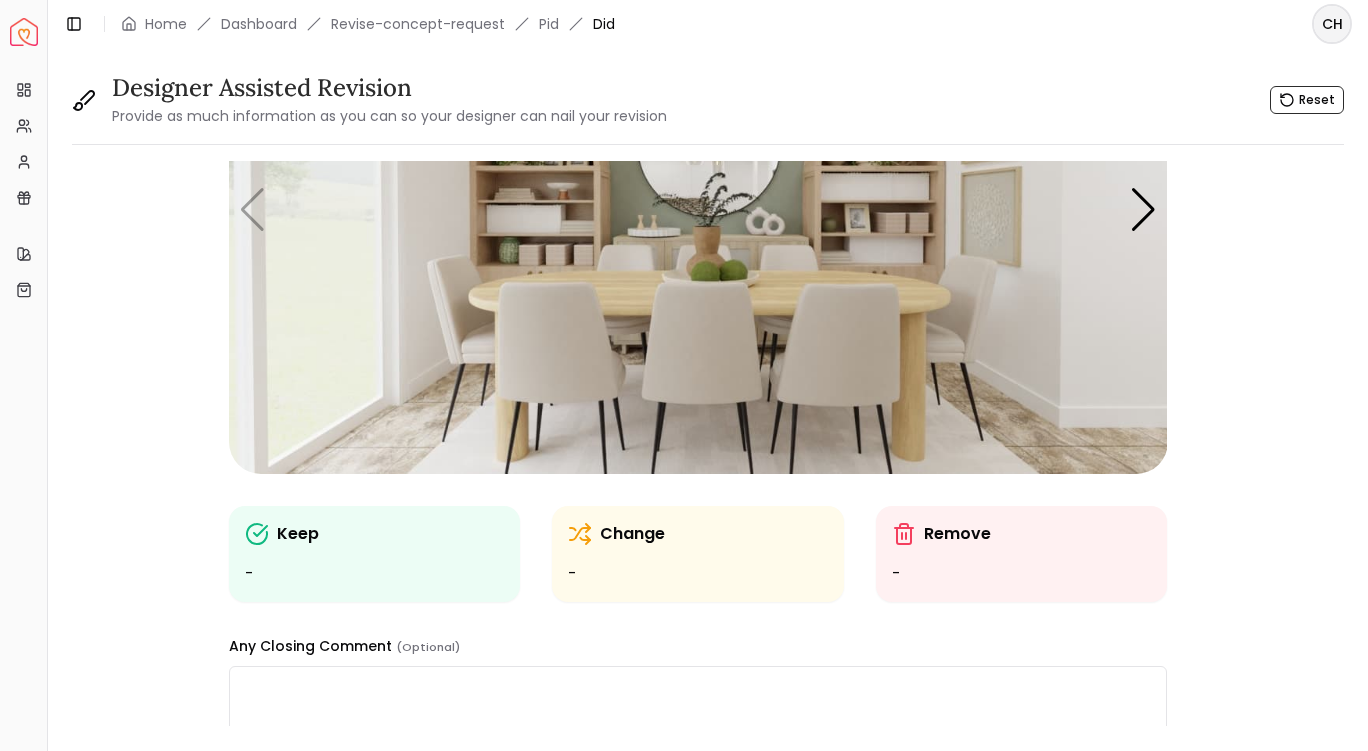 click at bounding box center [698, 210] 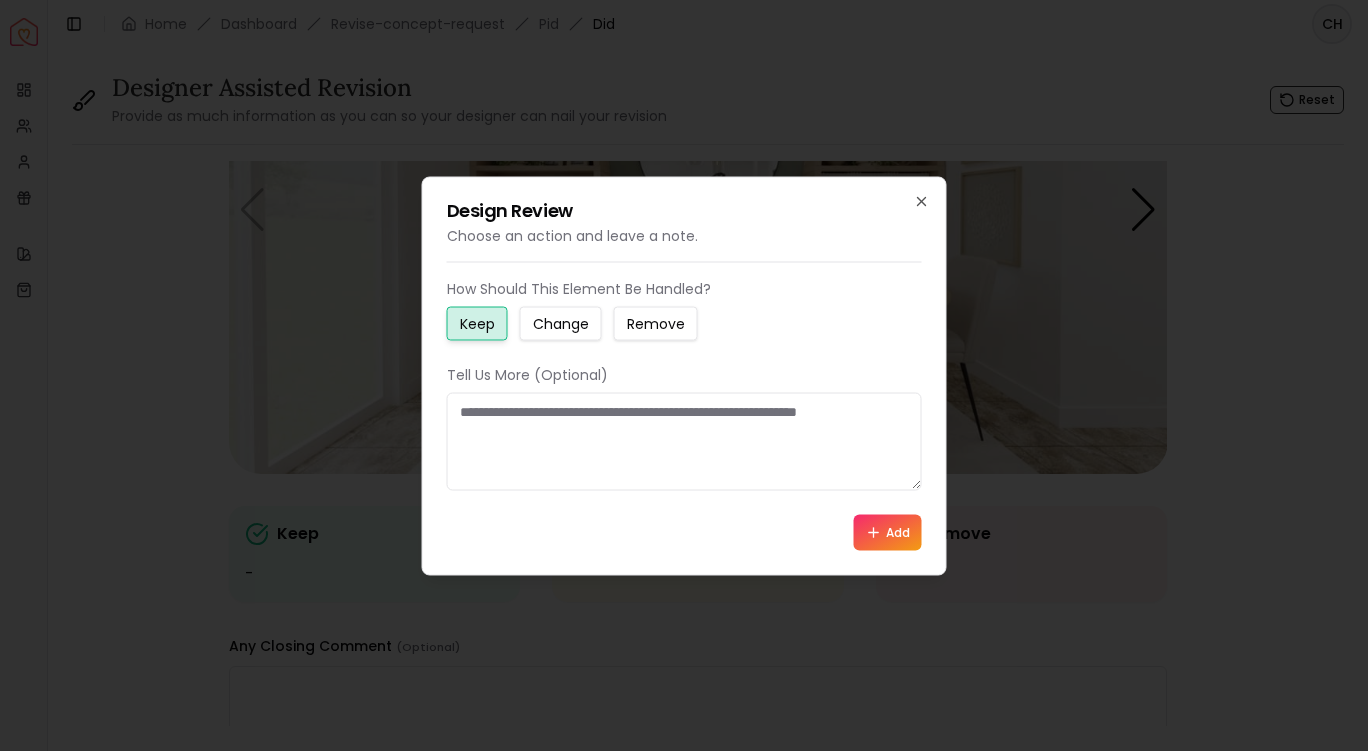 click on "Change" at bounding box center [561, 323] 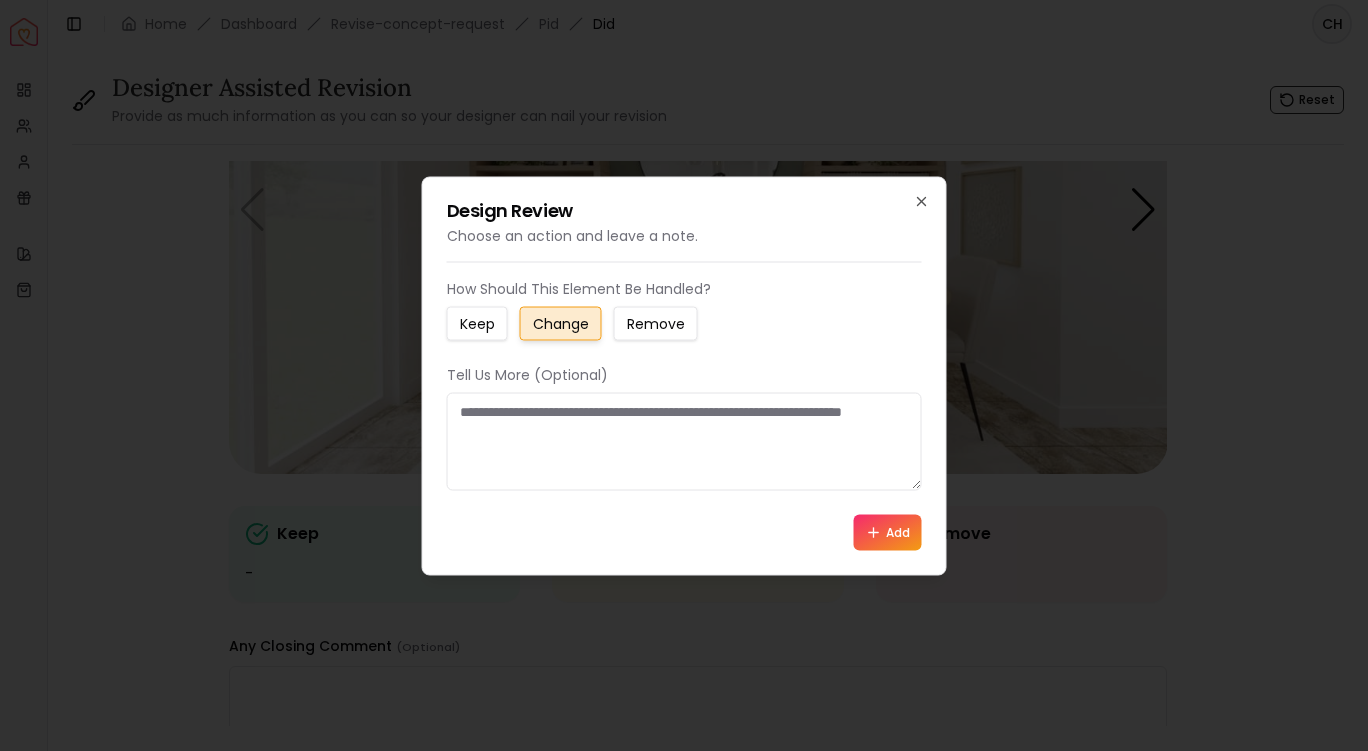 click at bounding box center [684, 441] 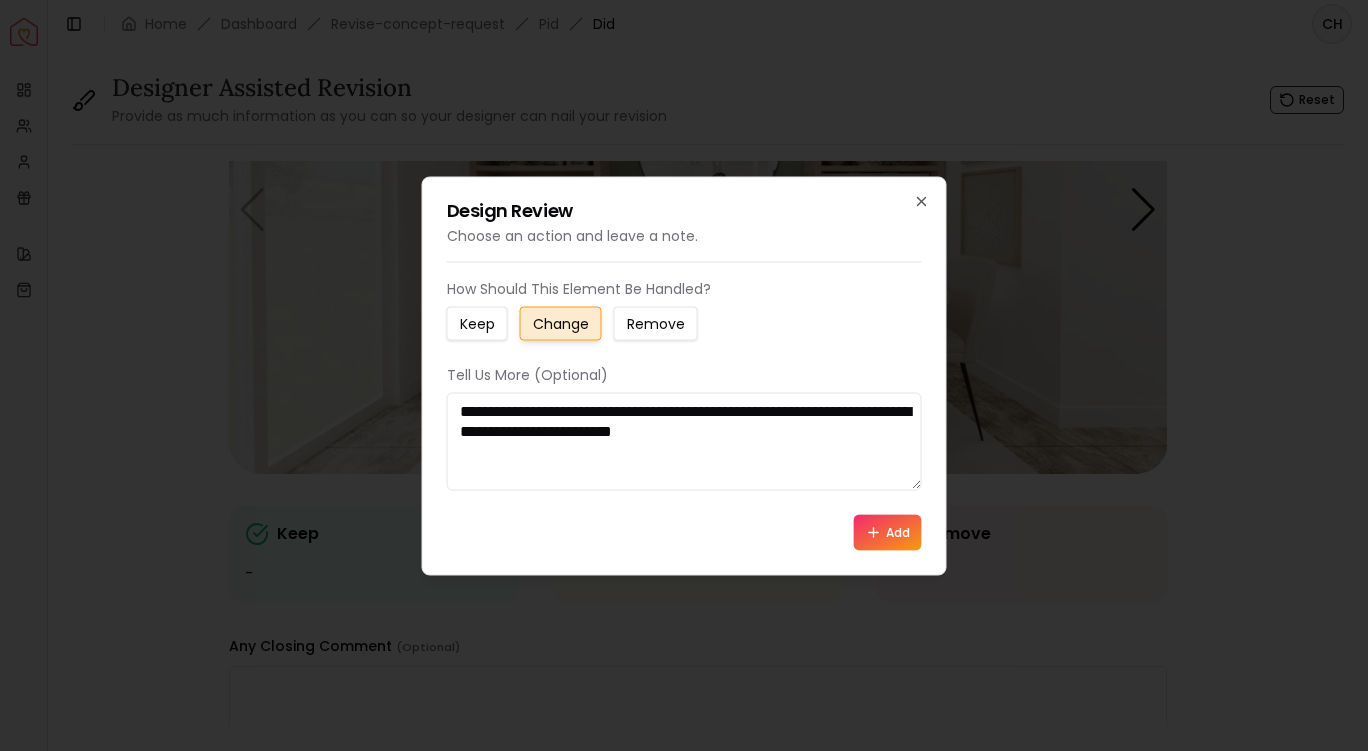 type on "**********" 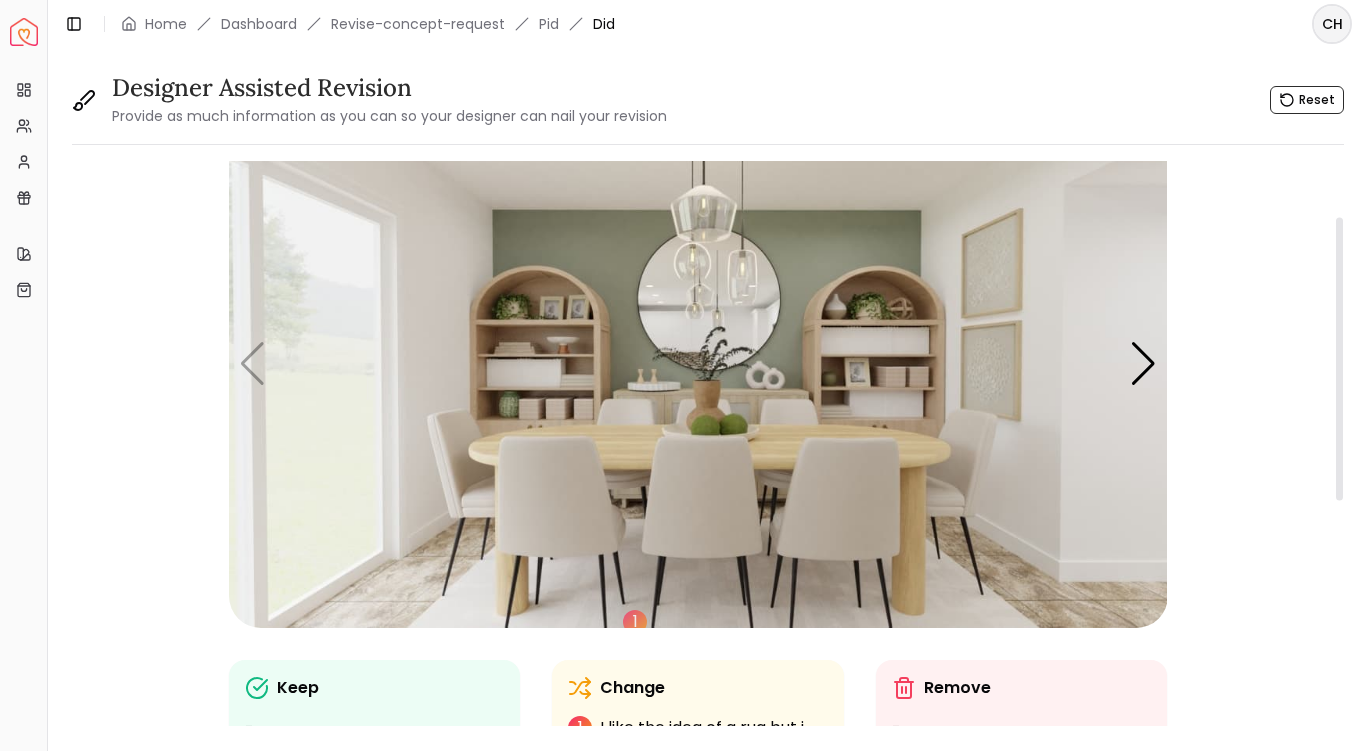 scroll, scrollTop: 127, scrollLeft: 0, axis: vertical 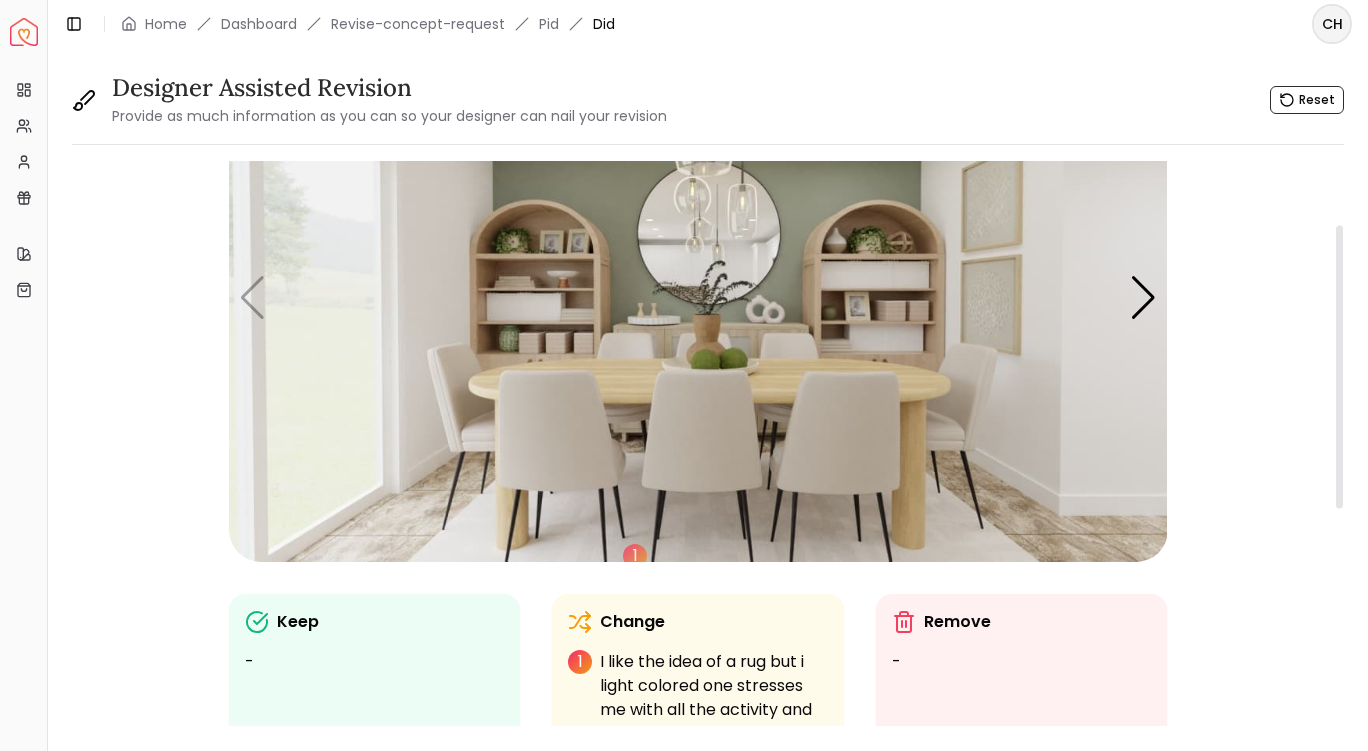 click at bounding box center [698, 298] 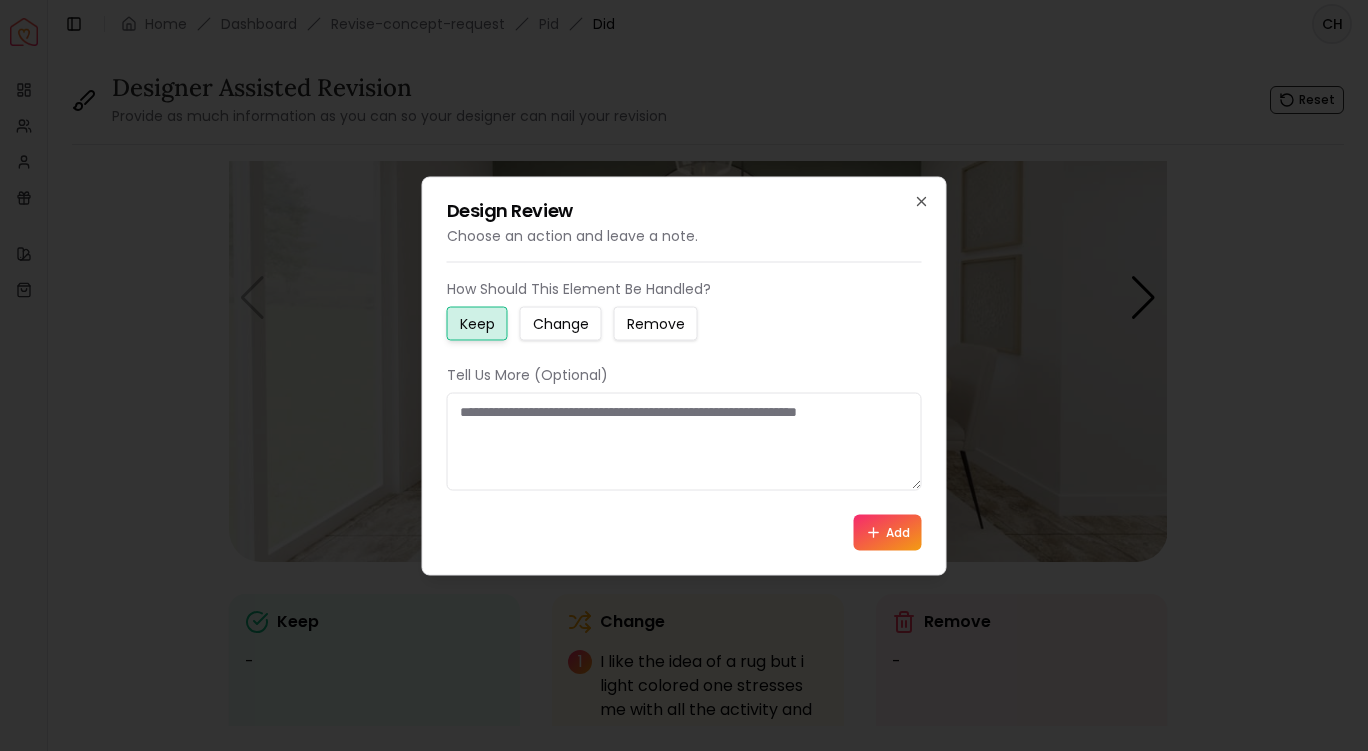 click on "Change" at bounding box center [561, 323] 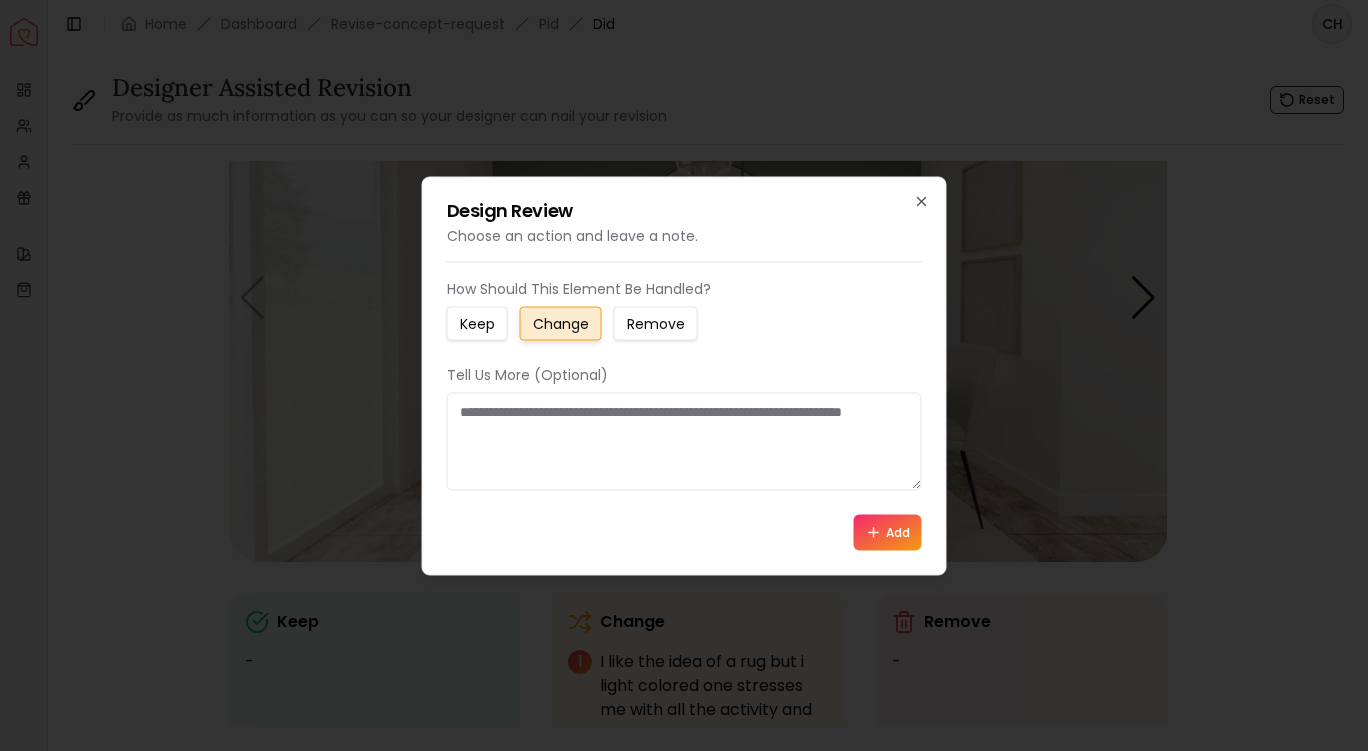 click at bounding box center [684, 441] 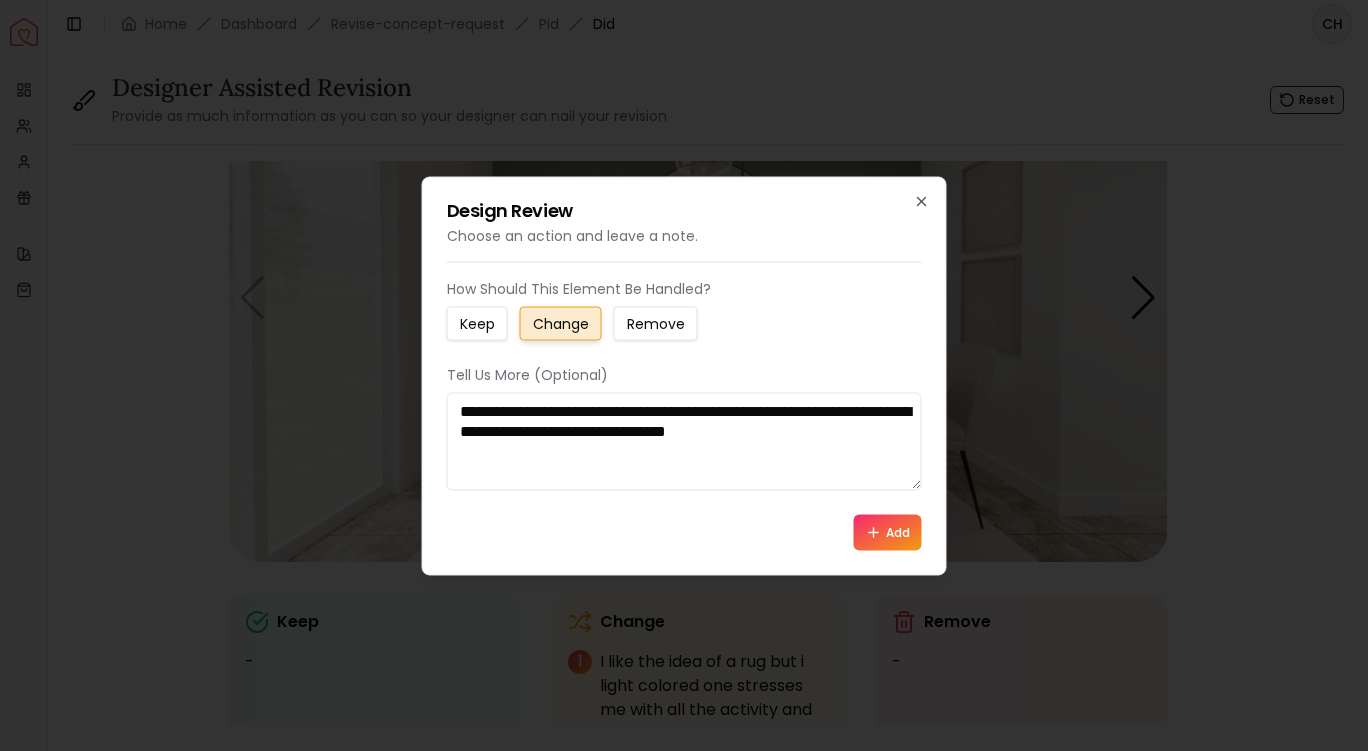 paste on "**********" 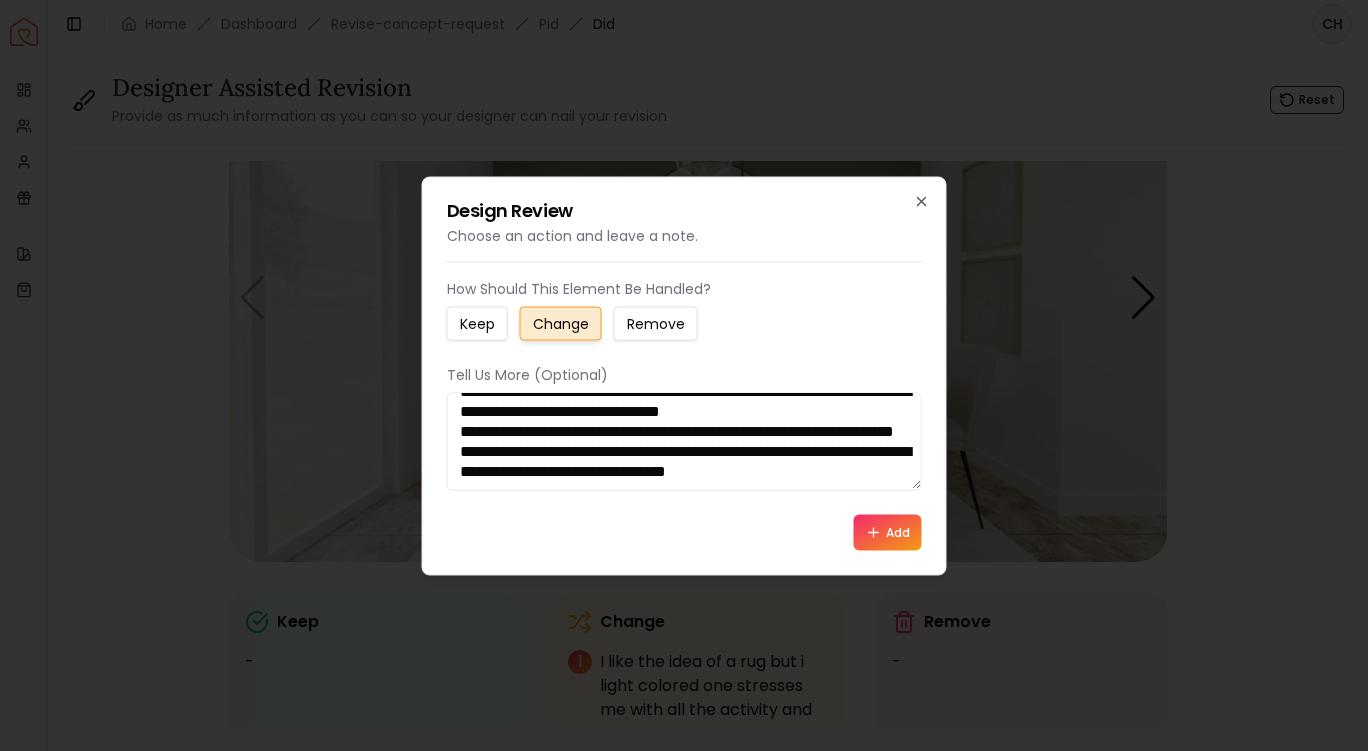 scroll, scrollTop: 53, scrollLeft: 0, axis: vertical 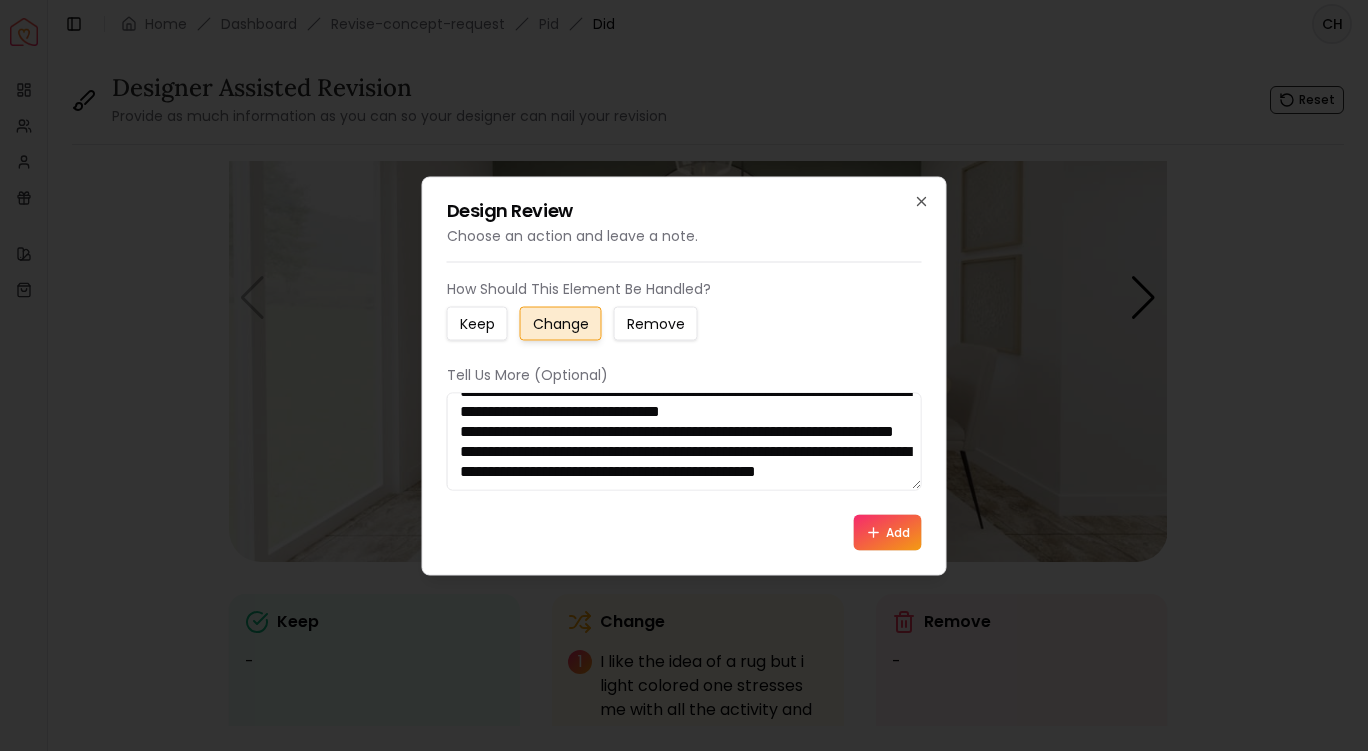 type on "**********" 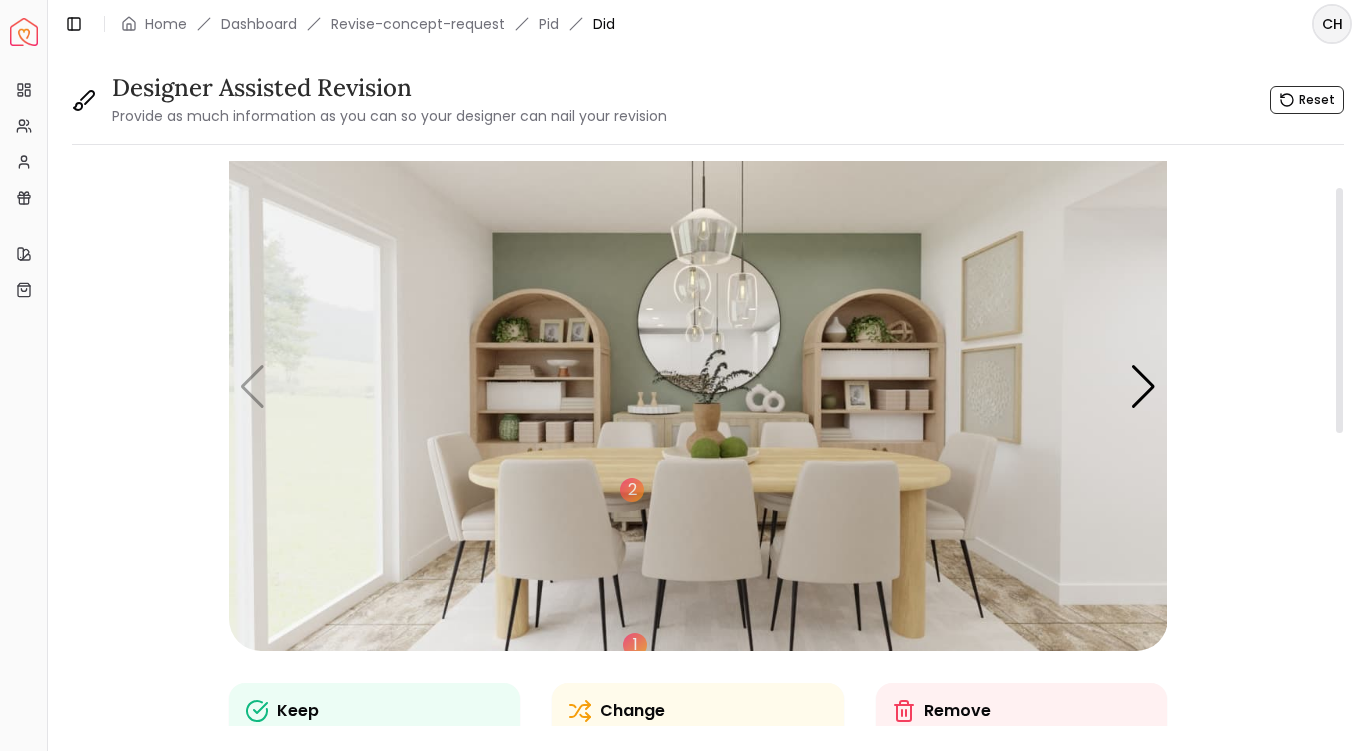 scroll, scrollTop: 131, scrollLeft: 0, axis: vertical 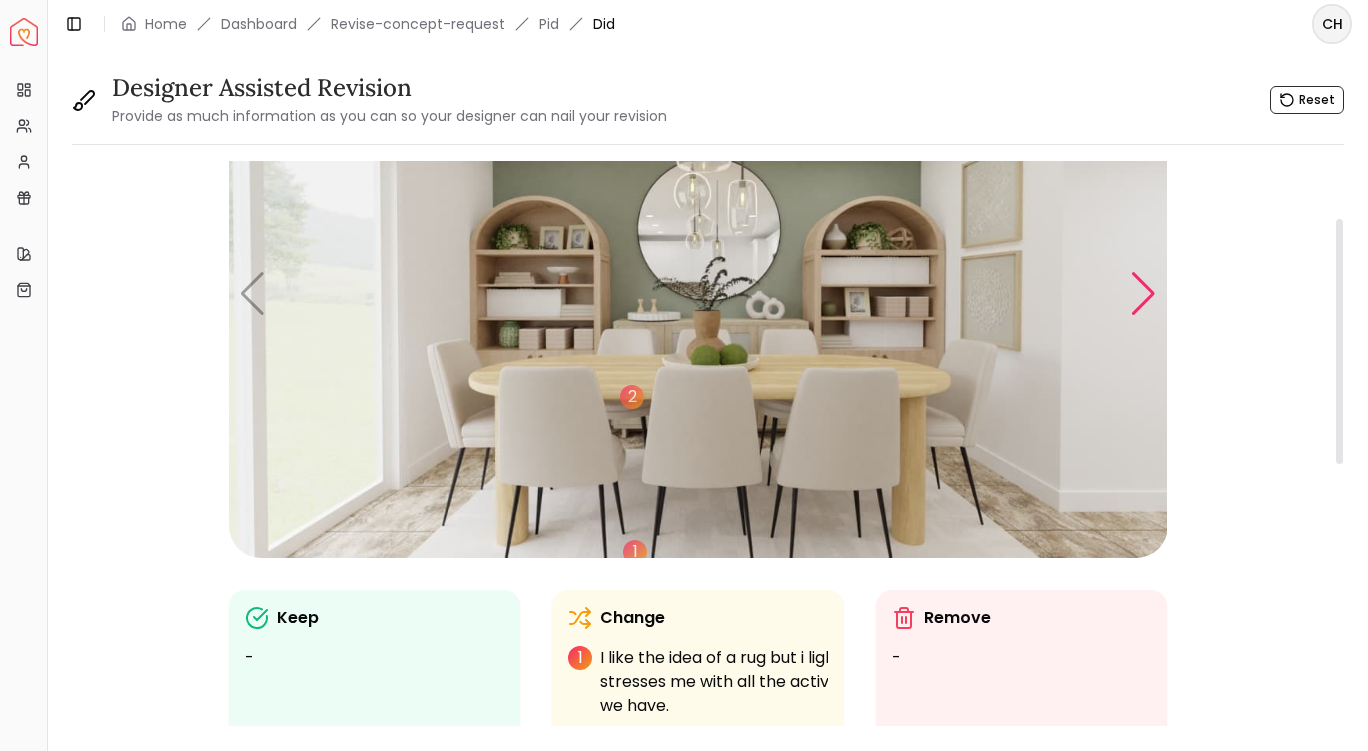 click at bounding box center [1143, 294] 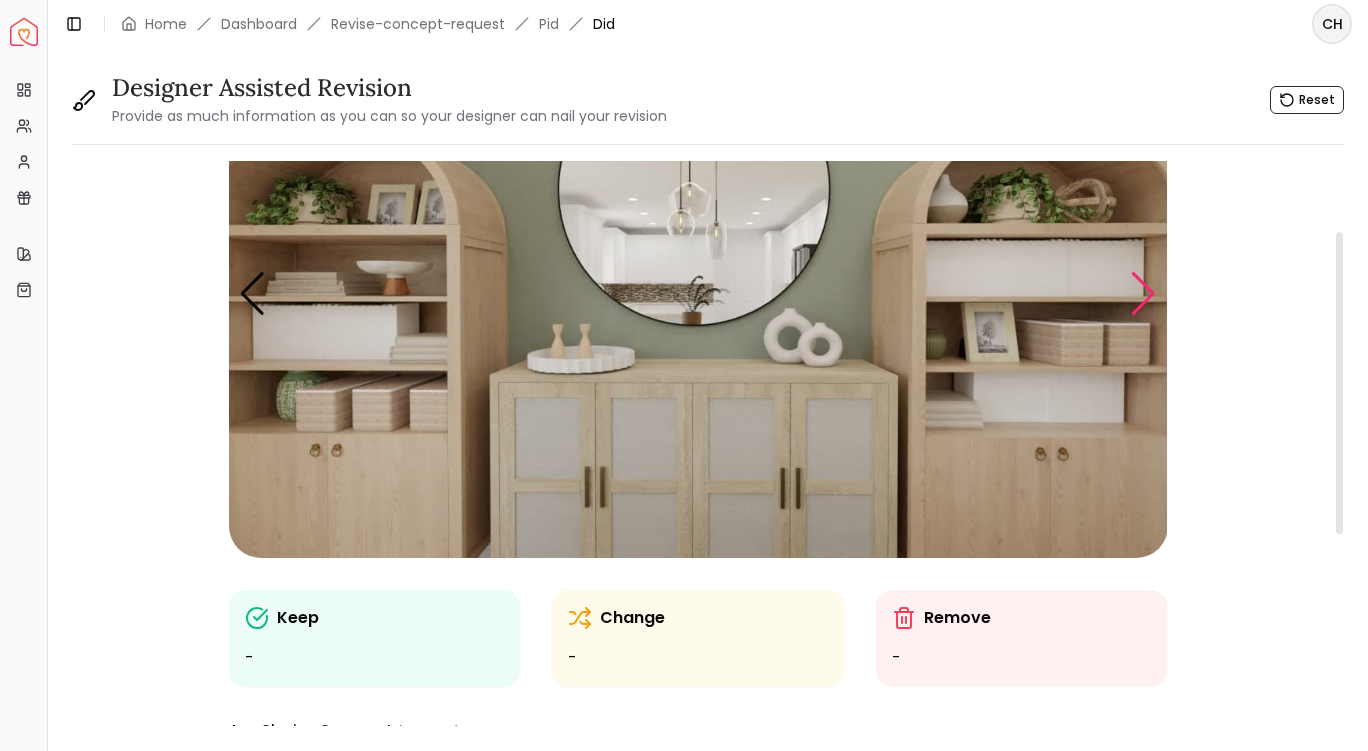 click at bounding box center [1143, 294] 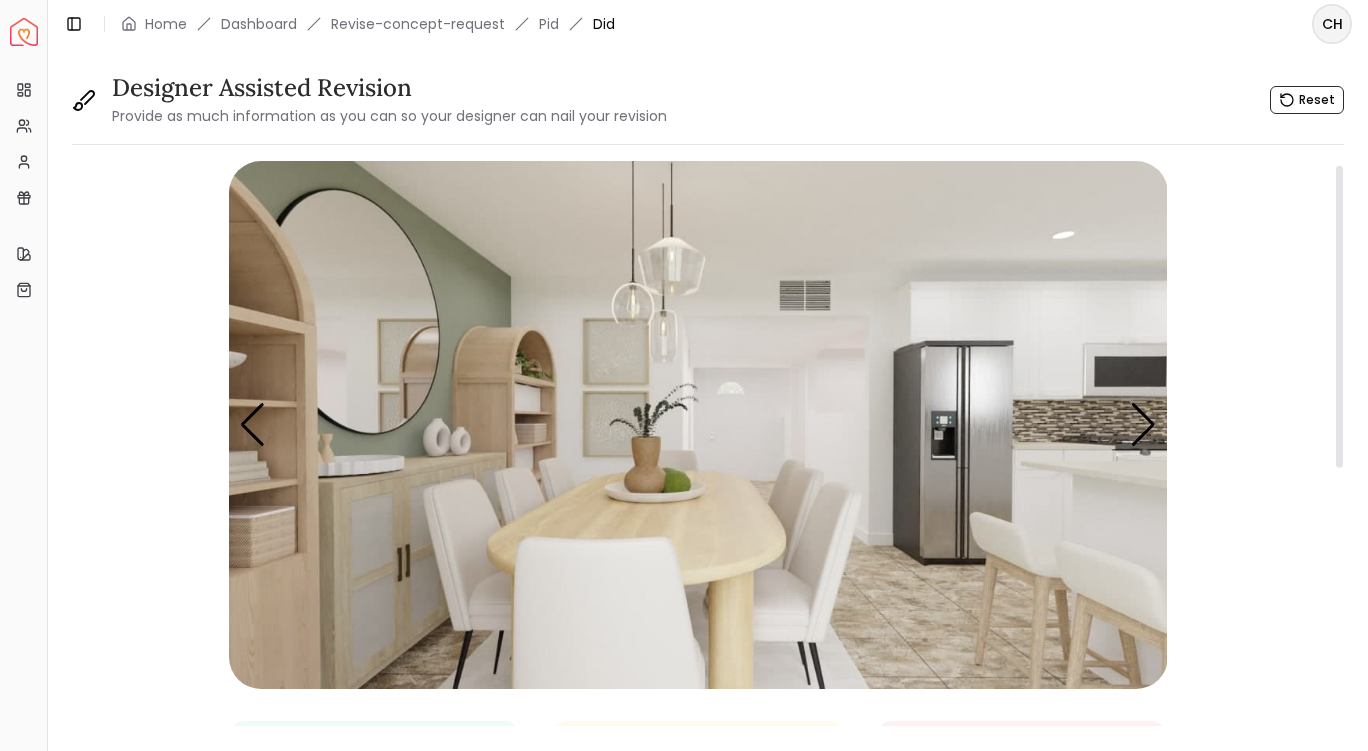 scroll, scrollTop: 150, scrollLeft: 0, axis: vertical 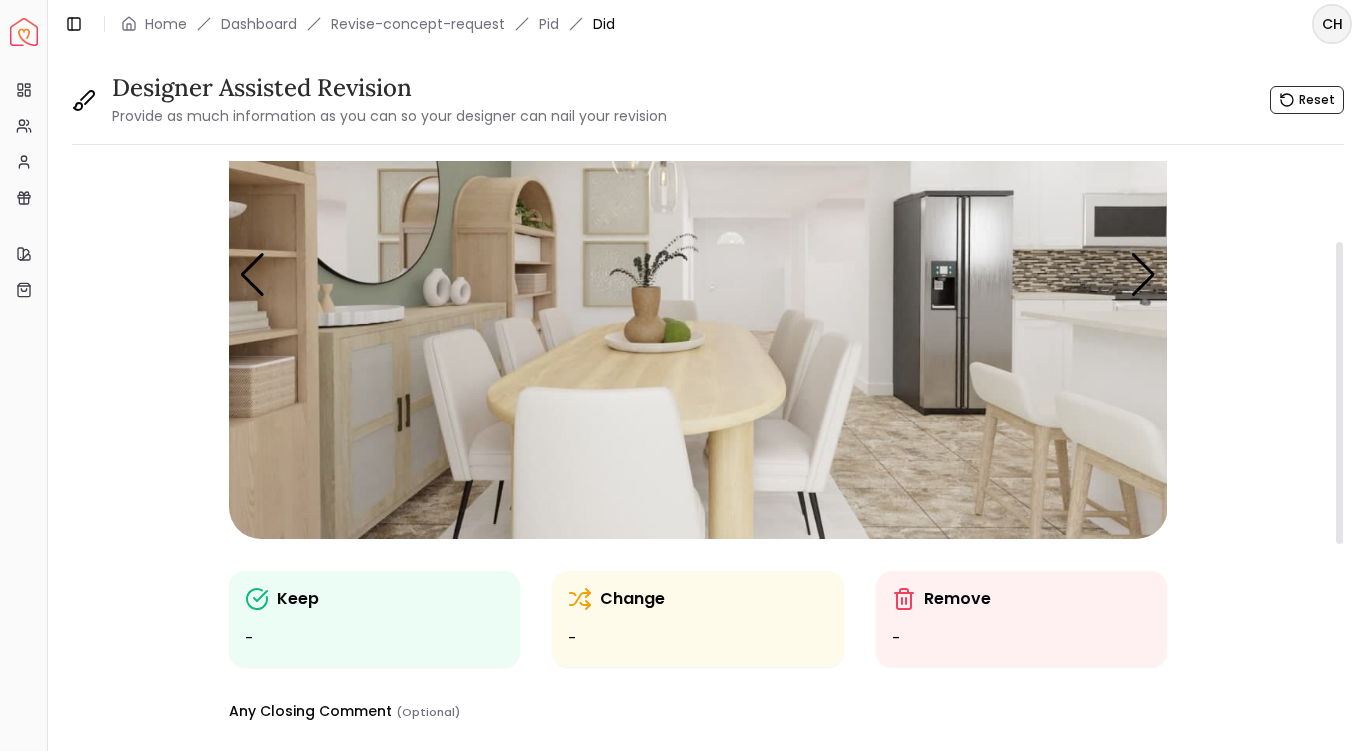 click at bounding box center [698, 275] 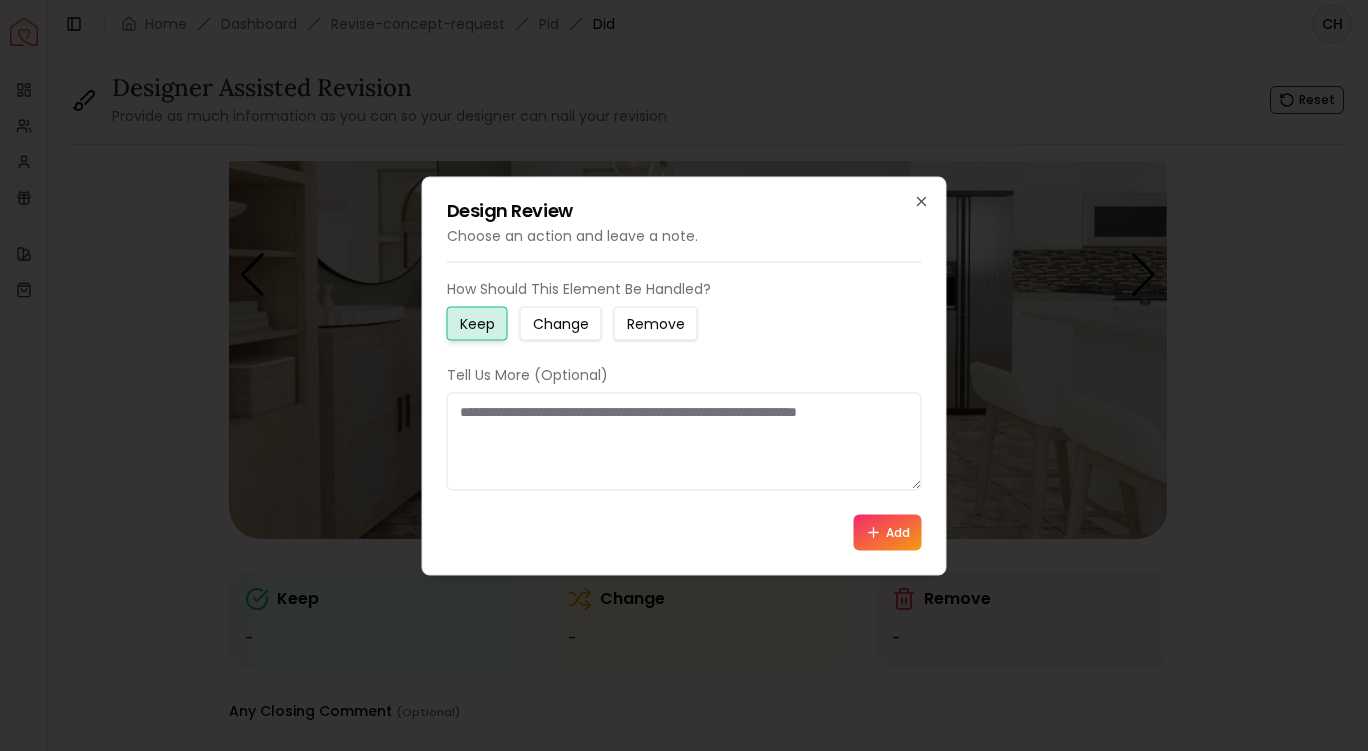 click on "Change" at bounding box center (561, 323) 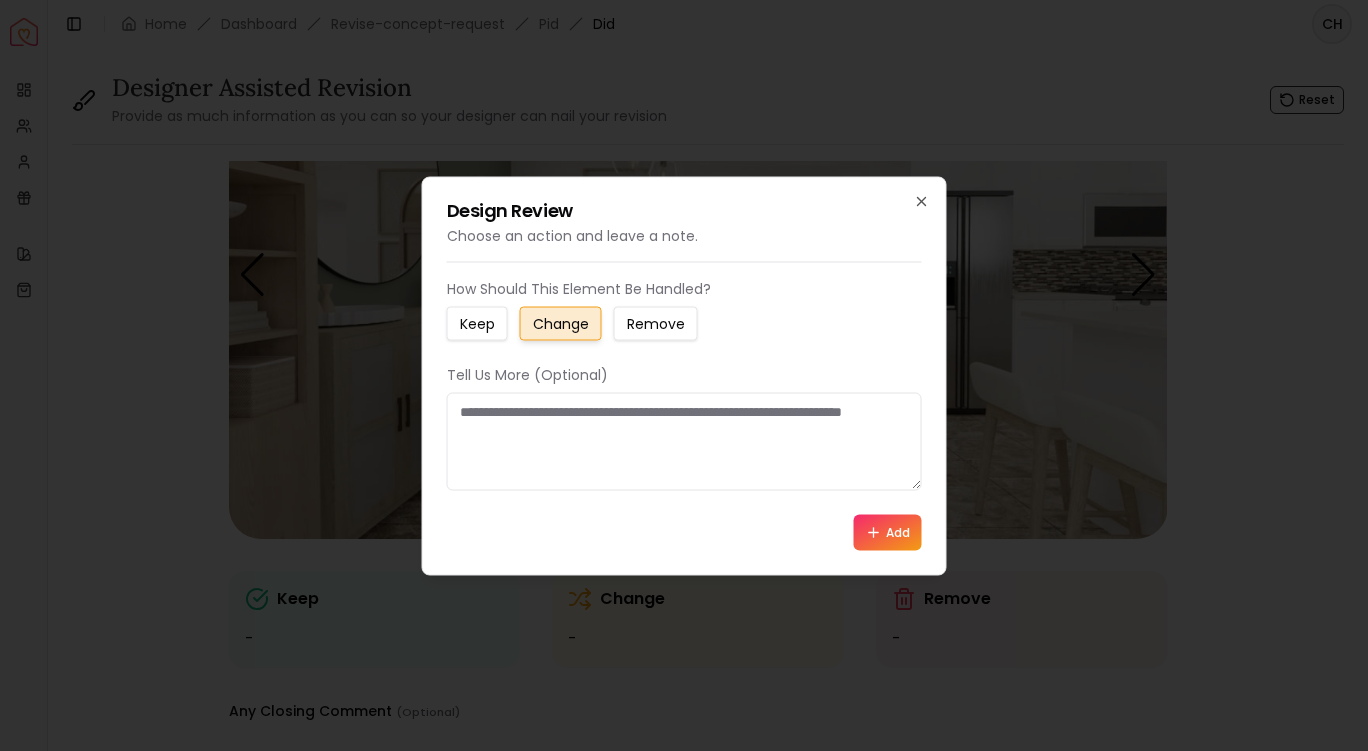 click at bounding box center [684, 441] 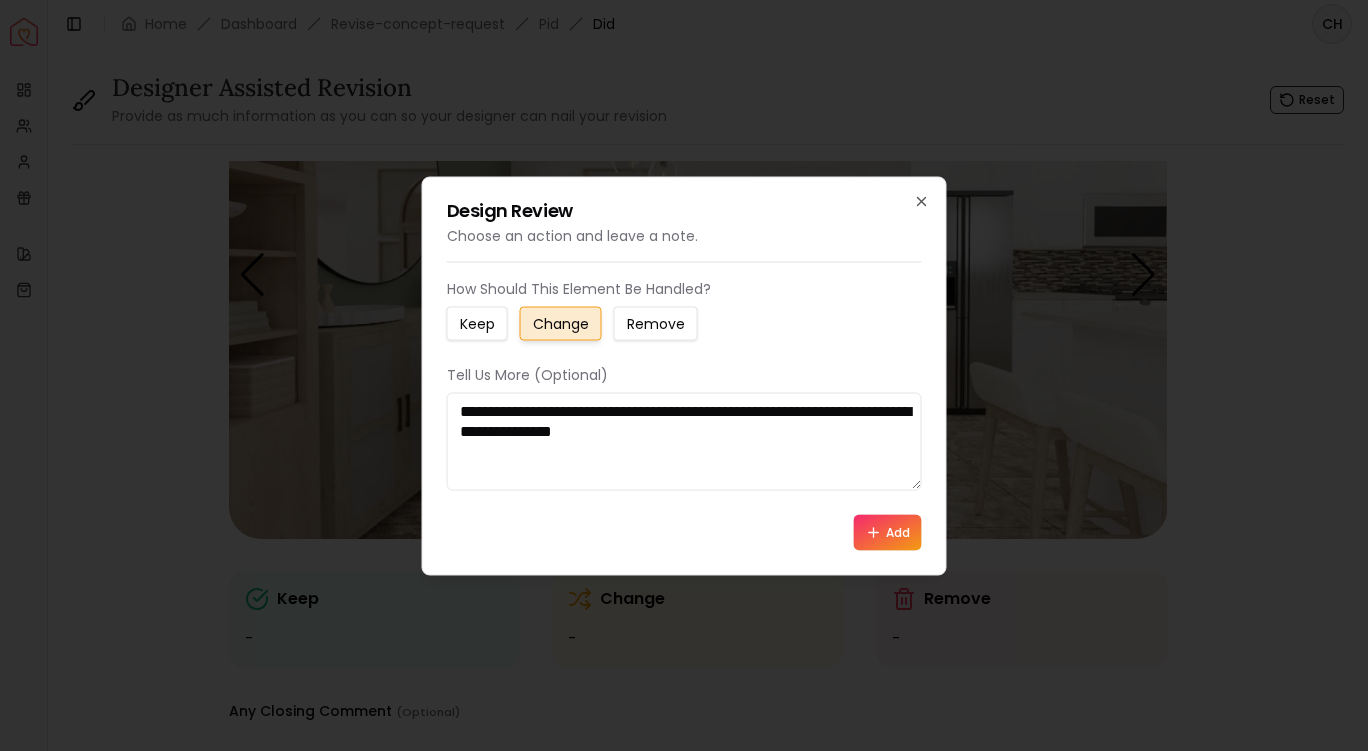 type on "**********" 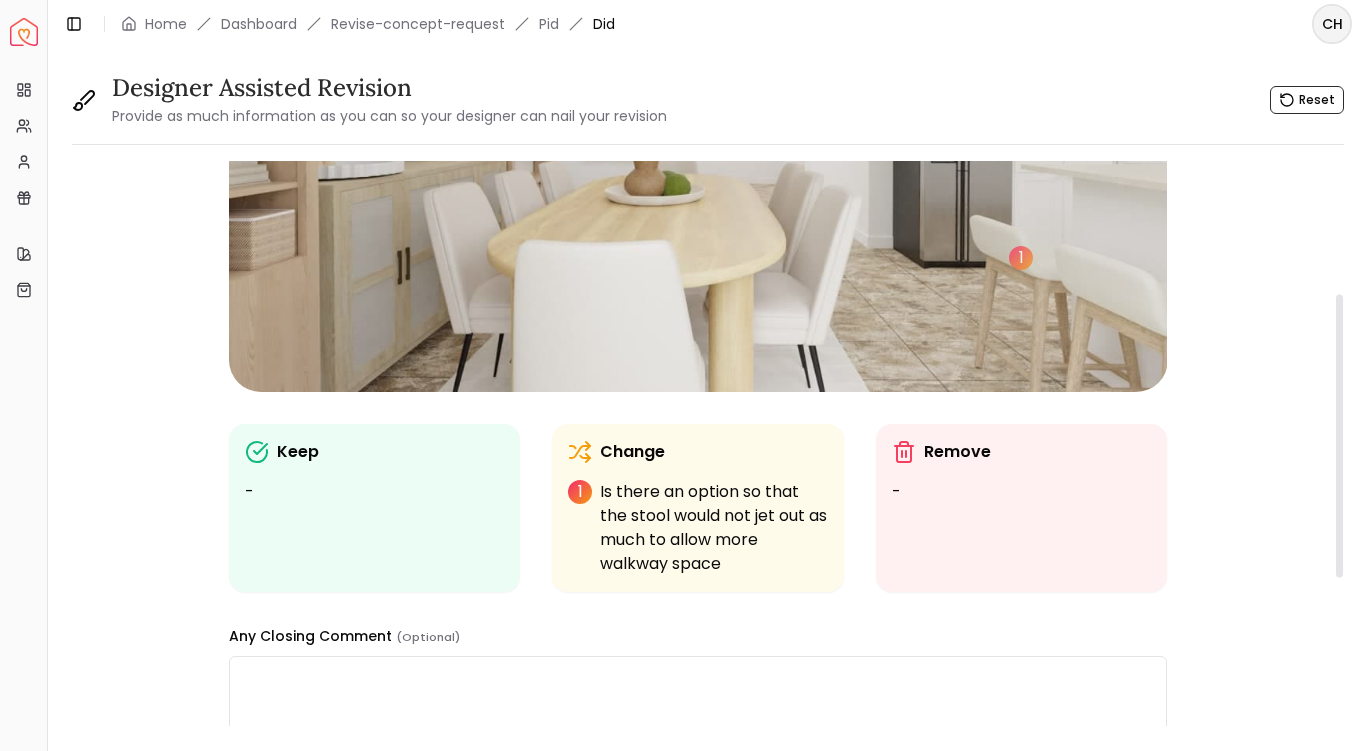scroll, scrollTop: 0, scrollLeft: 0, axis: both 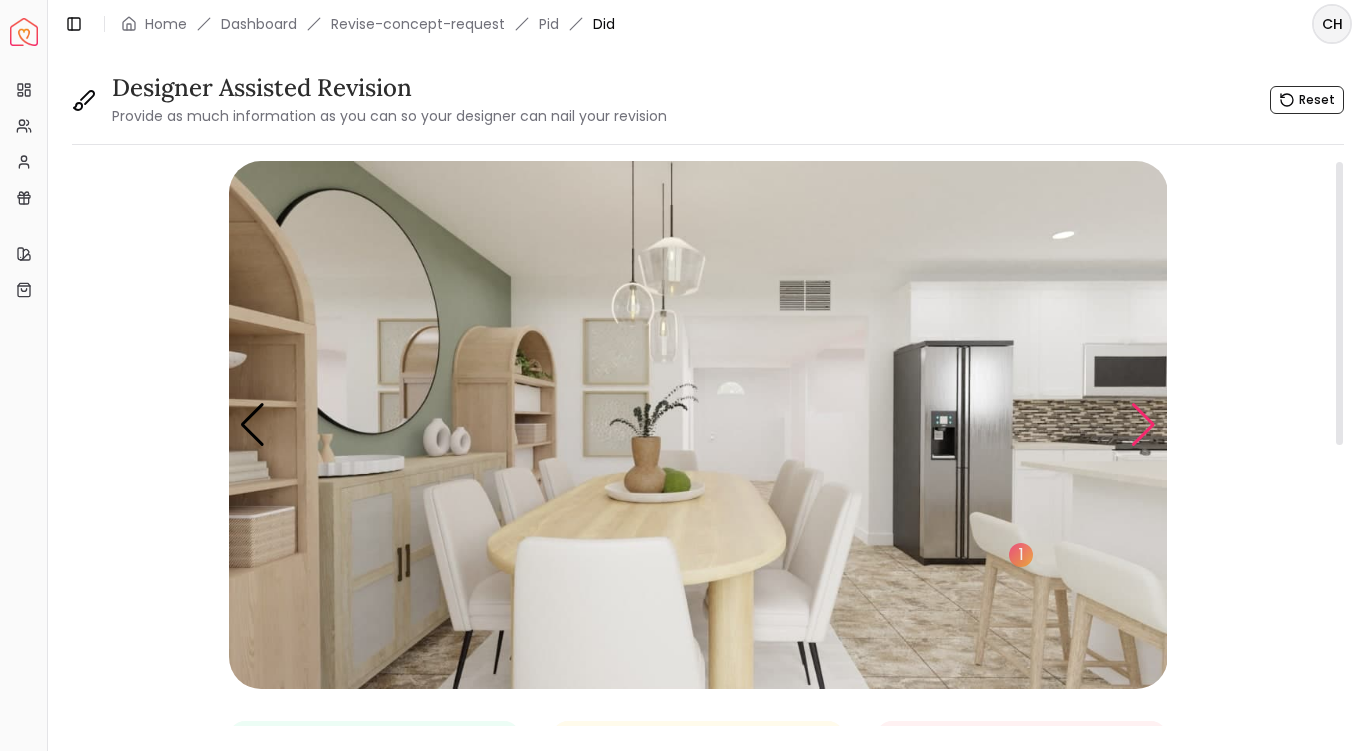 click at bounding box center (1143, 425) 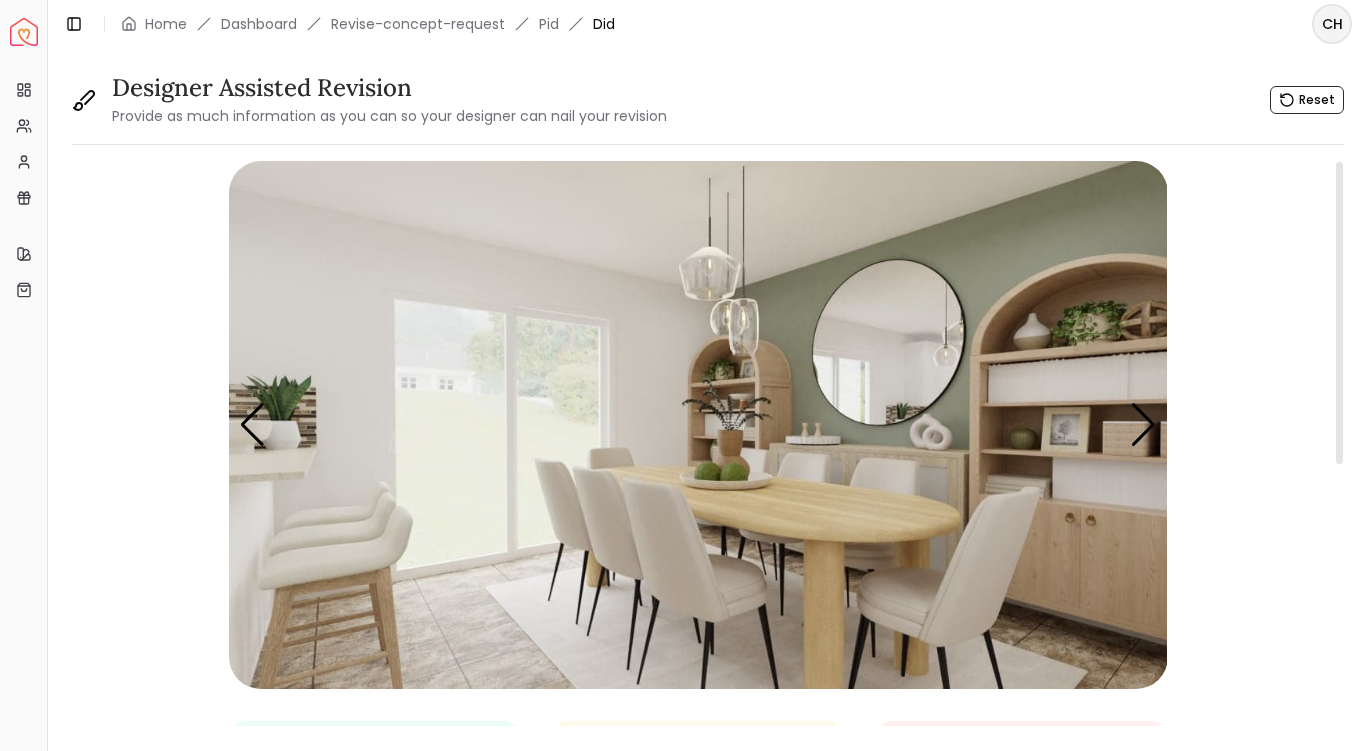 click at bounding box center [698, 425] 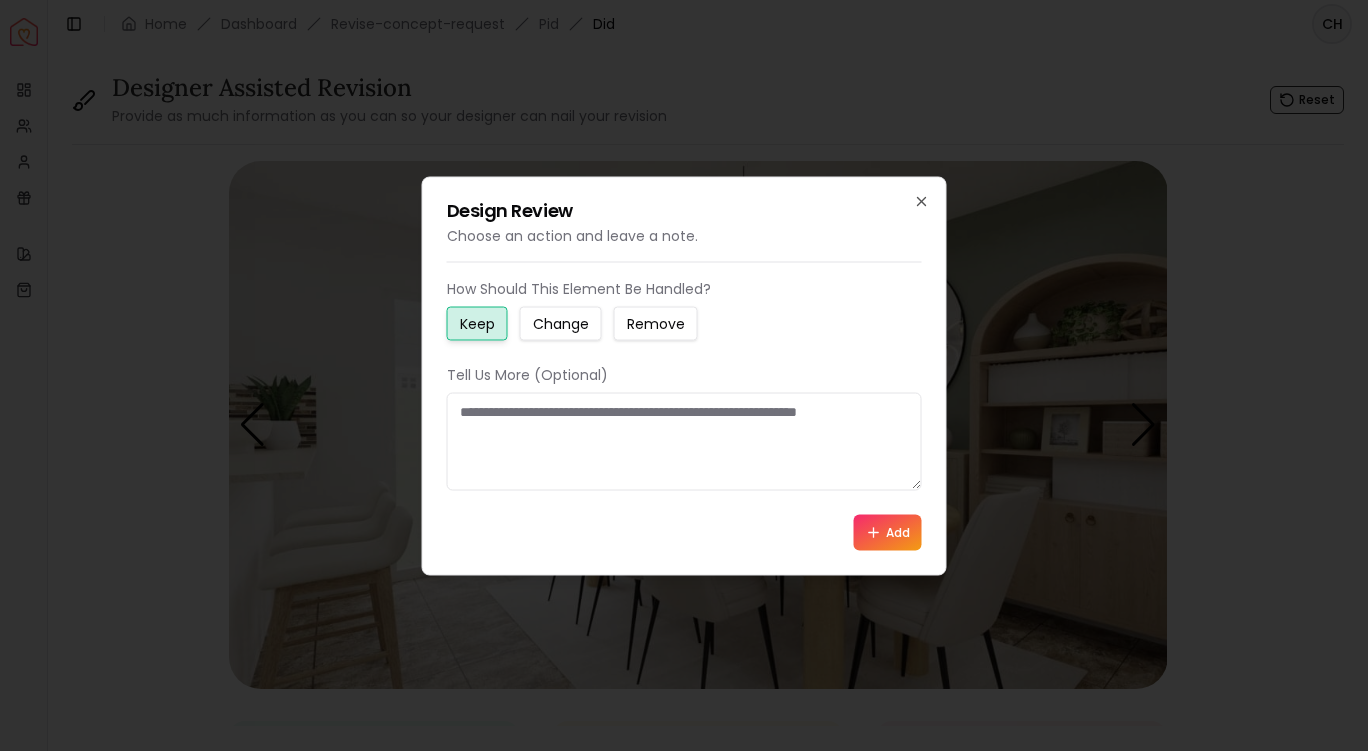 click at bounding box center (684, 441) 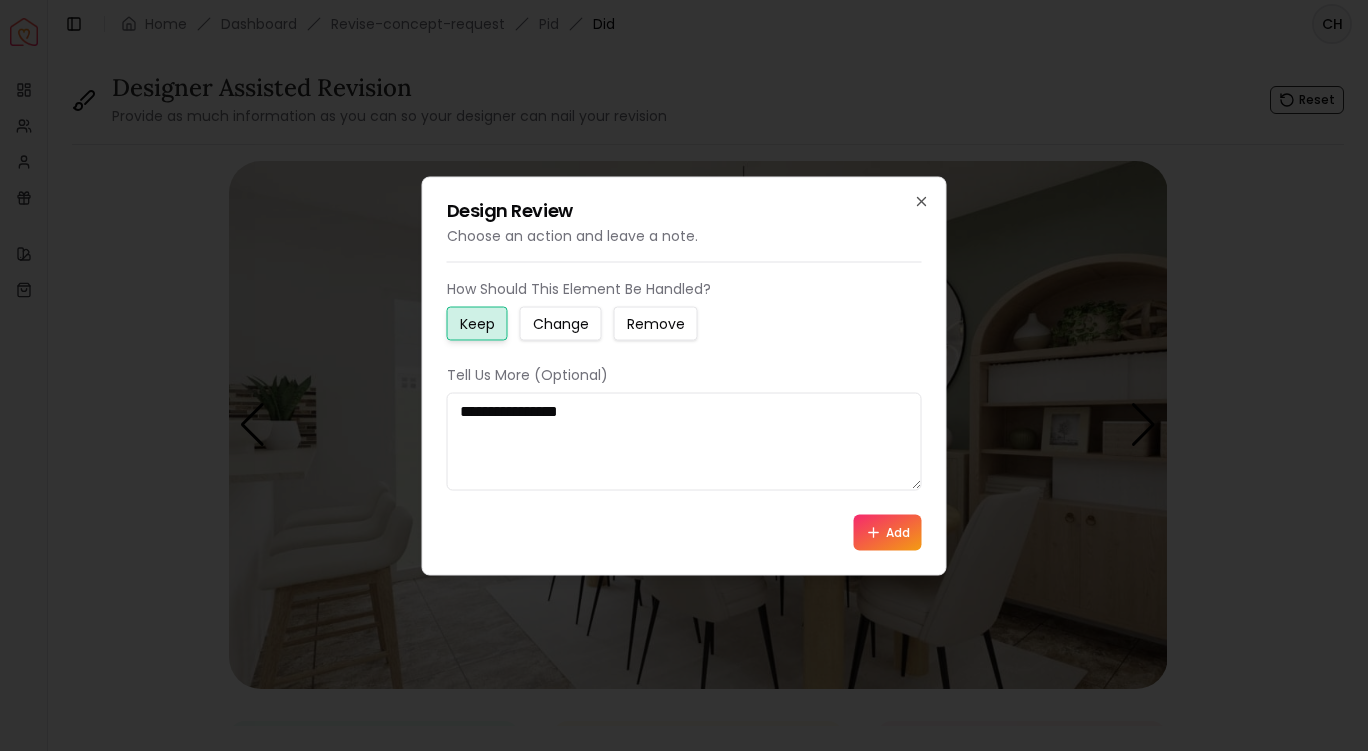 click on "**********" at bounding box center (684, 441) 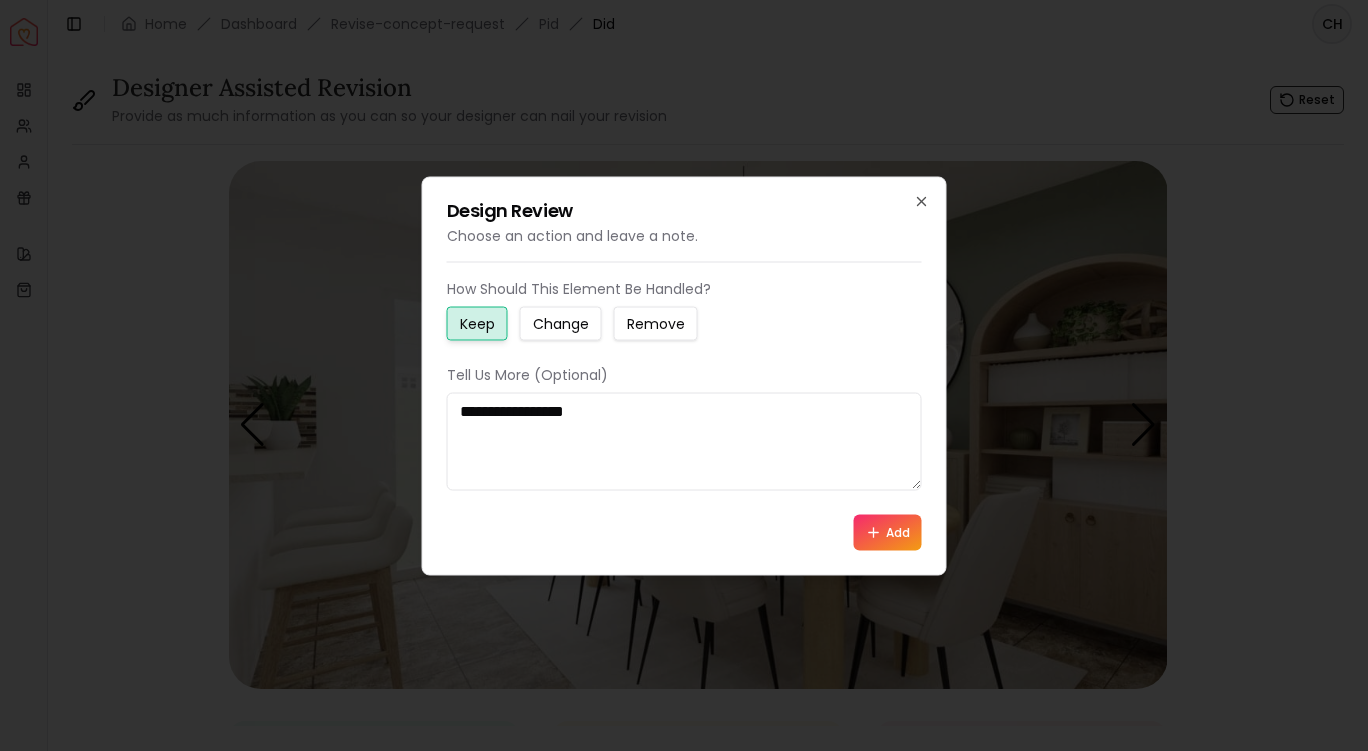 click on "**********" at bounding box center (684, 441) 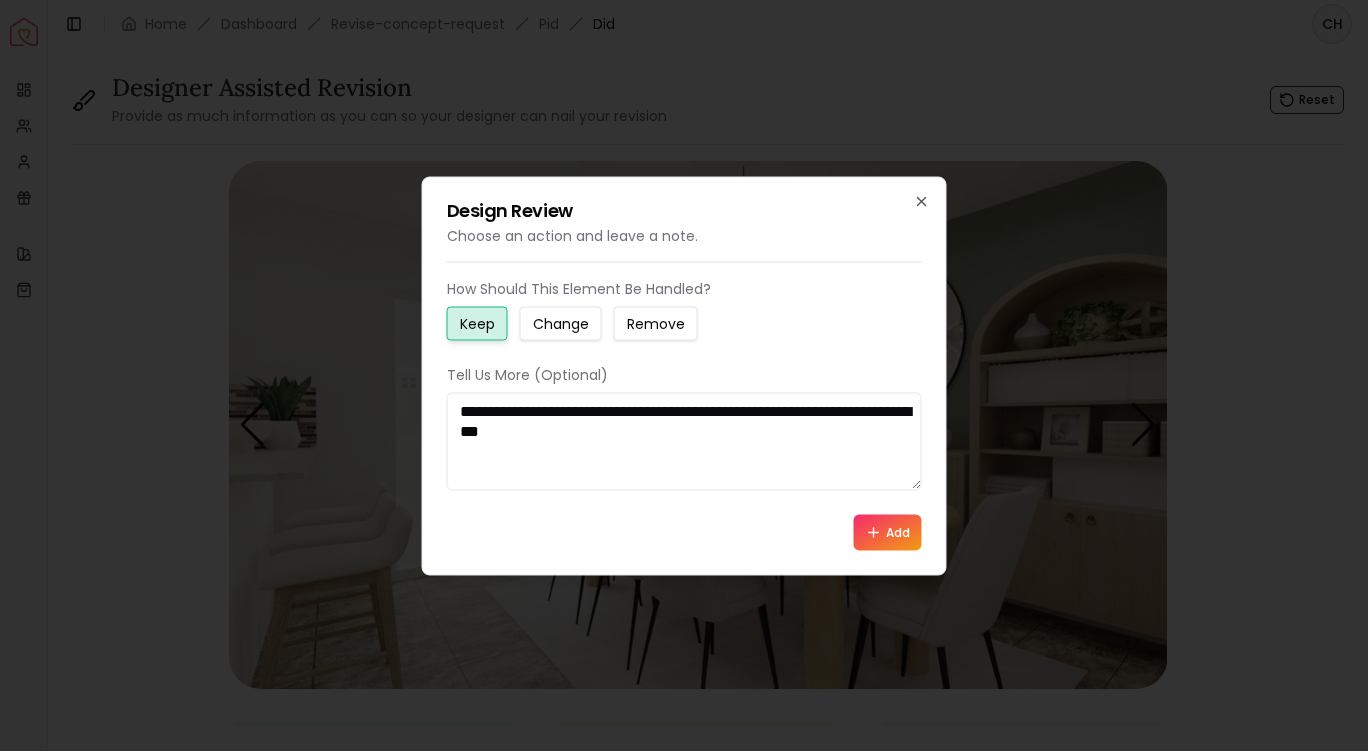 click on "**********" at bounding box center [684, 441] 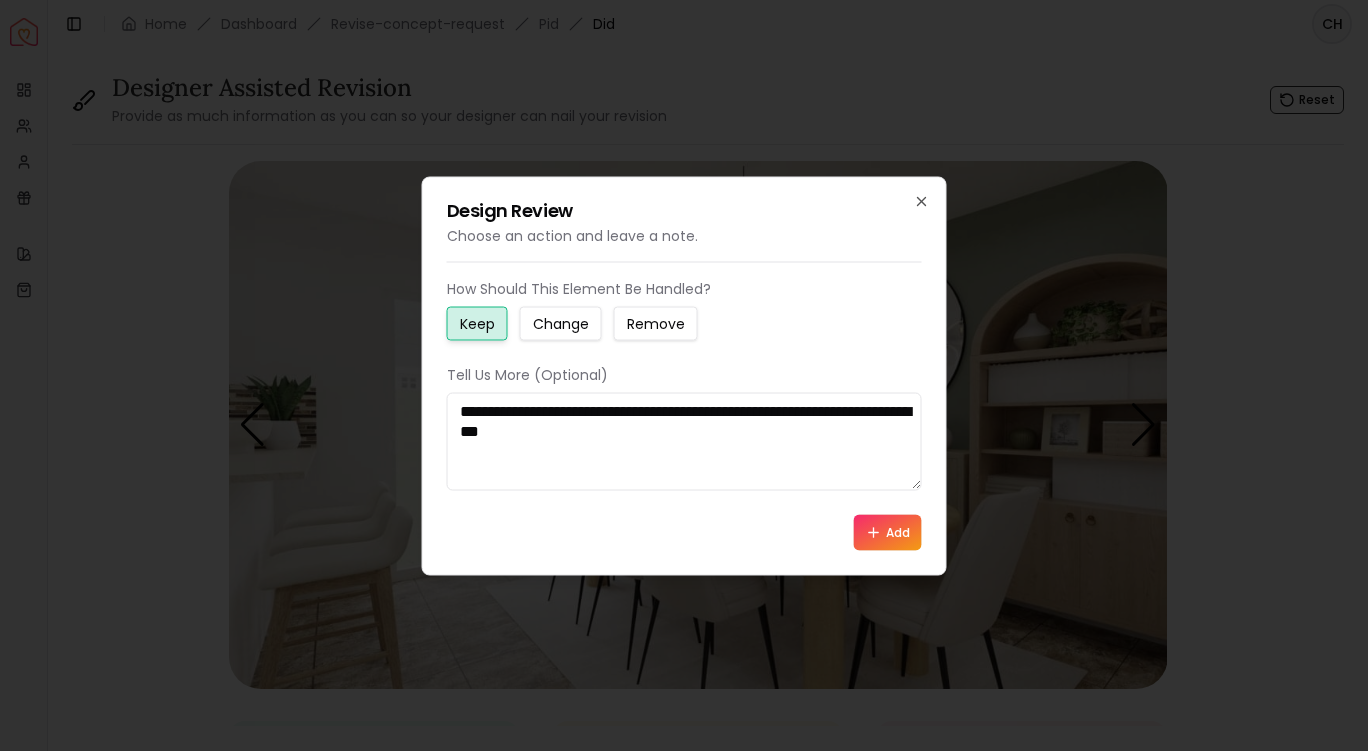 type on "**********" 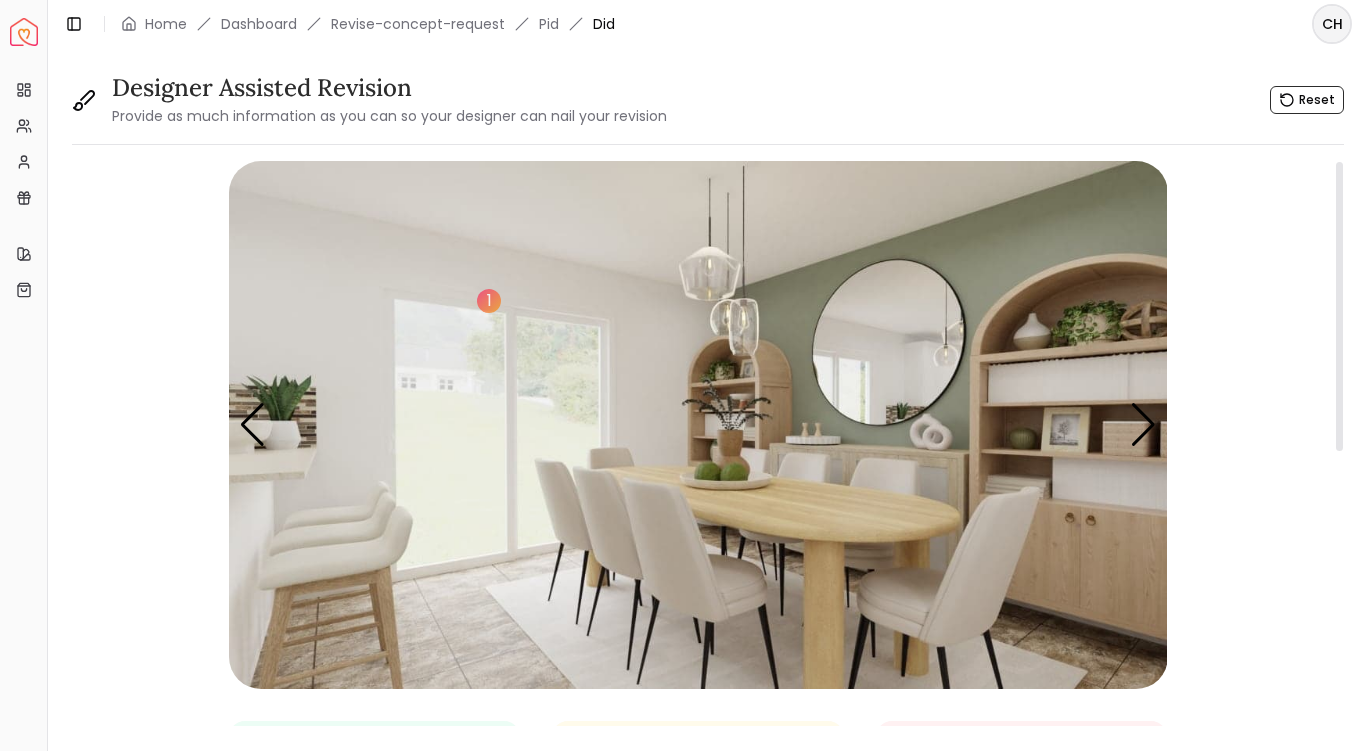 click at bounding box center (698, 425) 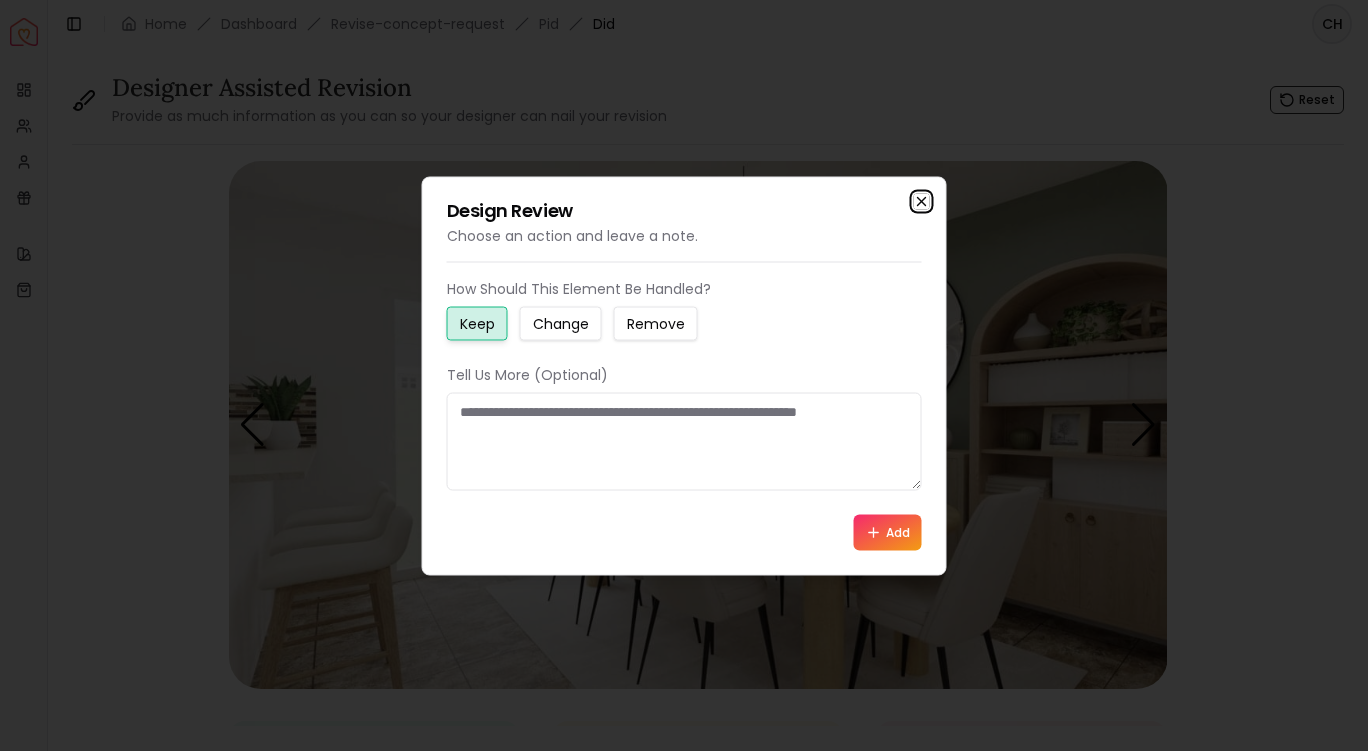 click 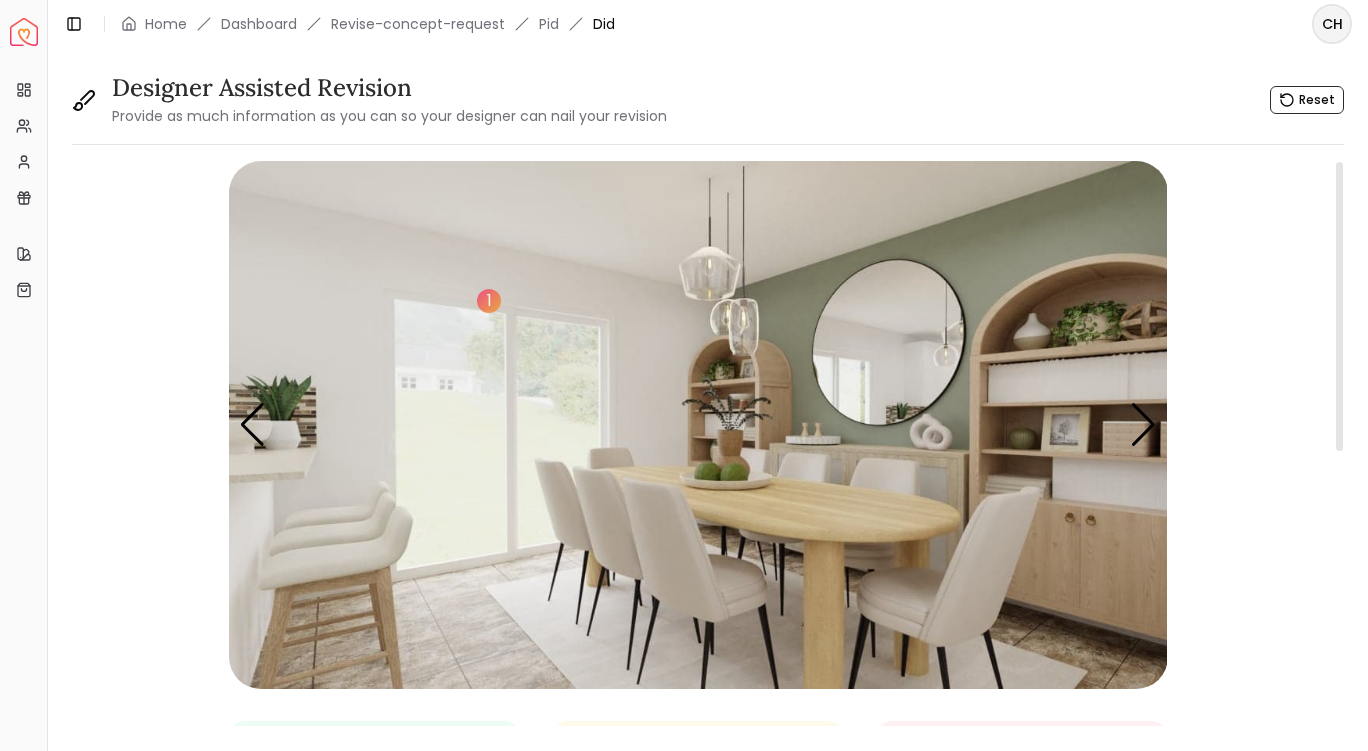 click at bounding box center (698, 425) 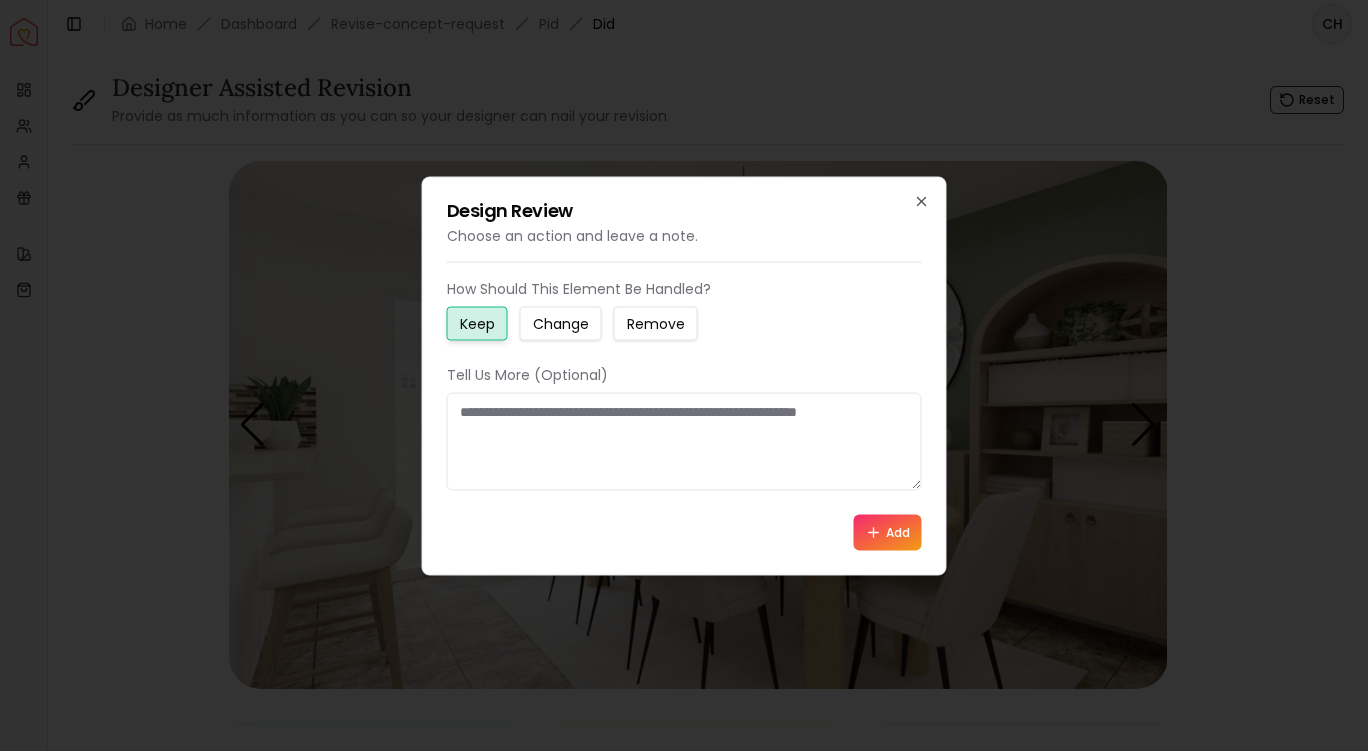 click on "Keep" at bounding box center [477, 323] 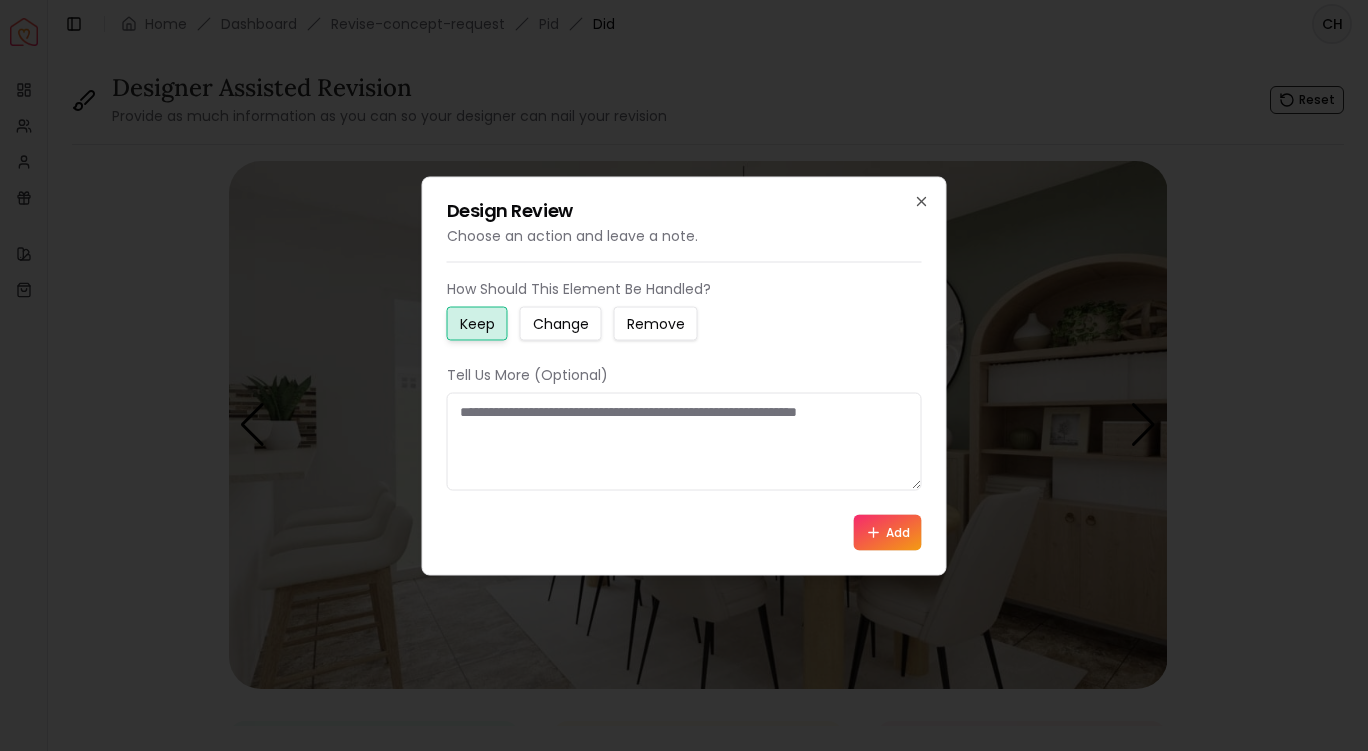 click on "Add" at bounding box center [888, 532] 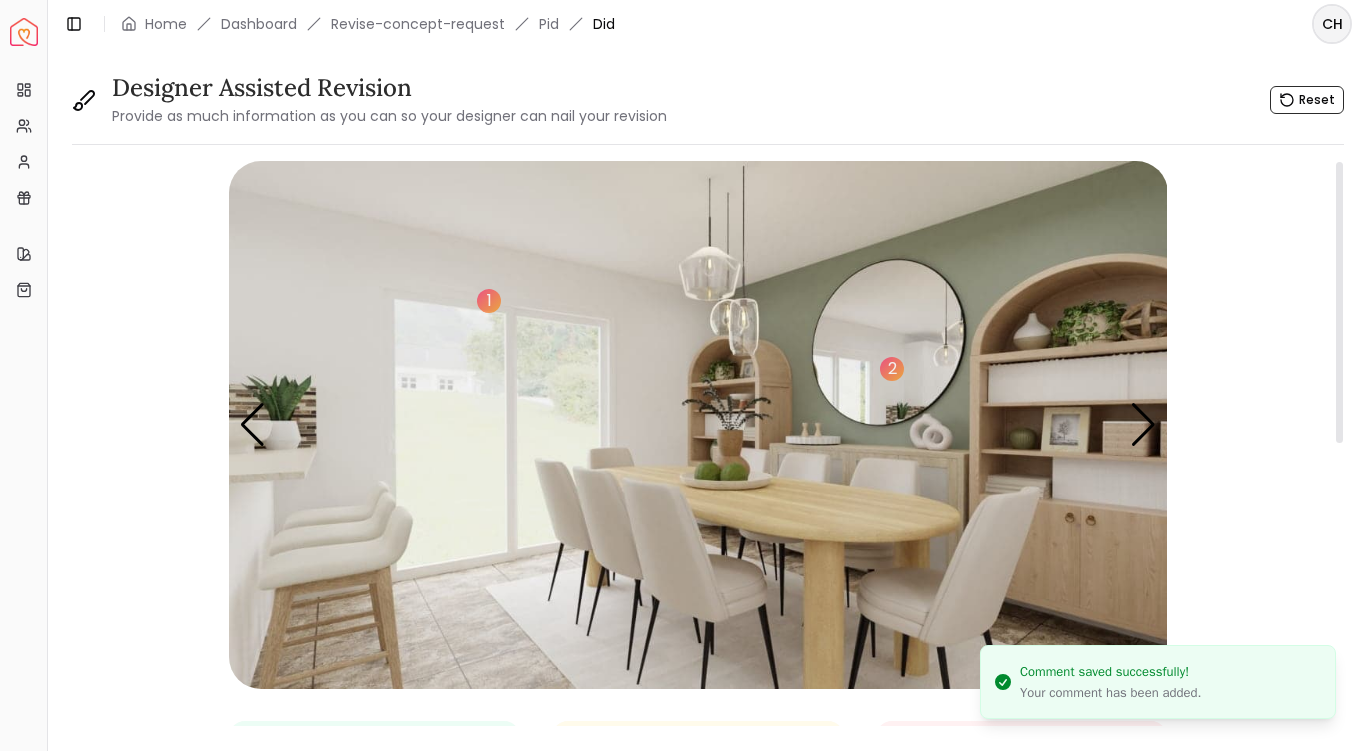 click at bounding box center [698, 425] 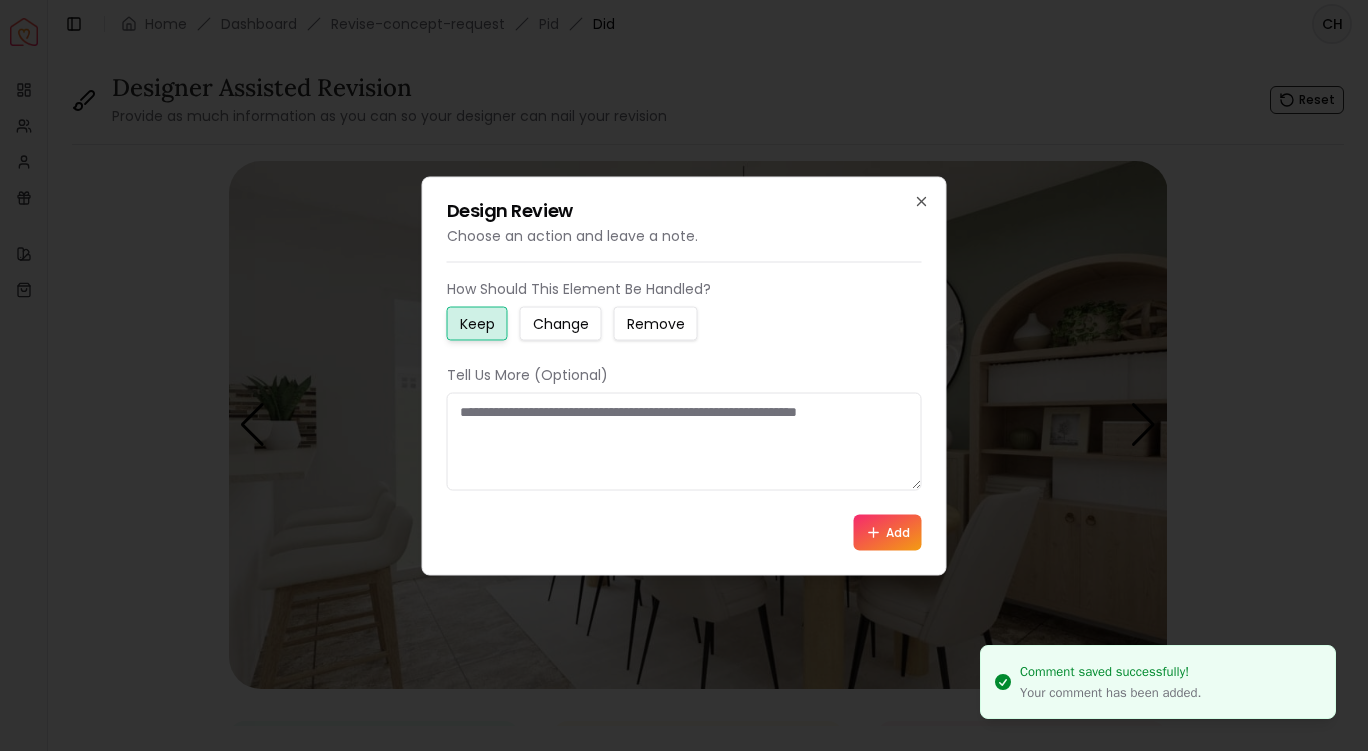 click on "Keep" at bounding box center (477, 323) 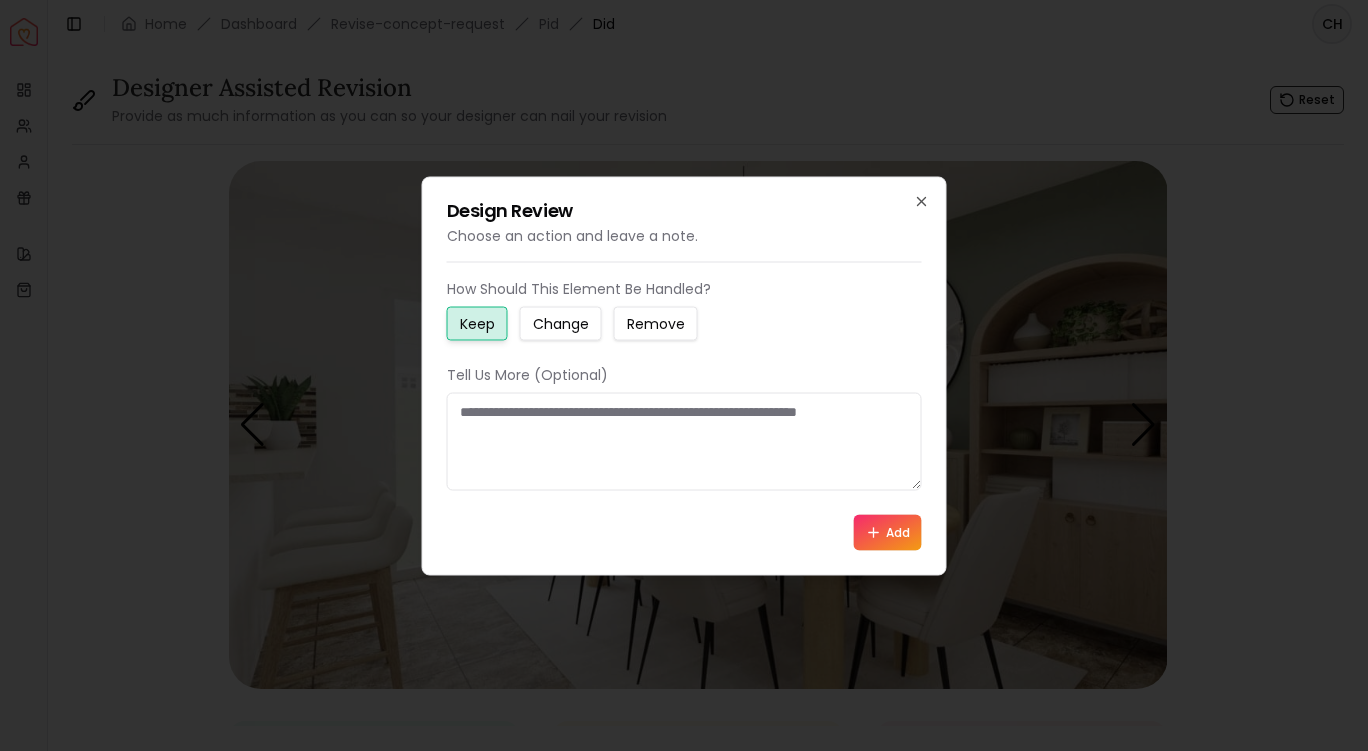 click on "Add" at bounding box center [888, 532] 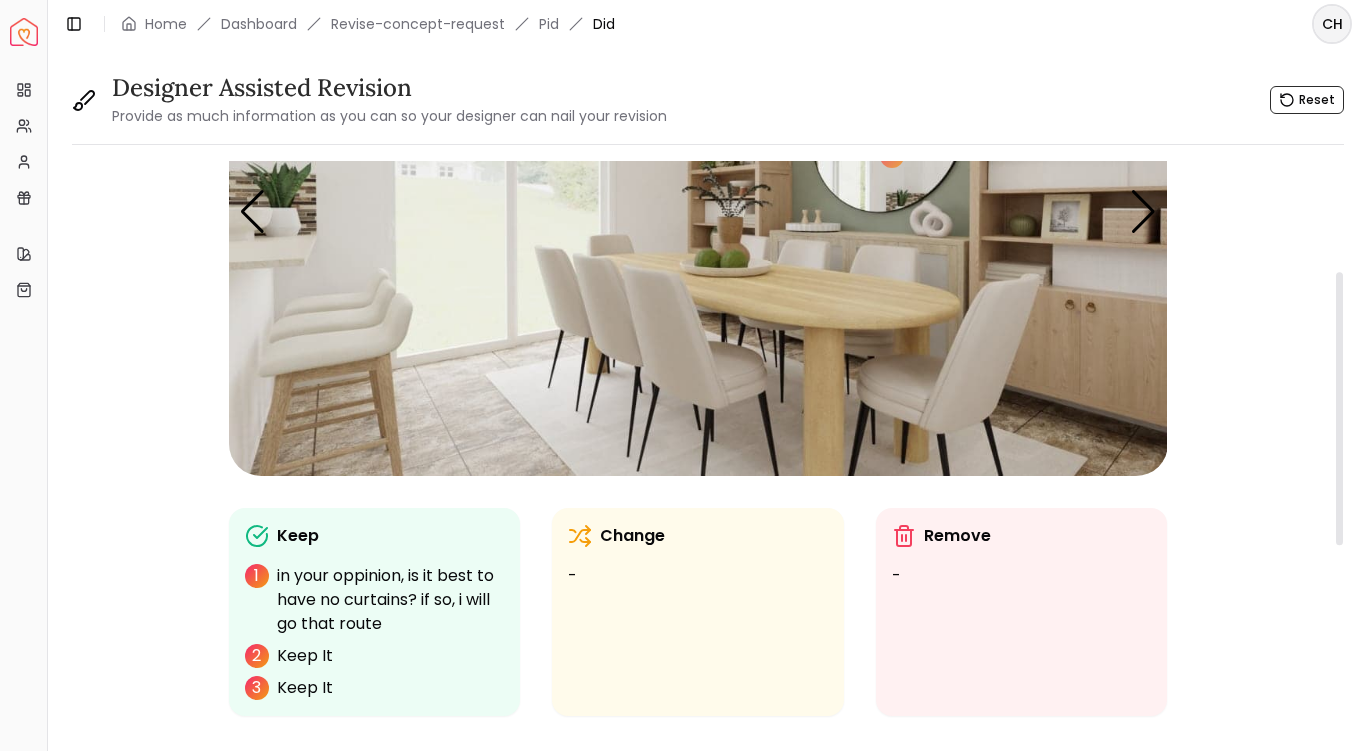 scroll, scrollTop: 338, scrollLeft: 0, axis: vertical 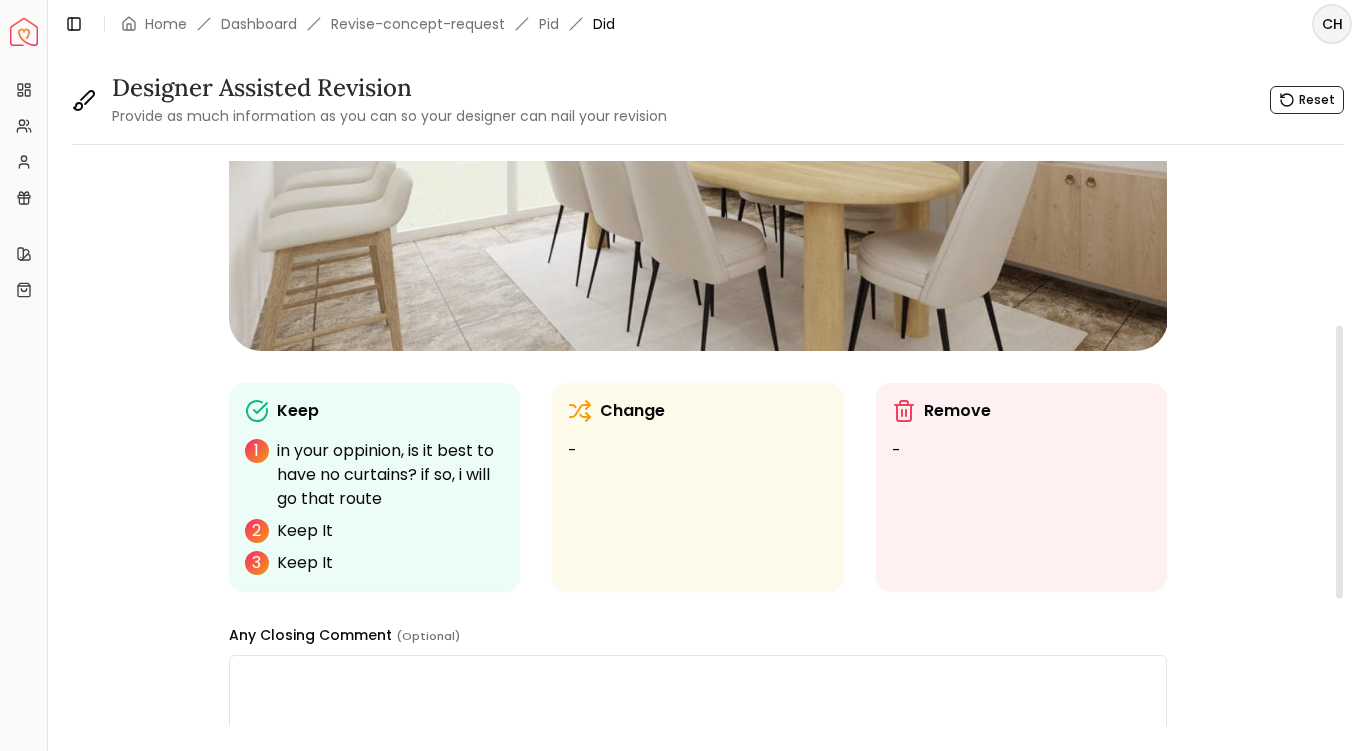 click on "Change -" at bounding box center [698, 487] 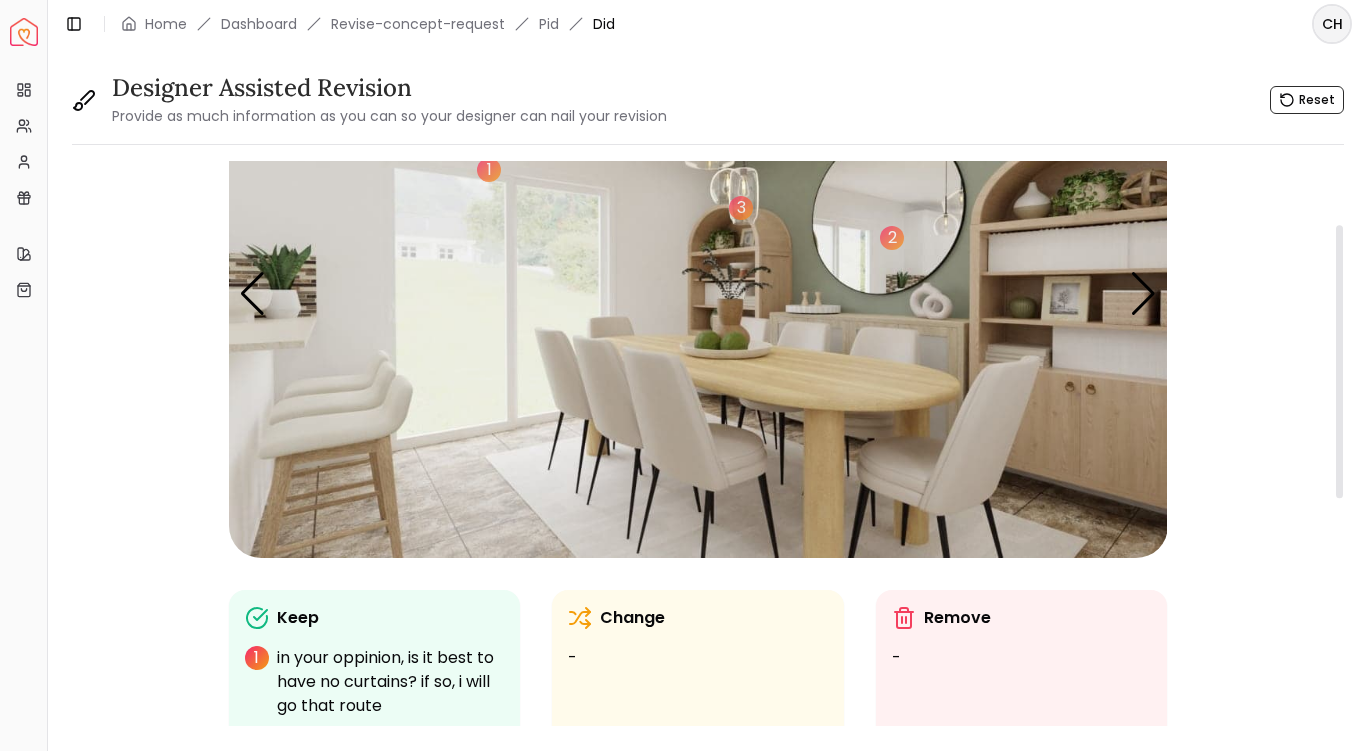 scroll, scrollTop: 132, scrollLeft: 0, axis: vertical 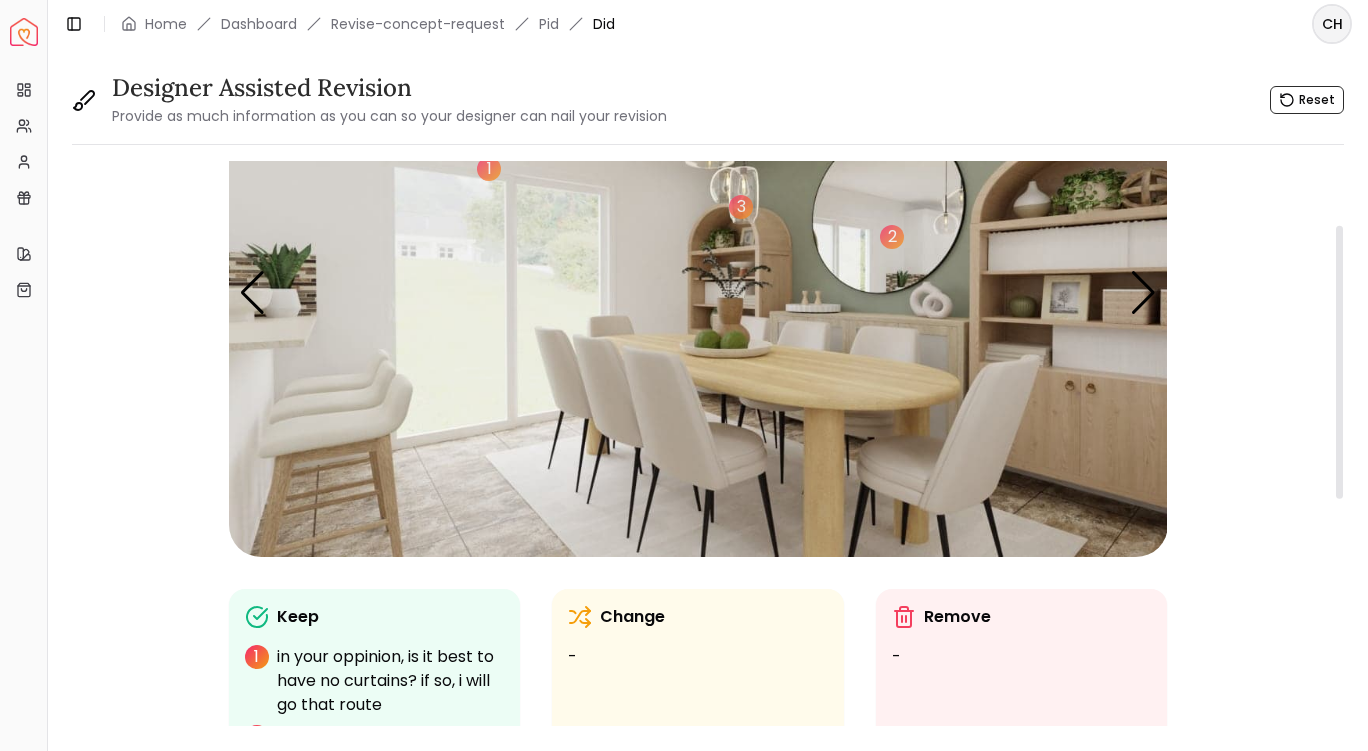 click at bounding box center (698, 293) 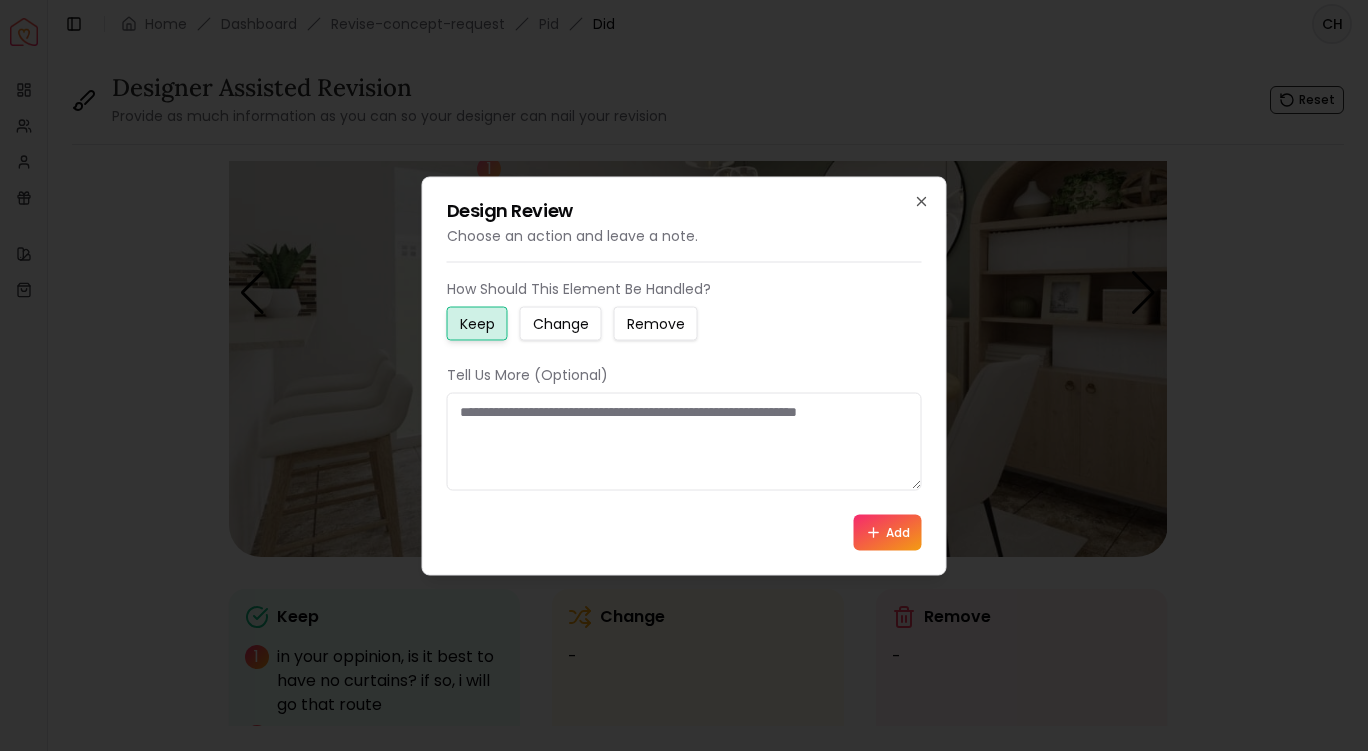 click on "Change" at bounding box center [561, 323] 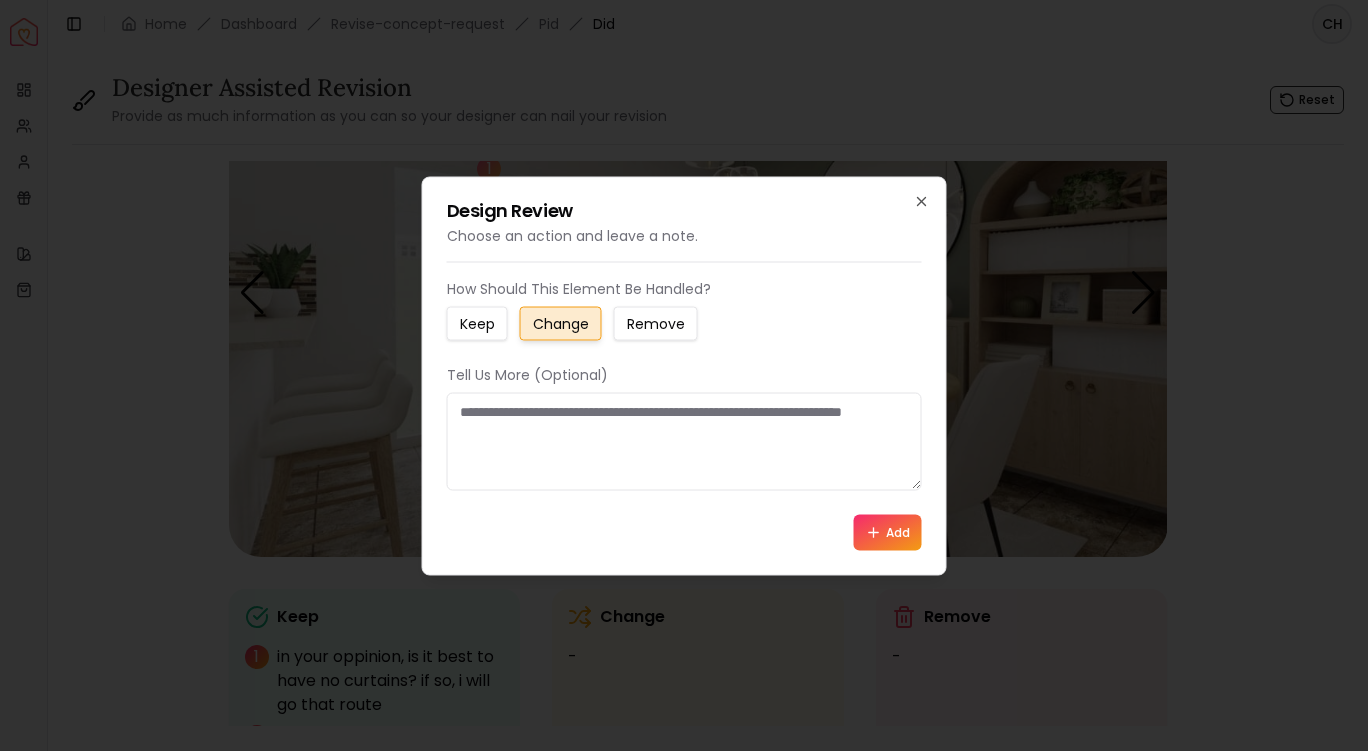 click at bounding box center (684, 441) 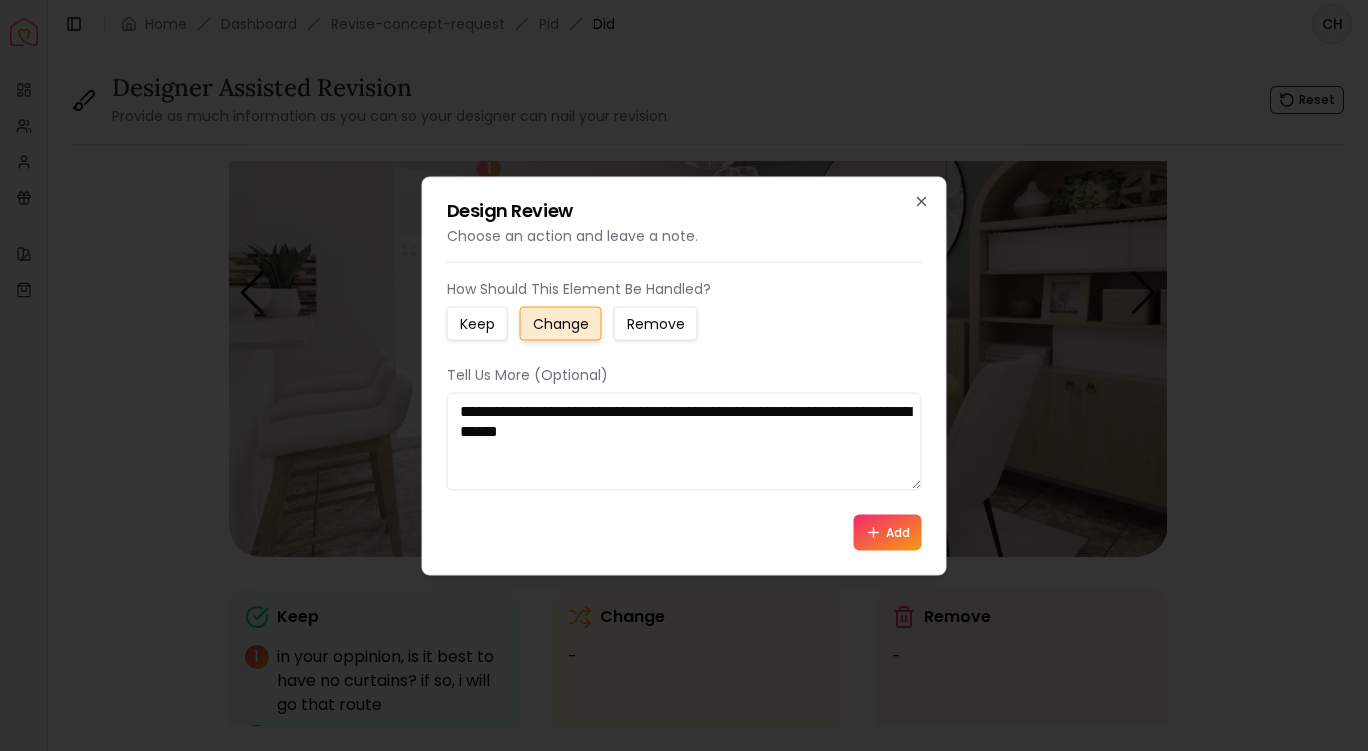 paste on "**********" 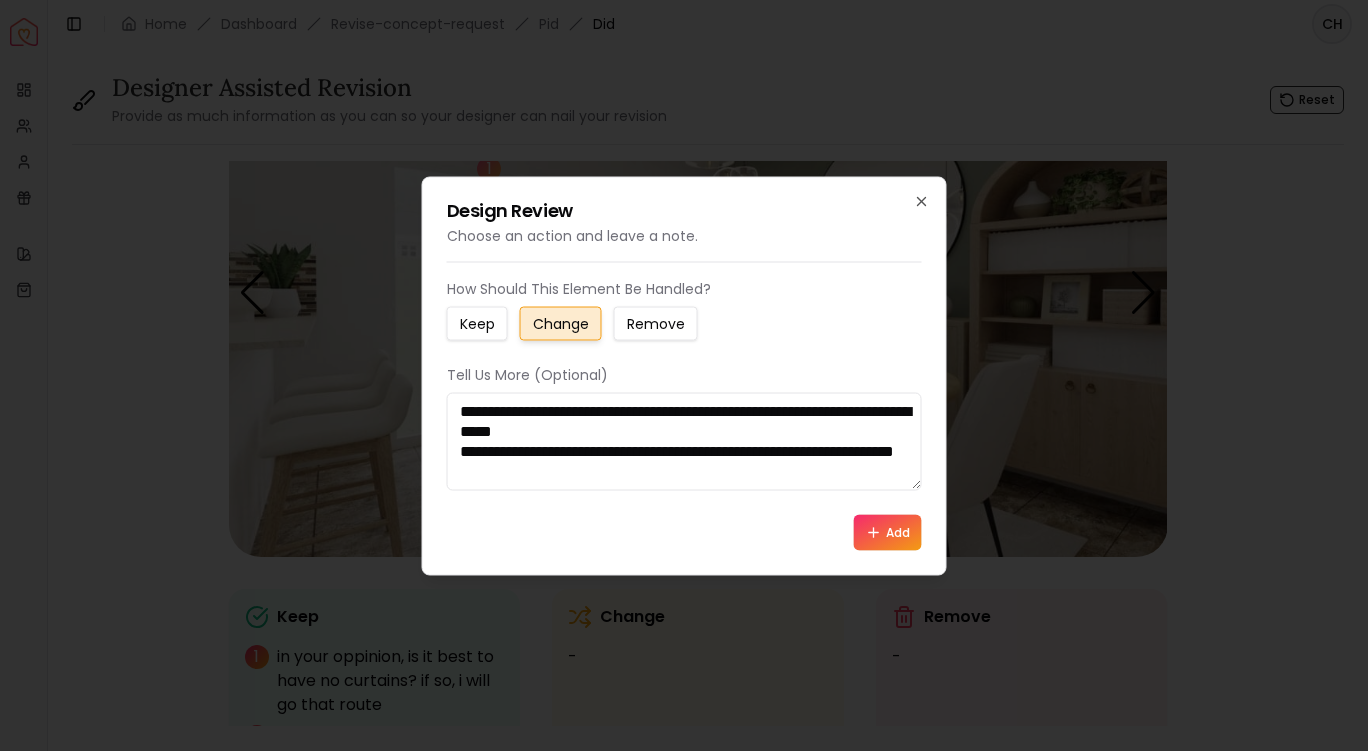 type on "**********" 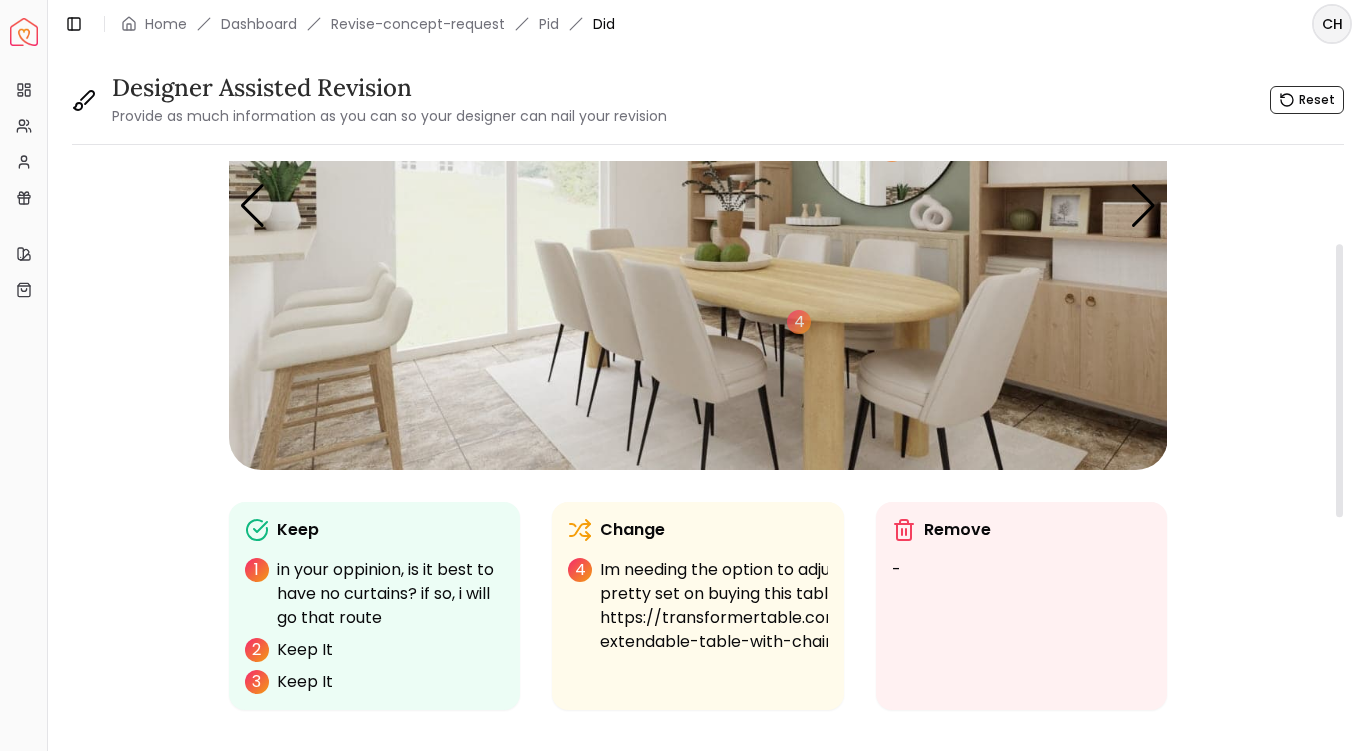 scroll, scrollTop: 225, scrollLeft: 0, axis: vertical 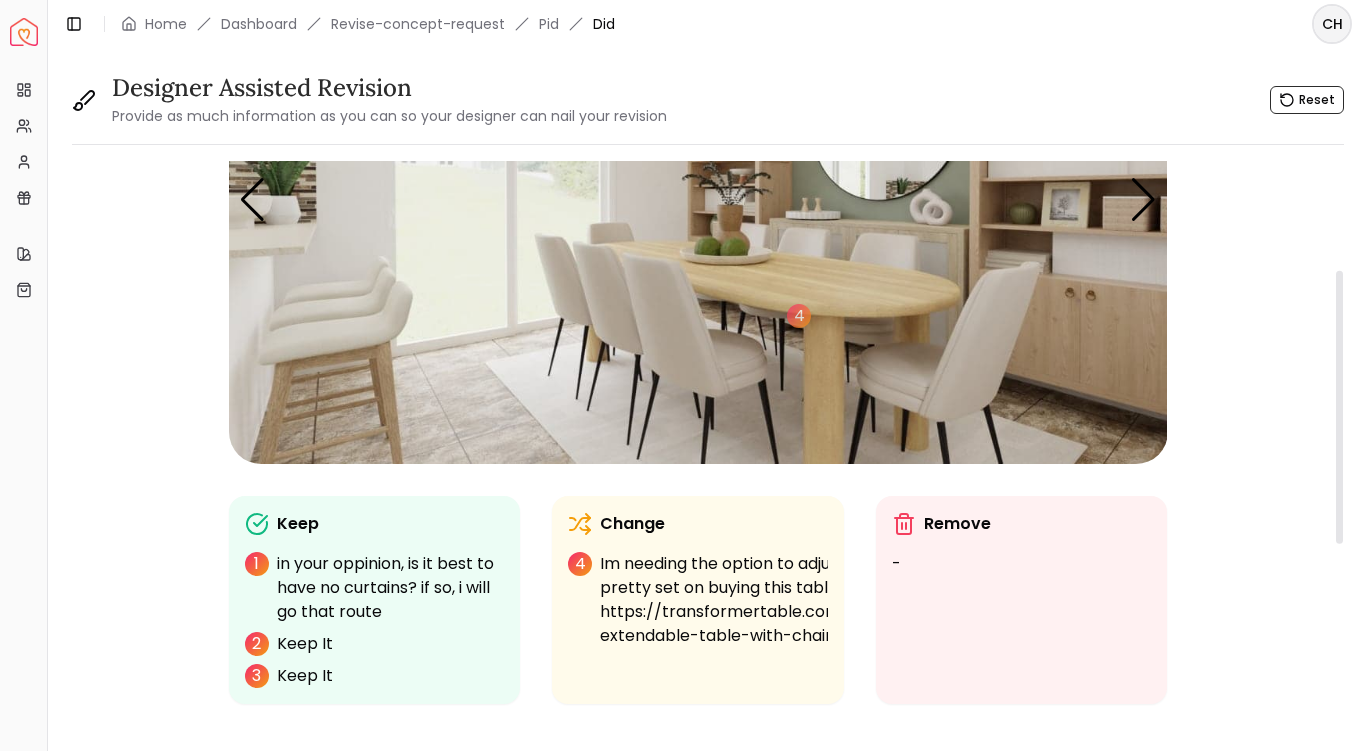 click on "Im needing the option to adjust the seating and pretty set on buying this table;
https://transformertable.com/products/round-extendable-table-with-chairs" at bounding box center [792, 600] 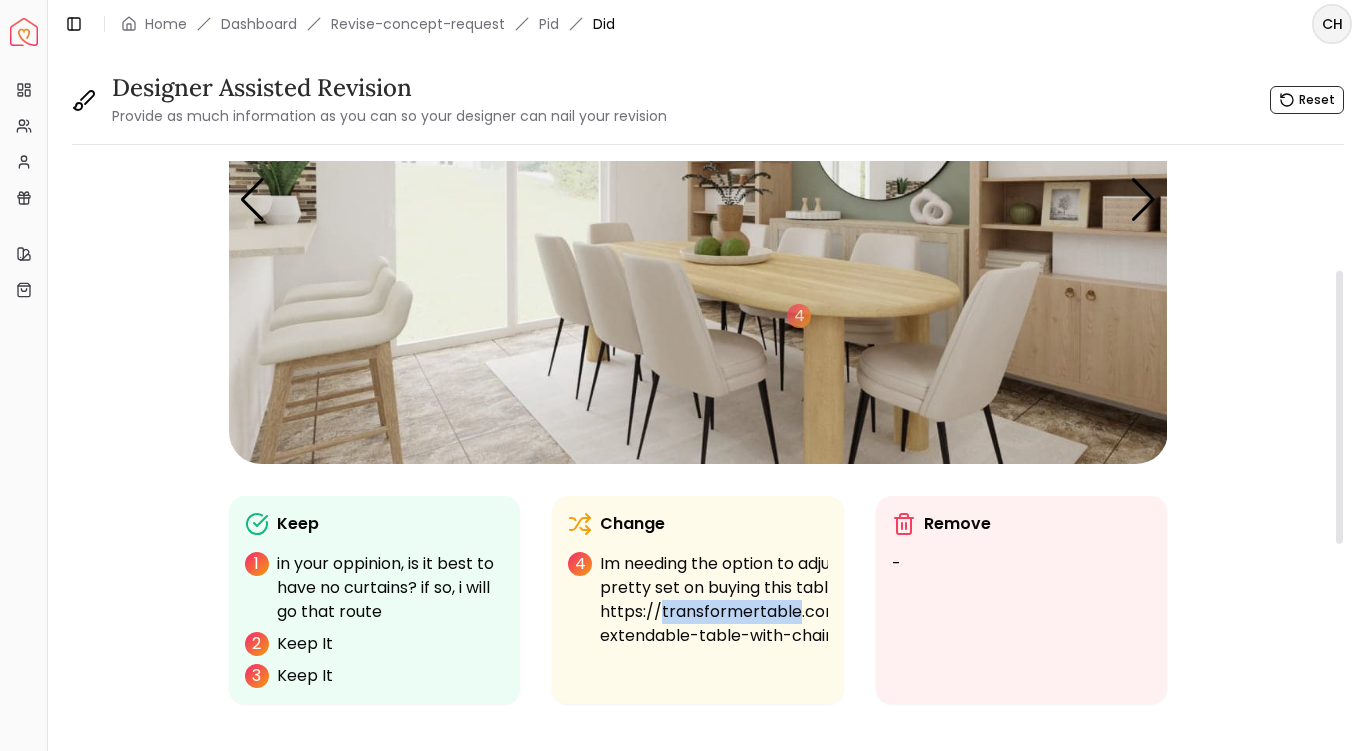 click on "Im needing the option to adjust the seating and pretty set on buying this table;
https://transformertable.com/products/round-extendable-table-with-chairs" at bounding box center [792, 600] 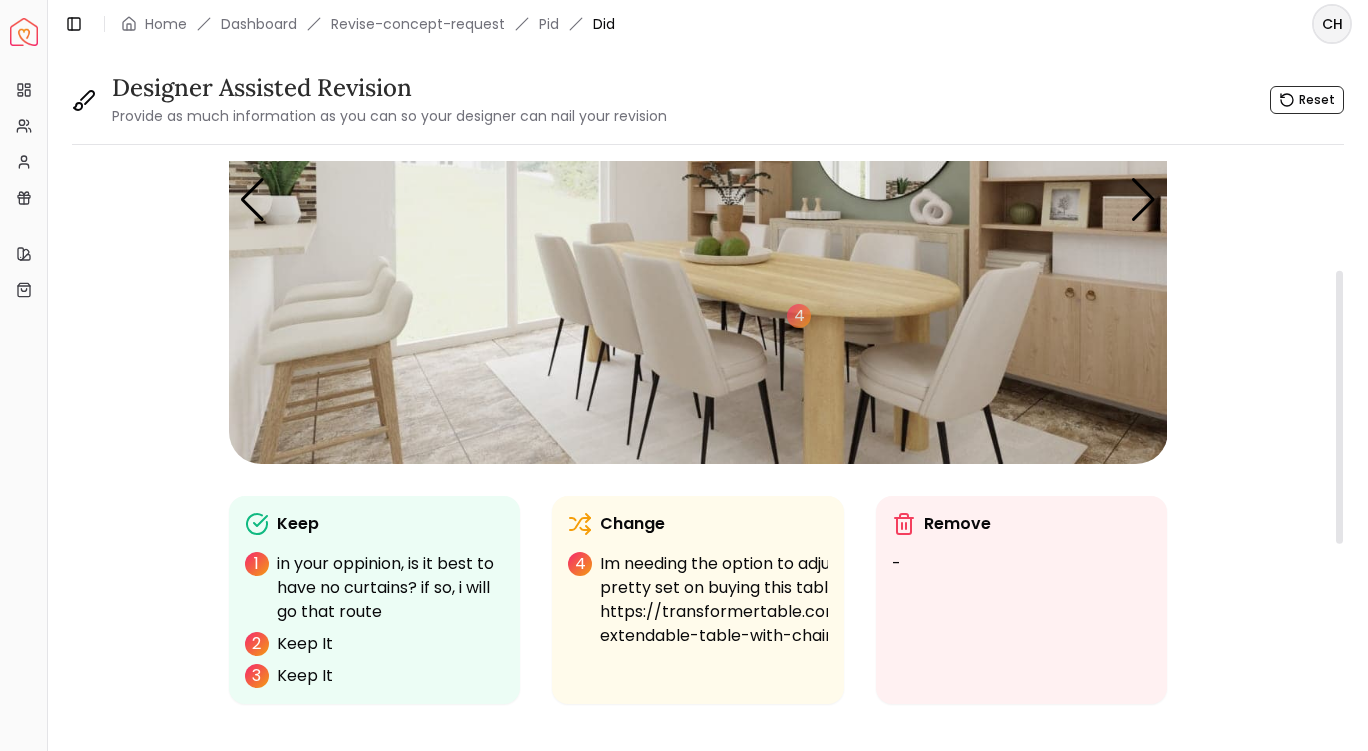 click on "Im needing the option to adjust the seating and pretty set on buying this table;
https://transformertable.com/products/round-extendable-table-with-chairs" at bounding box center [792, 600] 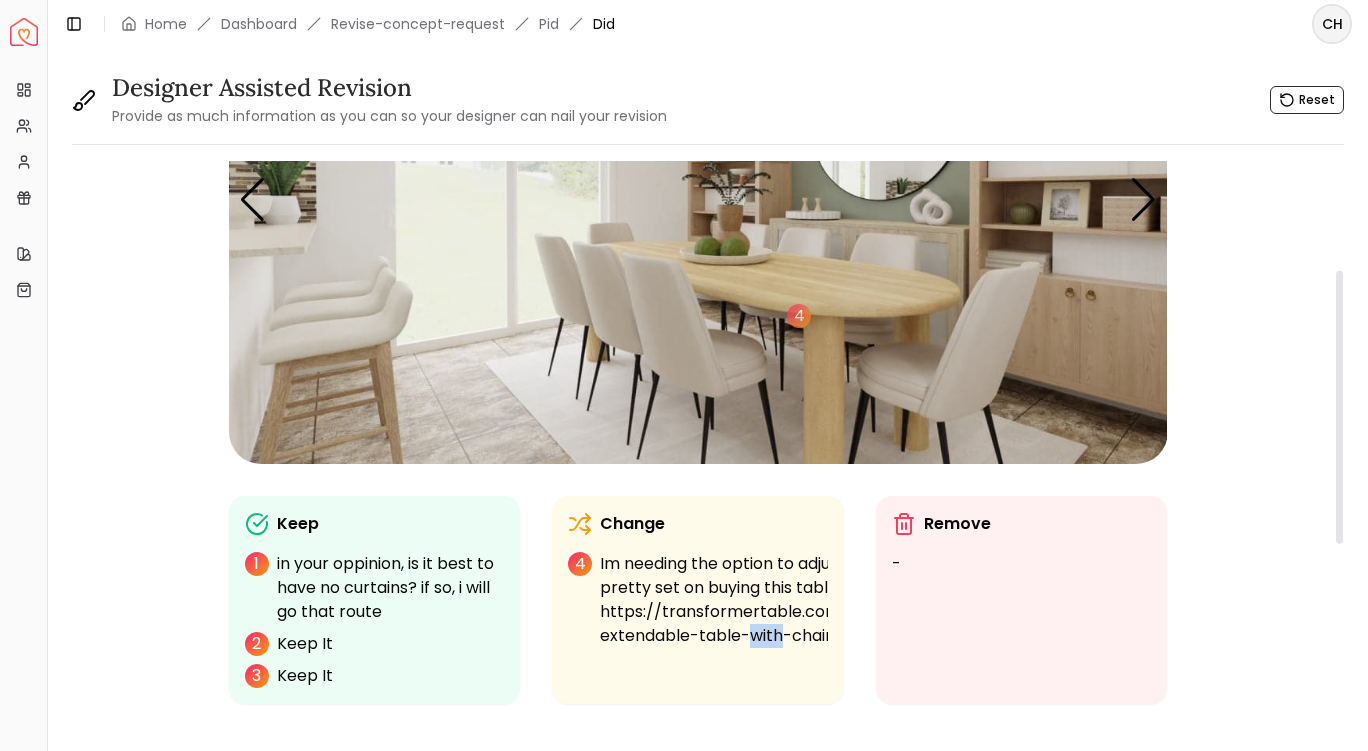 click on "Im needing the option to adjust the seating and pretty set on buying this table;
https://transformertable.com/products/round-extendable-table-with-chairs" at bounding box center (792, 600) 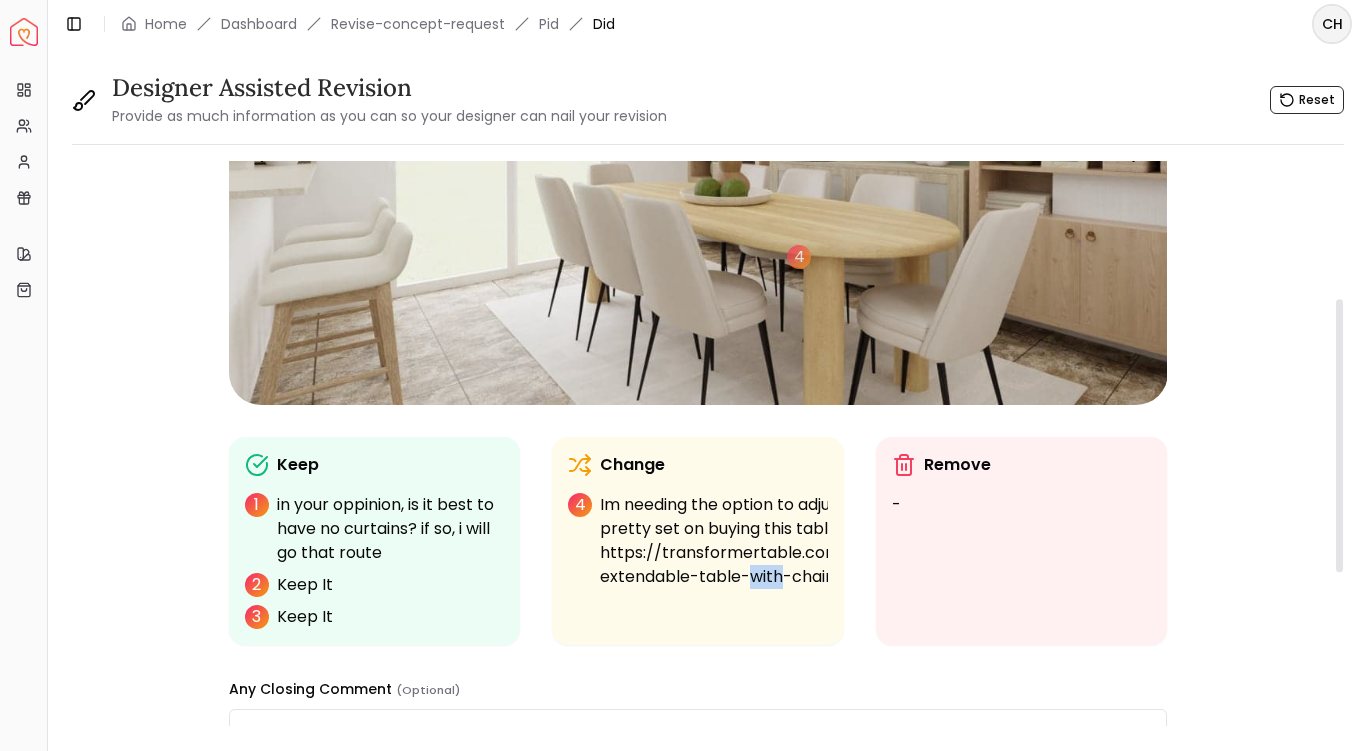 scroll, scrollTop: 272, scrollLeft: 0, axis: vertical 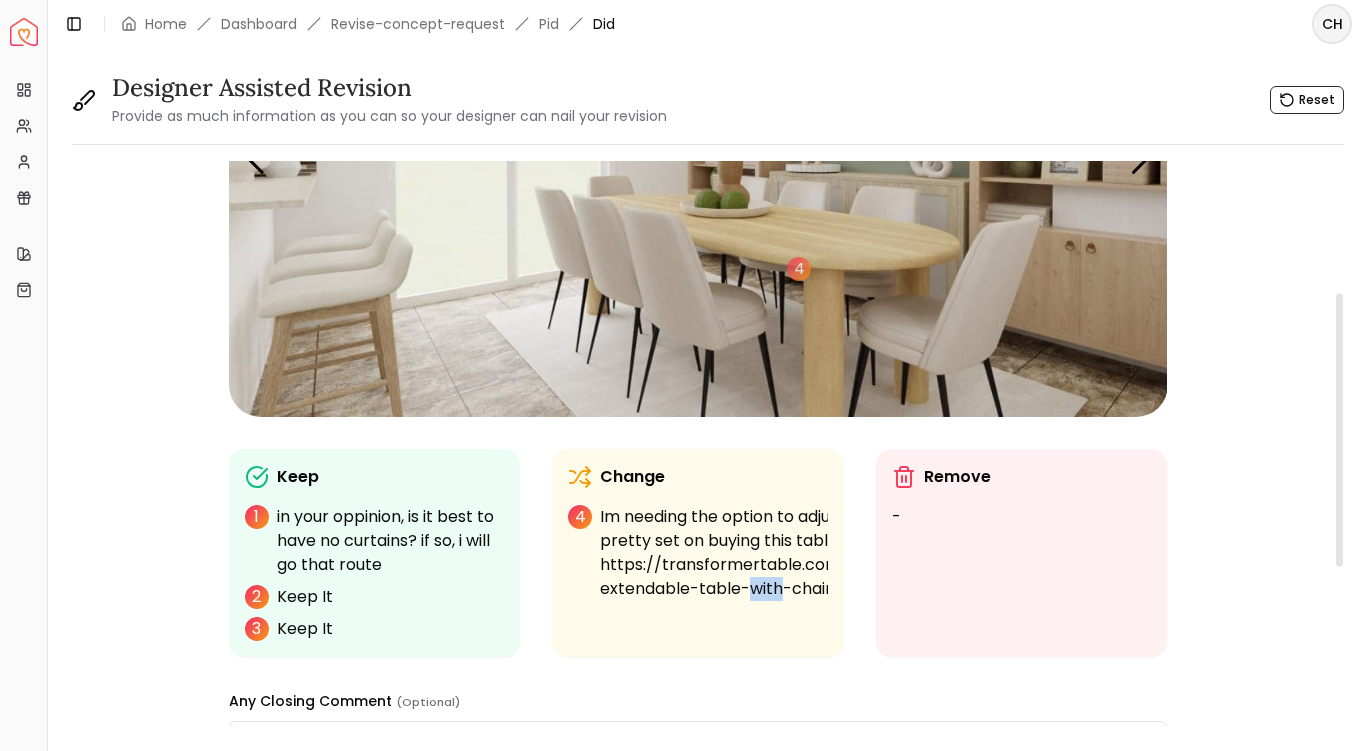 click at bounding box center (698, 153) 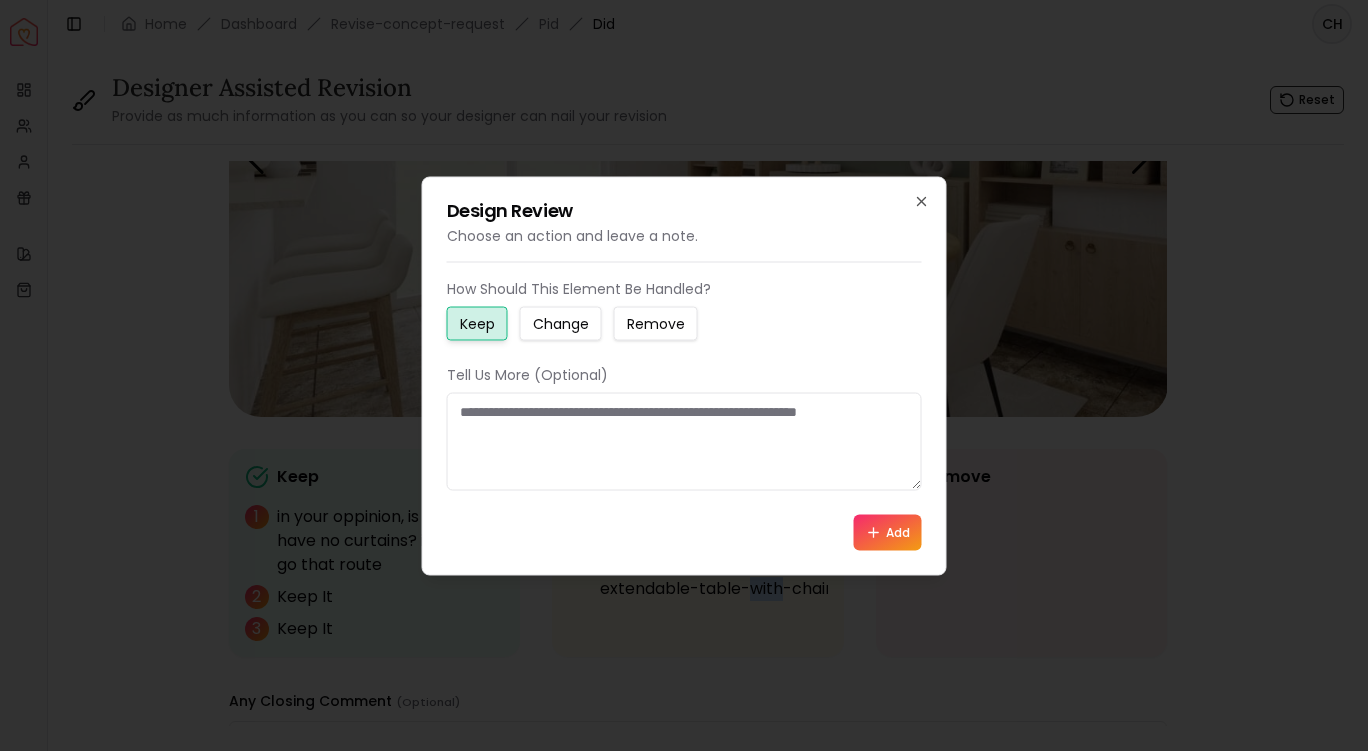 click on "Change" at bounding box center (561, 323) 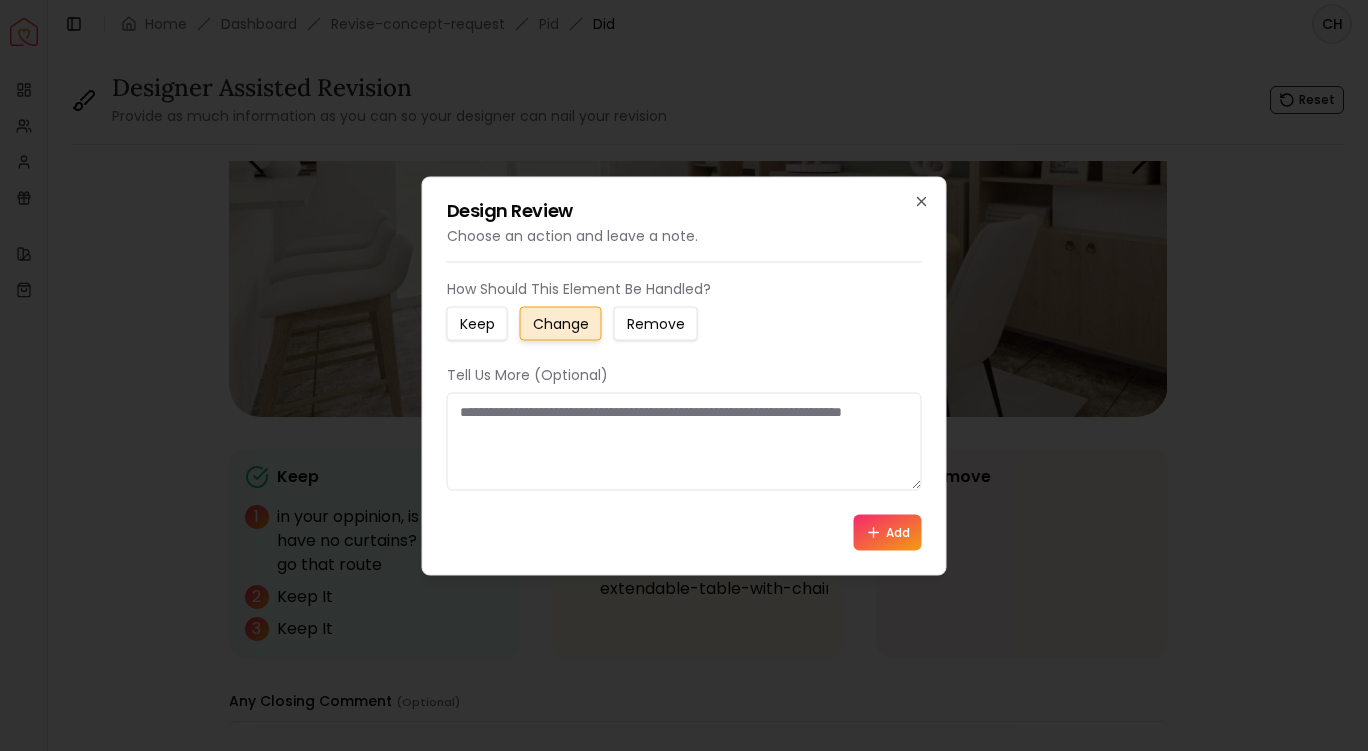 click at bounding box center (684, 441) 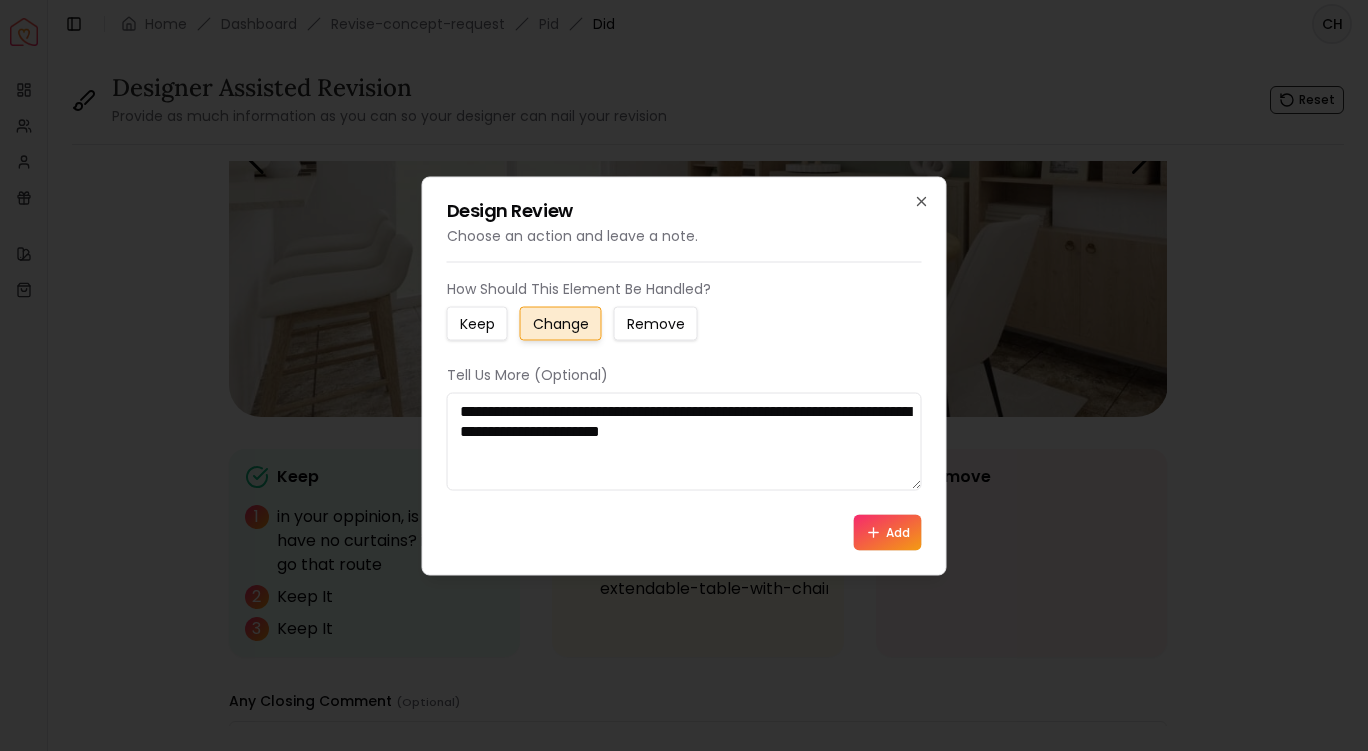 type on "**********" 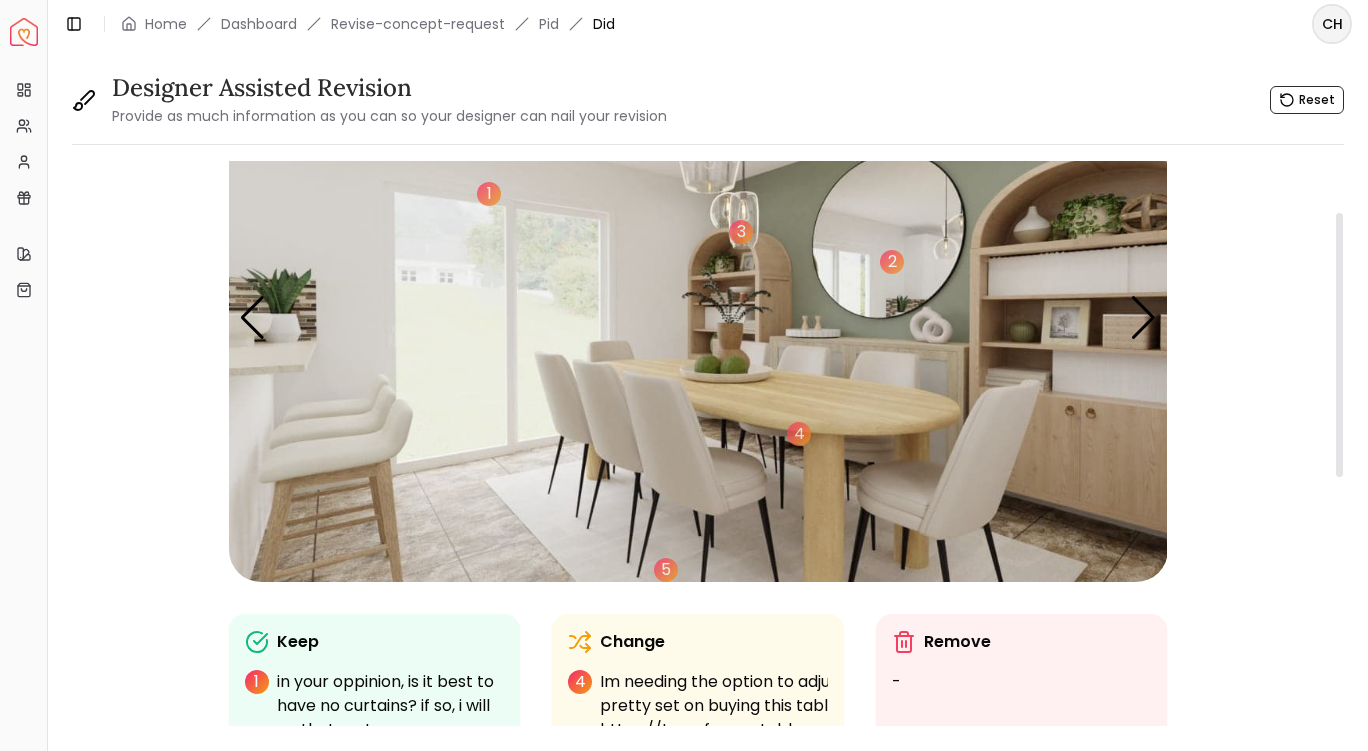 scroll, scrollTop: 106, scrollLeft: 0, axis: vertical 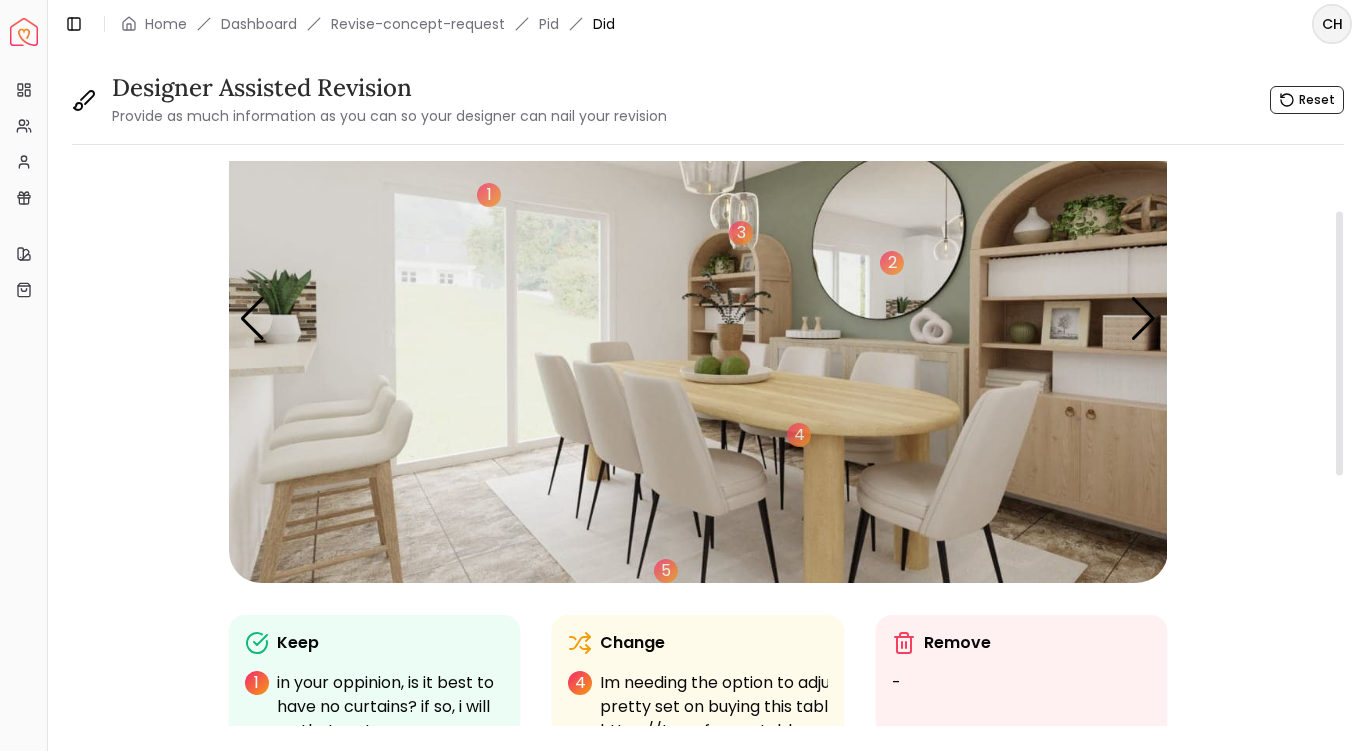 click at bounding box center (698, 319) 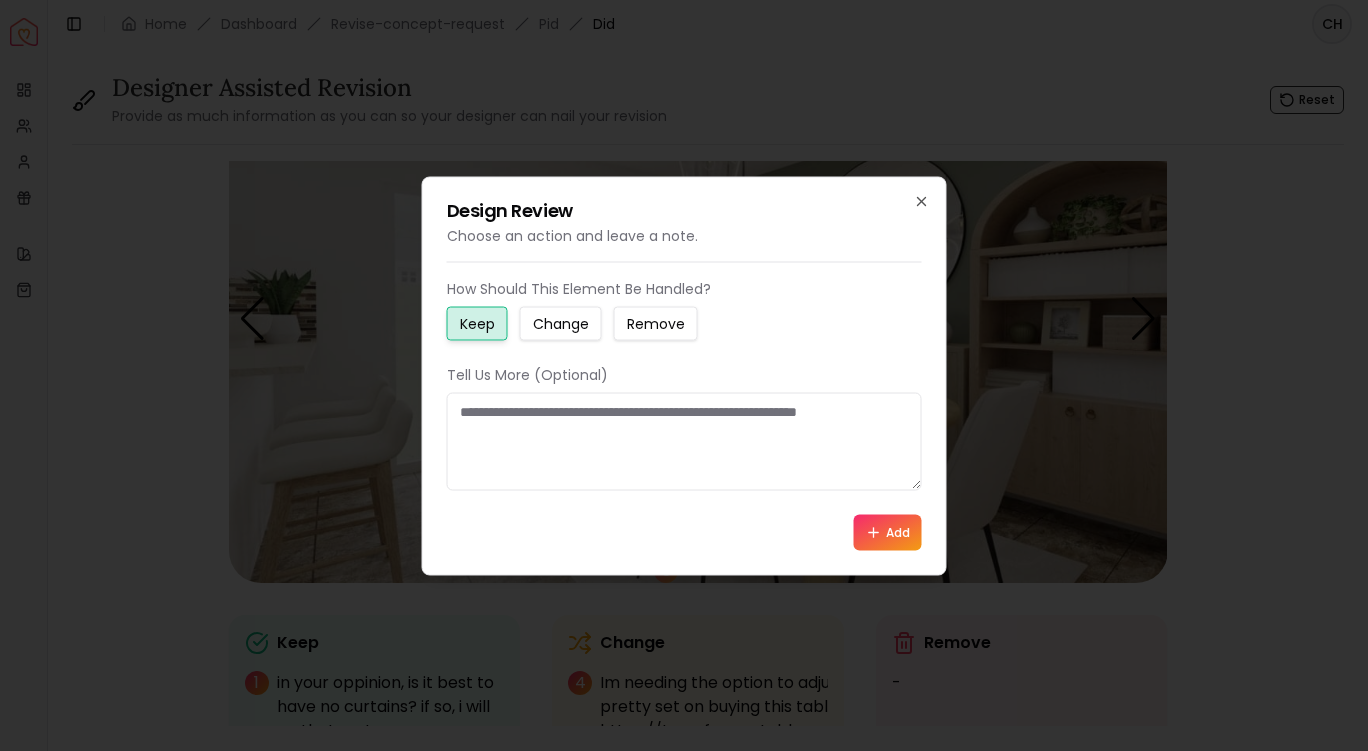 click on "Change" at bounding box center [561, 323] 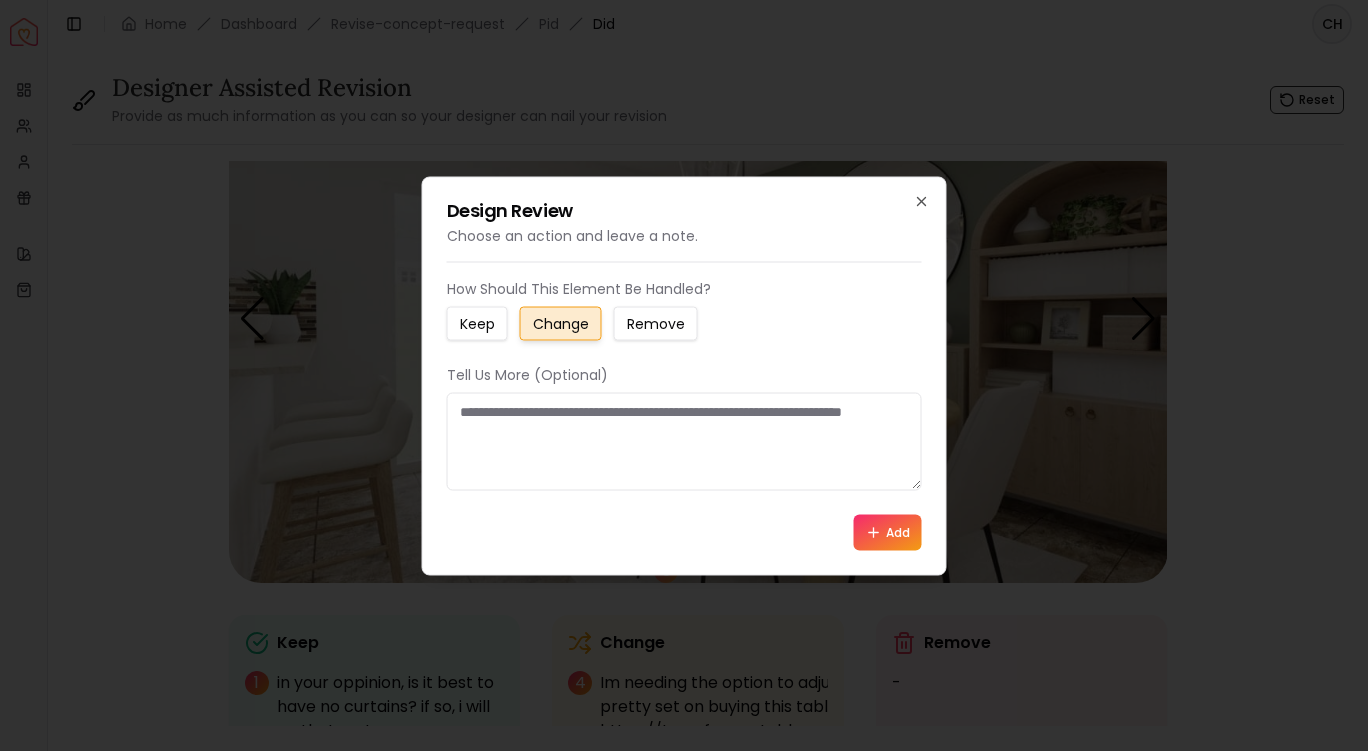 click at bounding box center (684, 441) 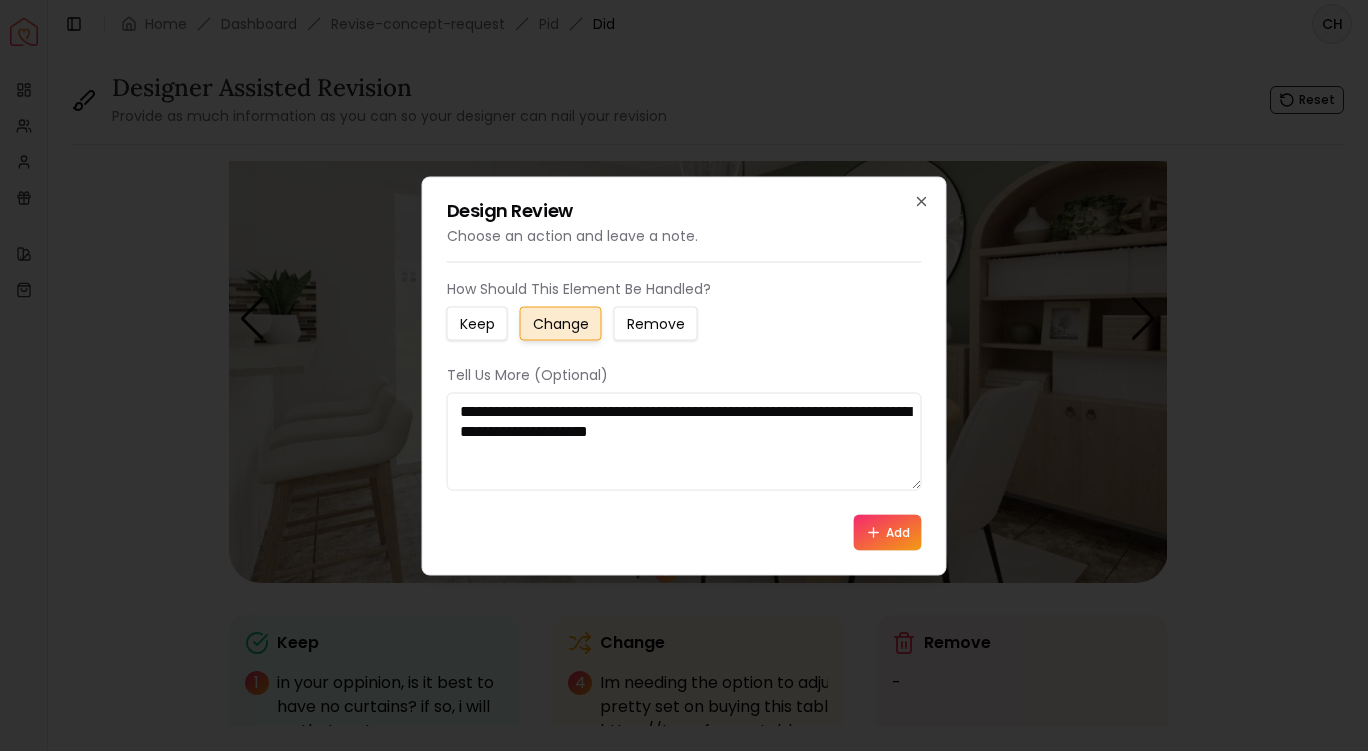 type on "**********" 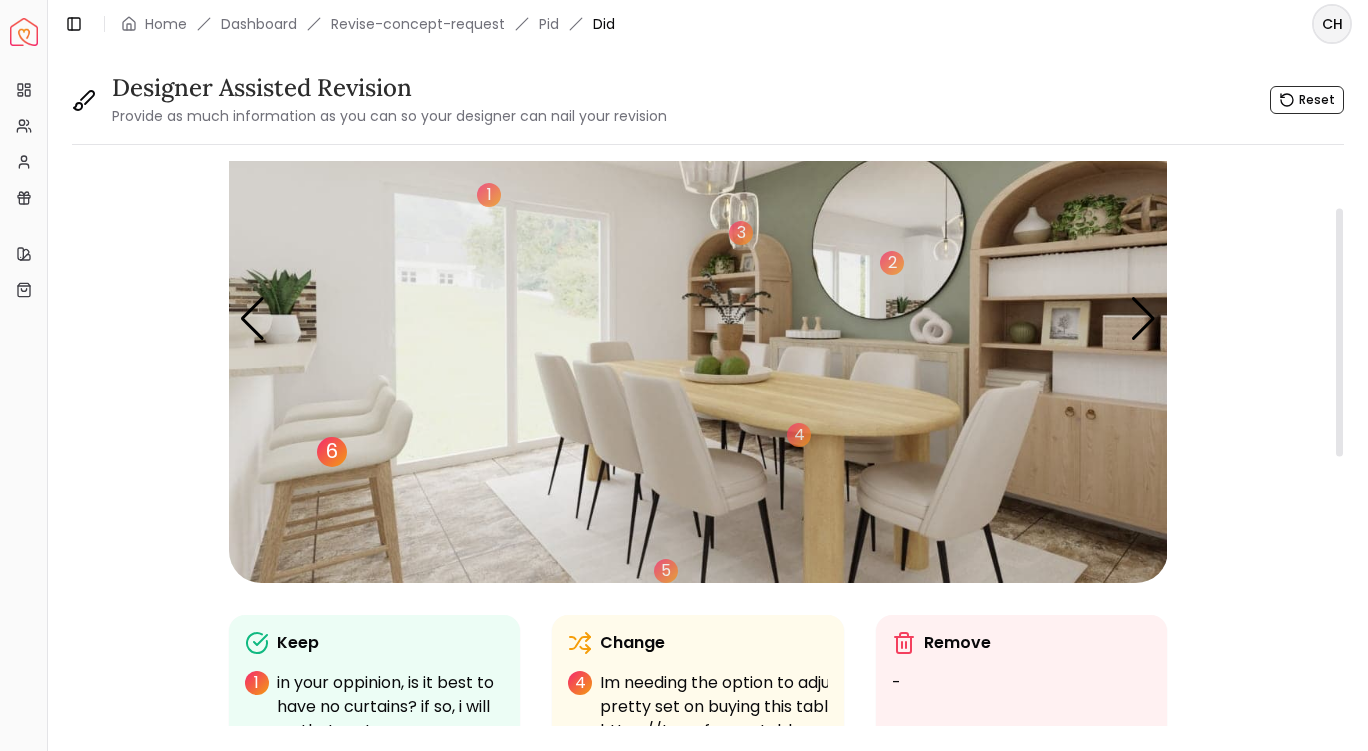 click on "6" at bounding box center (332, 452) 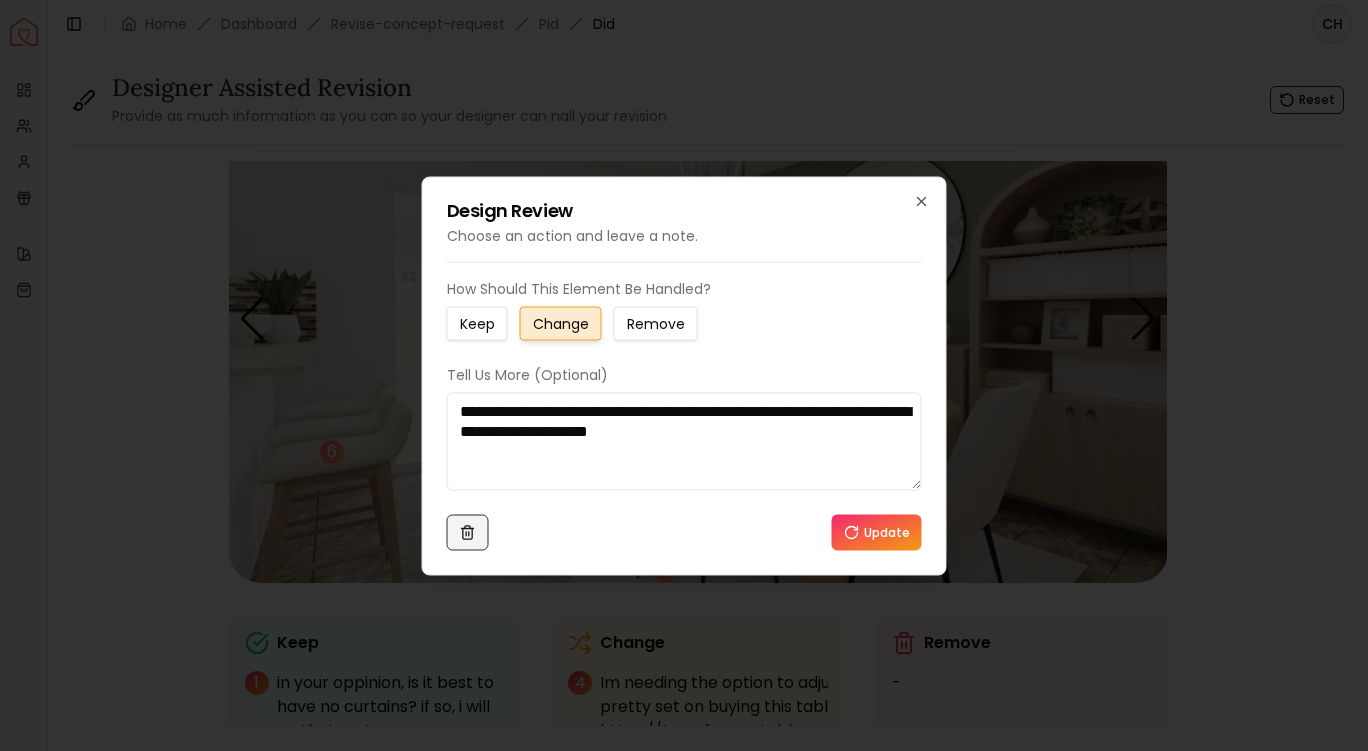click 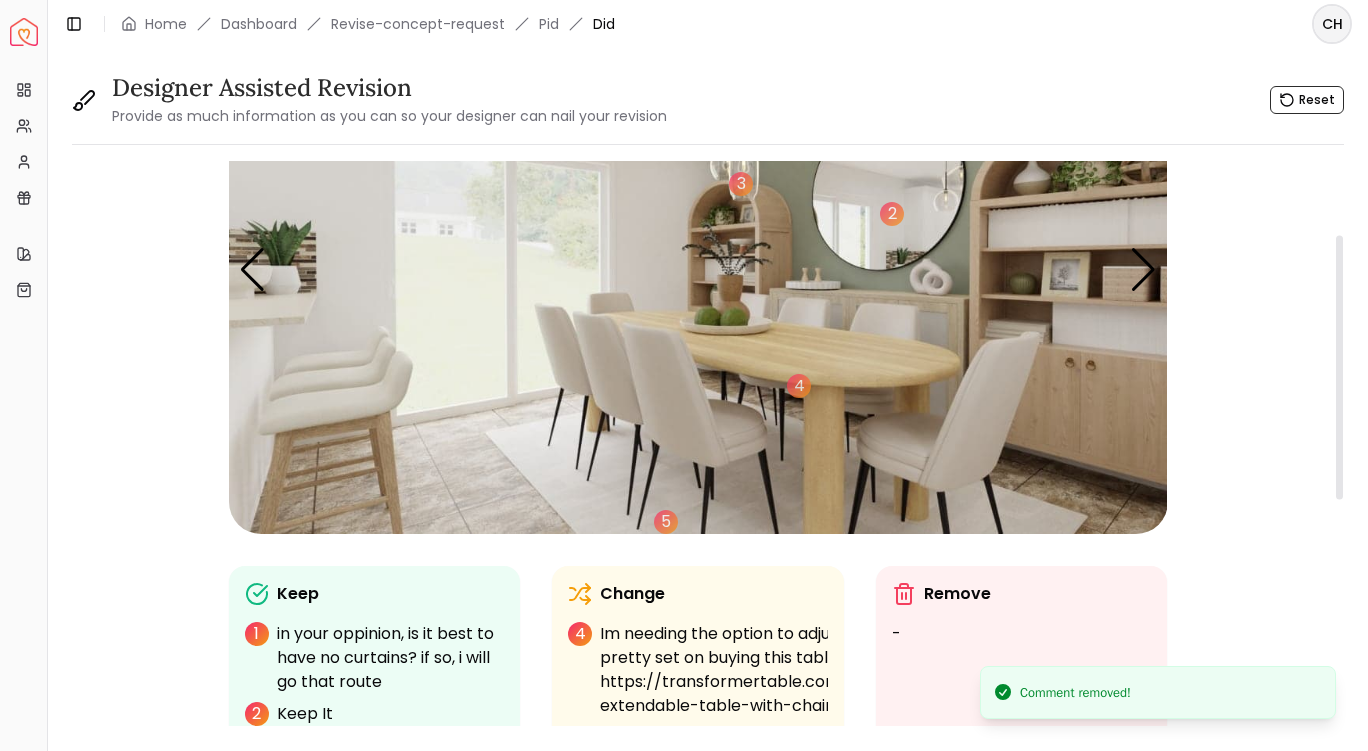 scroll, scrollTop: 157, scrollLeft: 0, axis: vertical 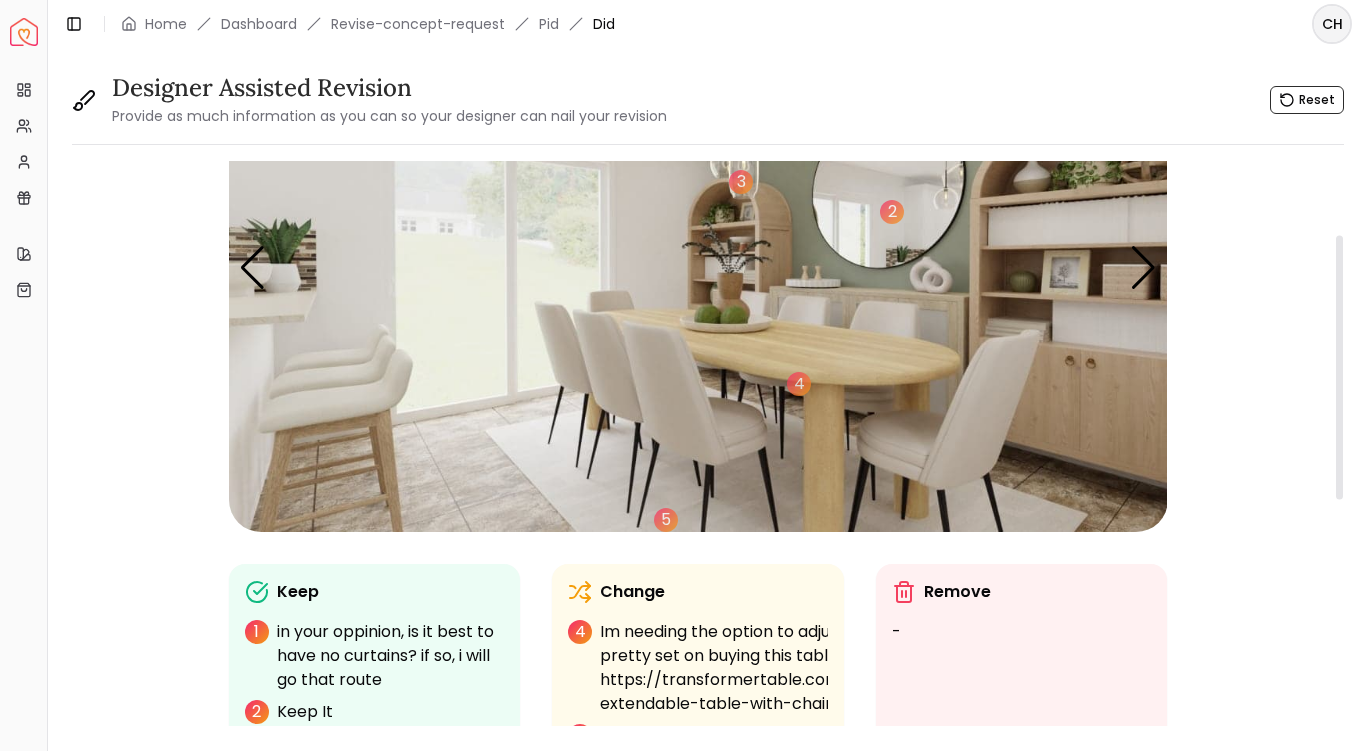 click at bounding box center (698, 268) 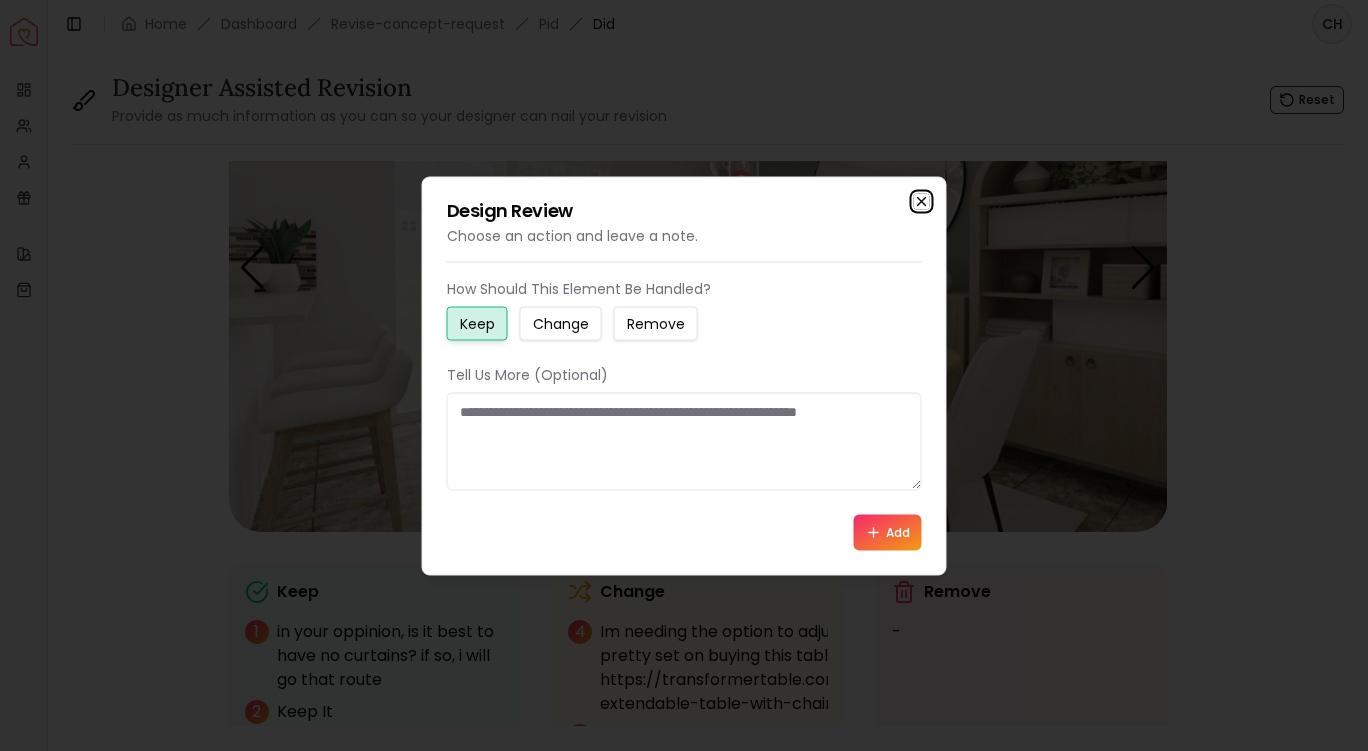click 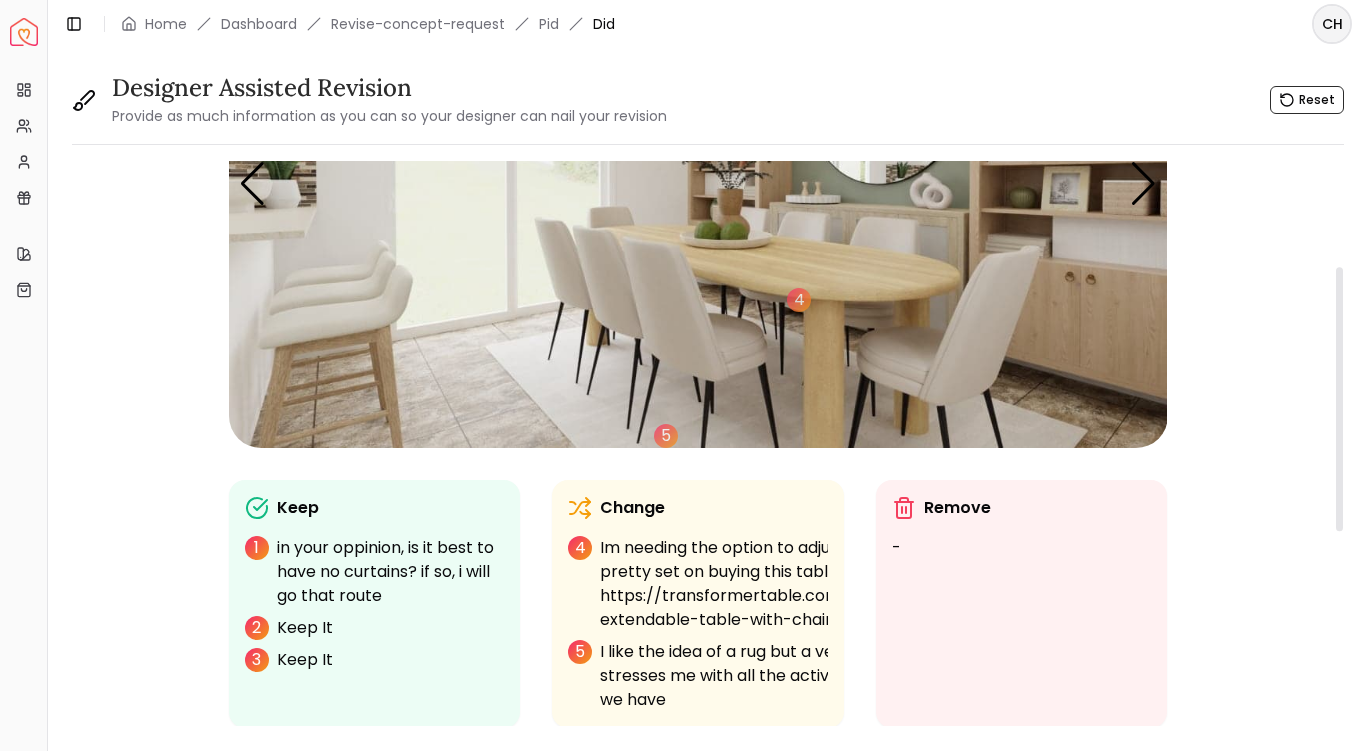 scroll, scrollTop: 242, scrollLeft: 0, axis: vertical 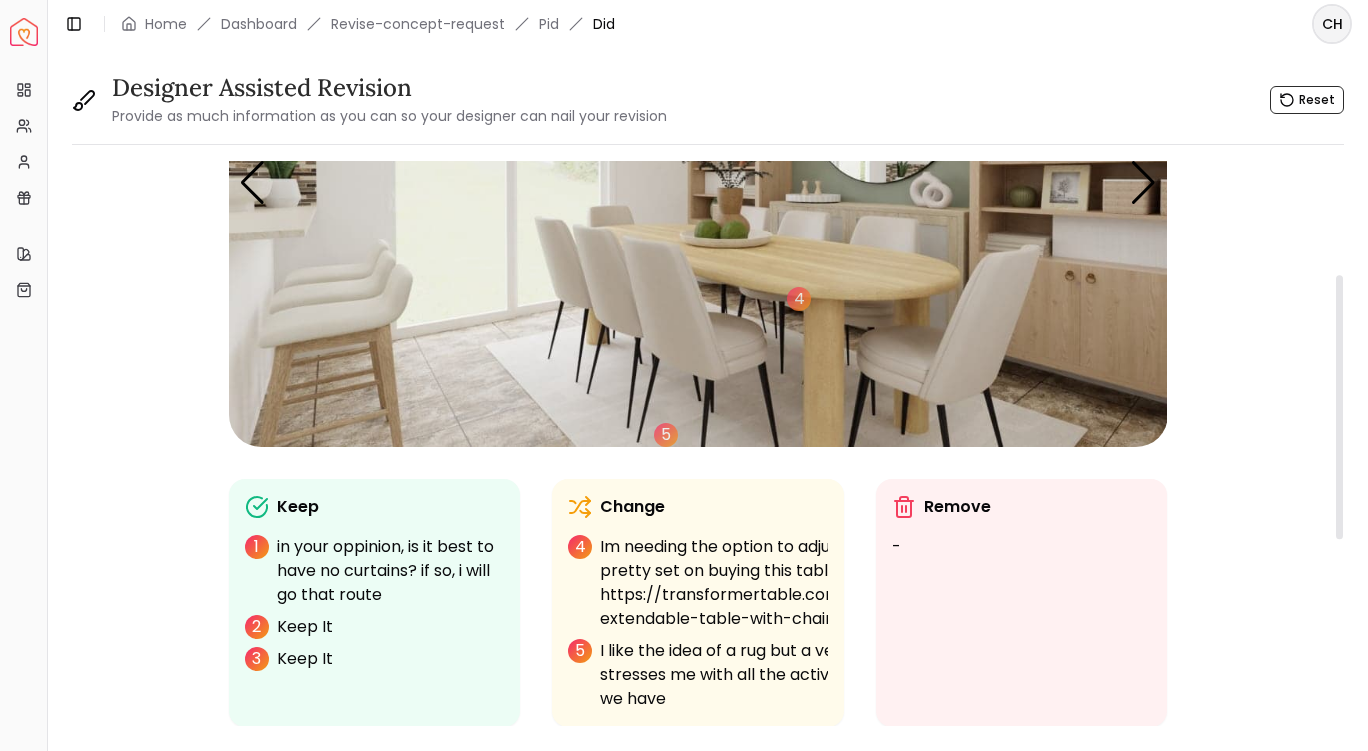 click at bounding box center [698, 183] 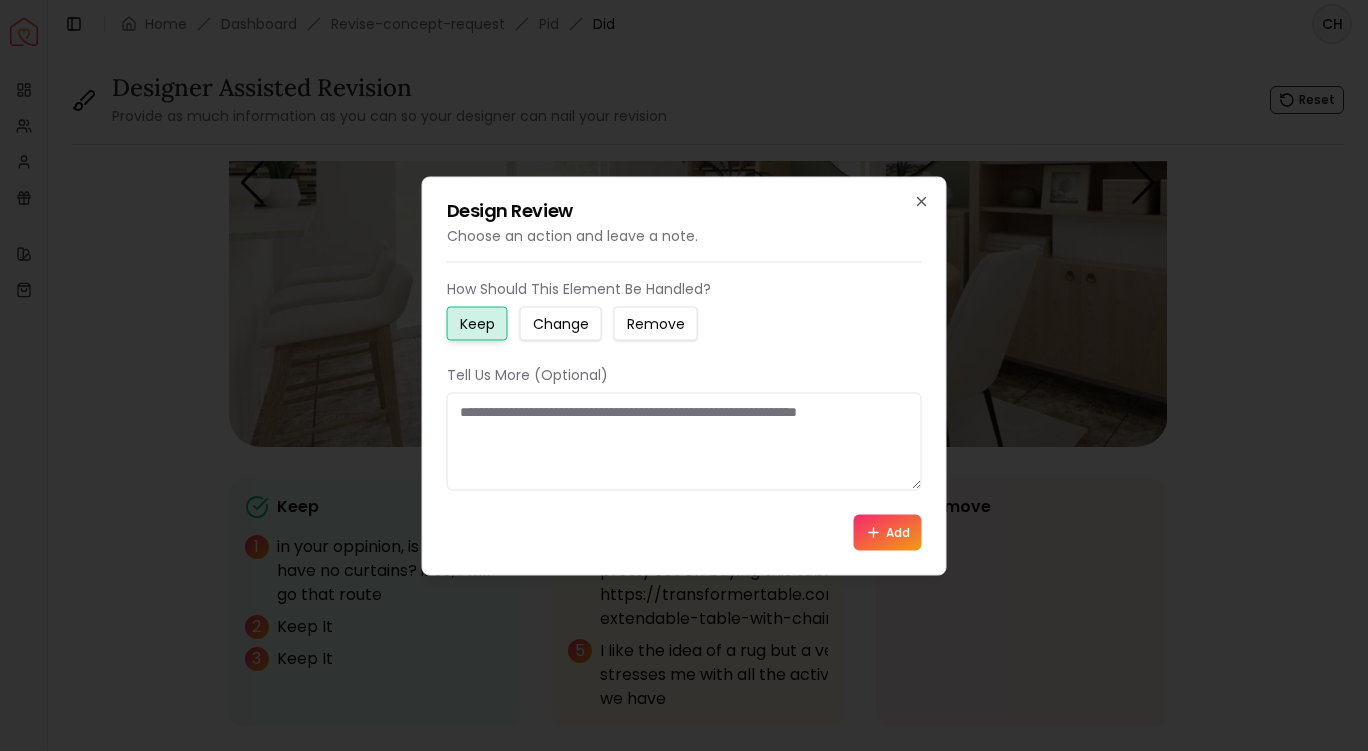 click on "Change" at bounding box center (561, 323) 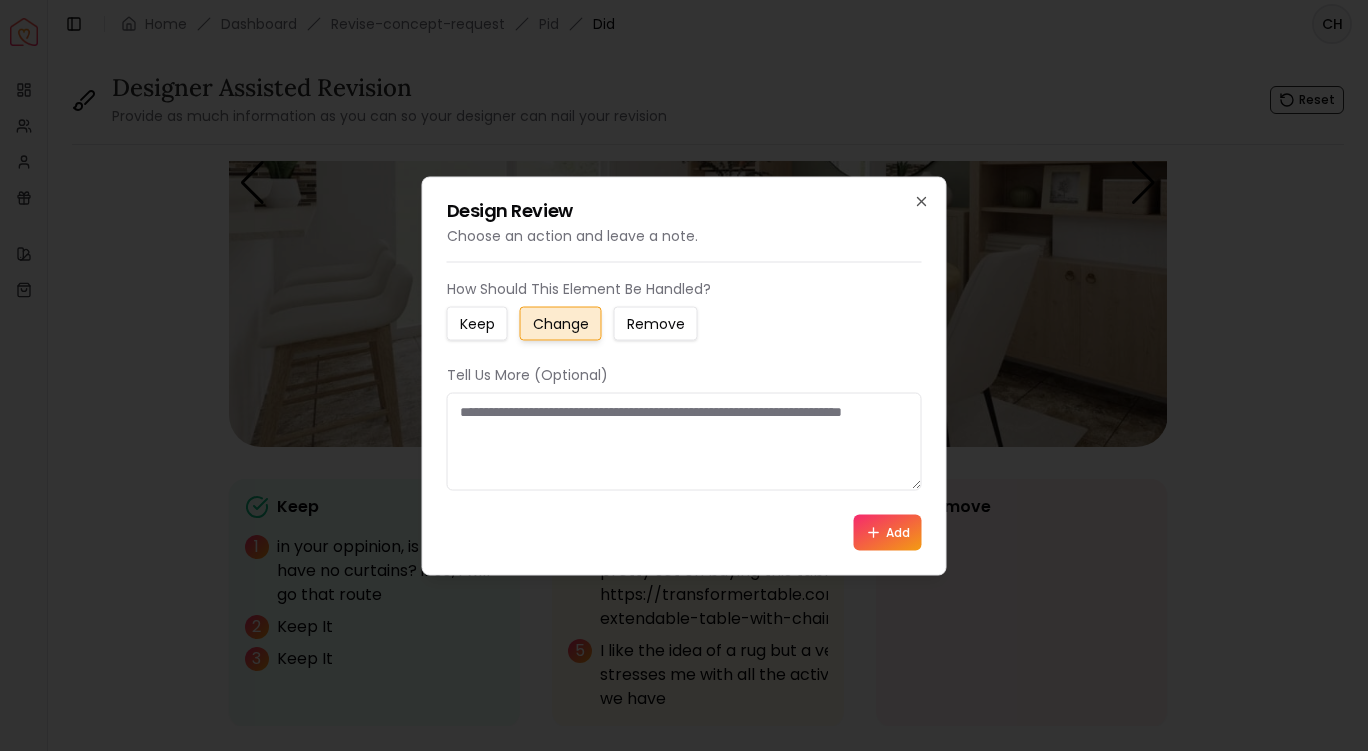 click at bounding box center [684, 441] 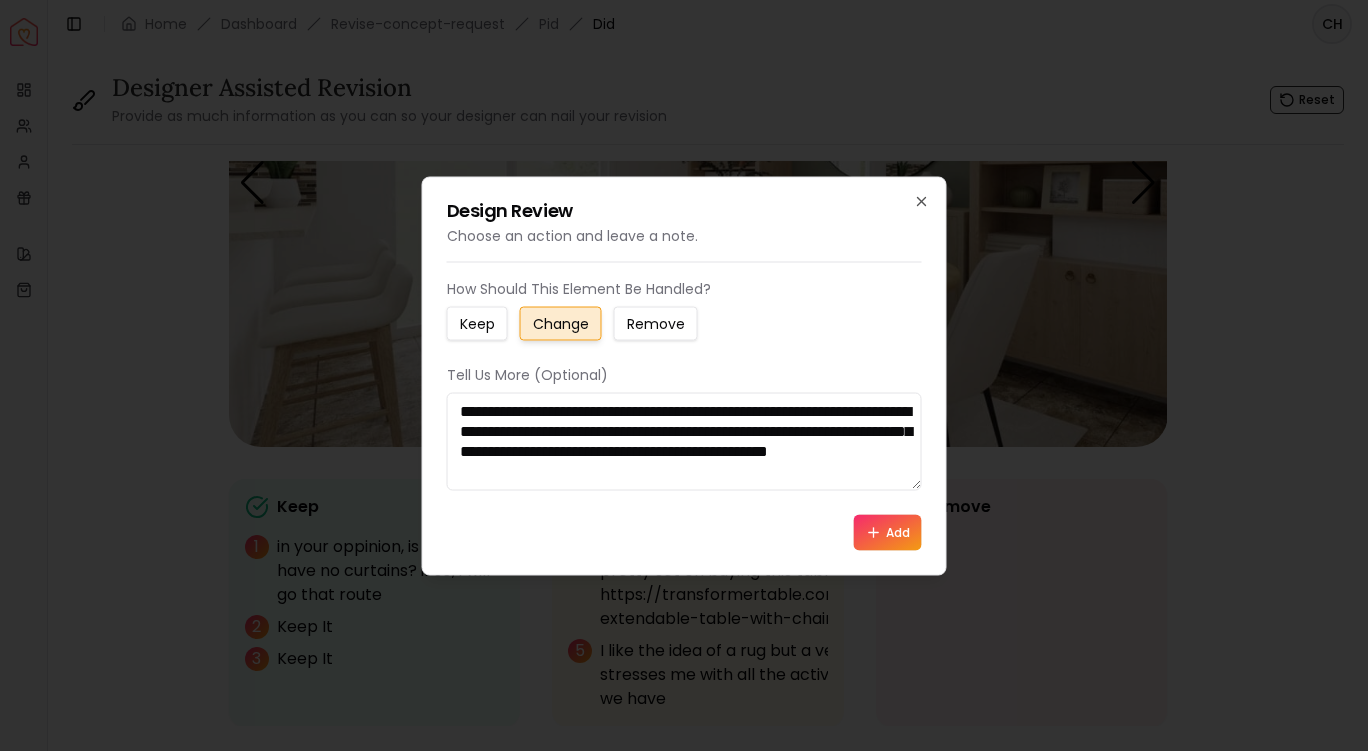 type on "**********" 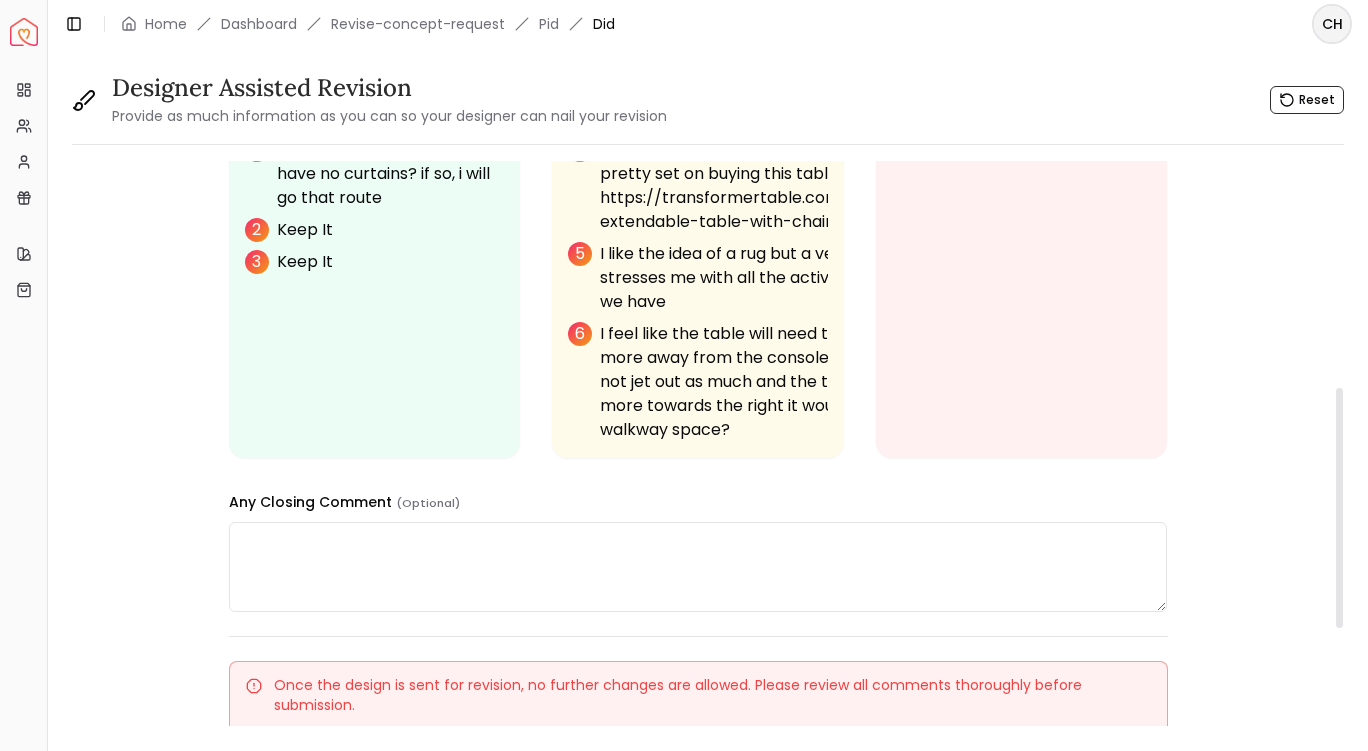 scroll, scrollTop: 640, scrollLeft: 0, axis: vertical 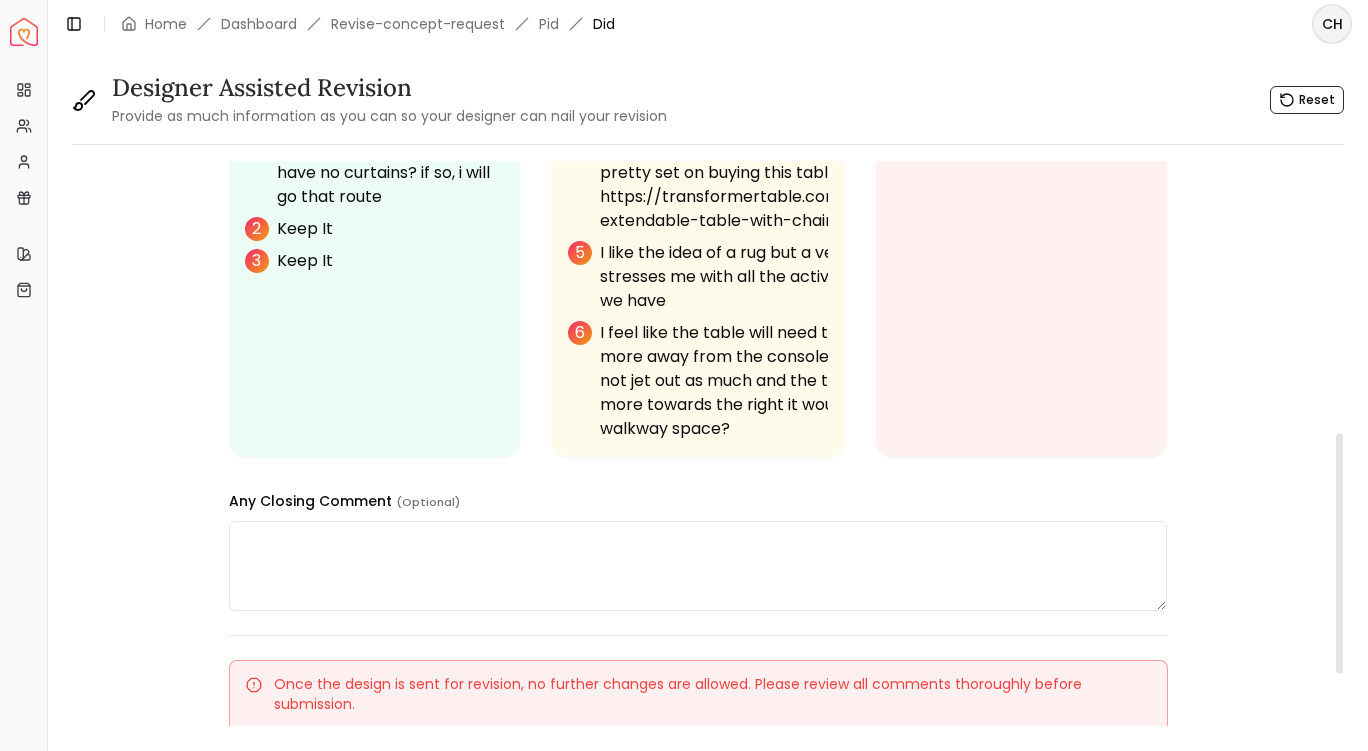 click at bounding box center [698, 566] 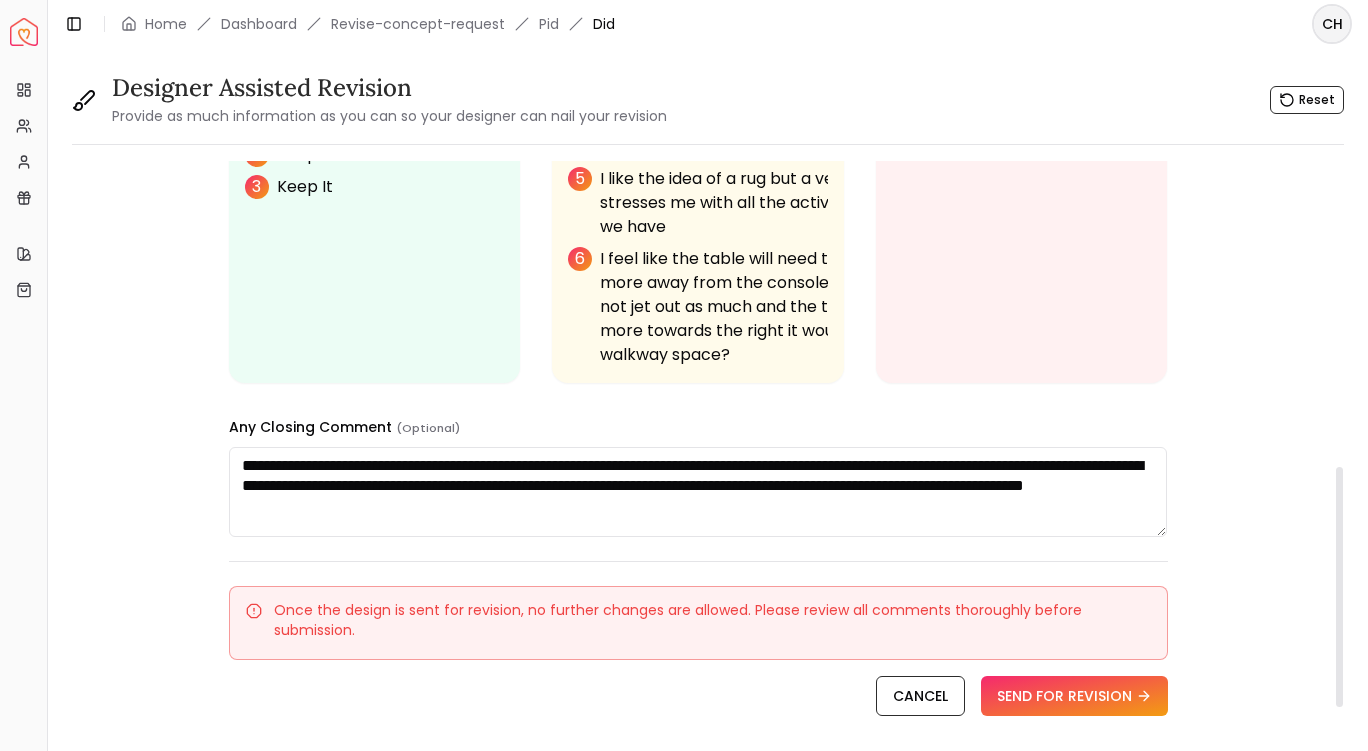 scroll, scrollTop: 720, scrollLeft: 0, axis: vertical 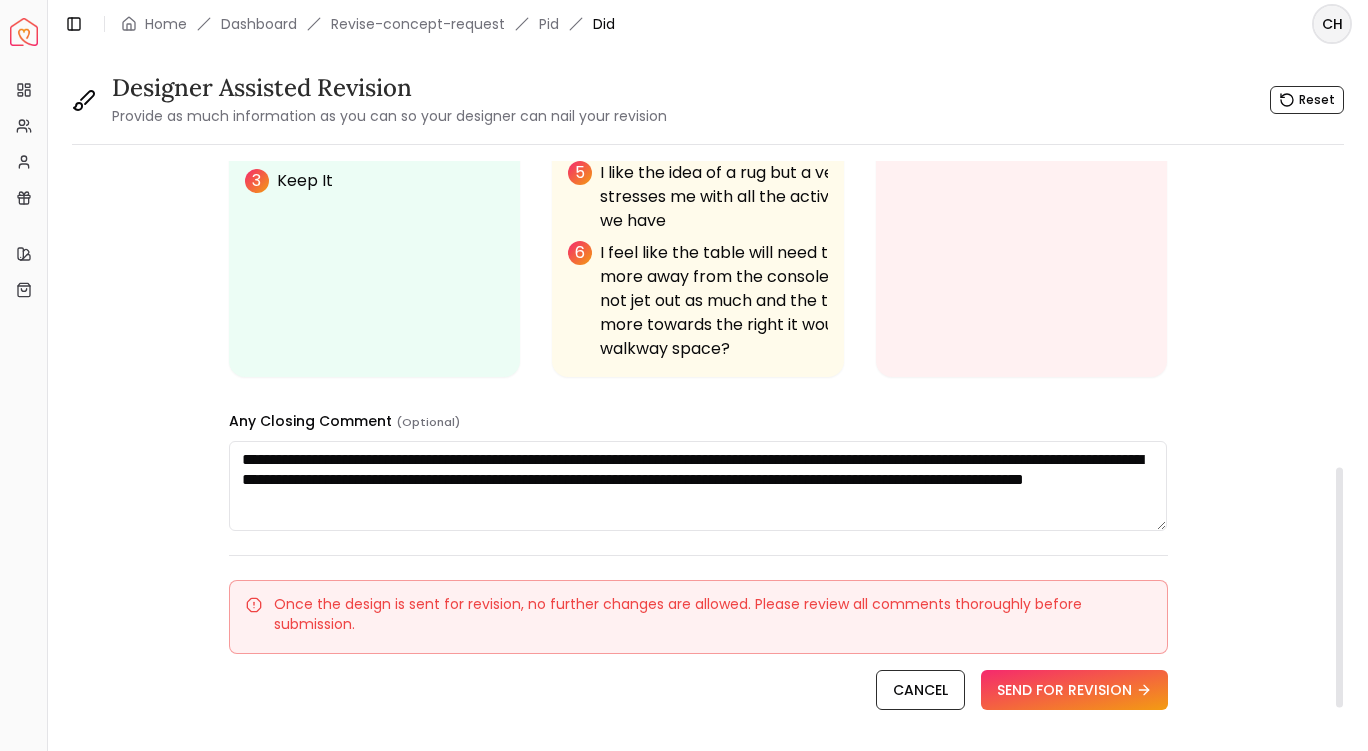 click on "**********" at bounding box center (698, 486) 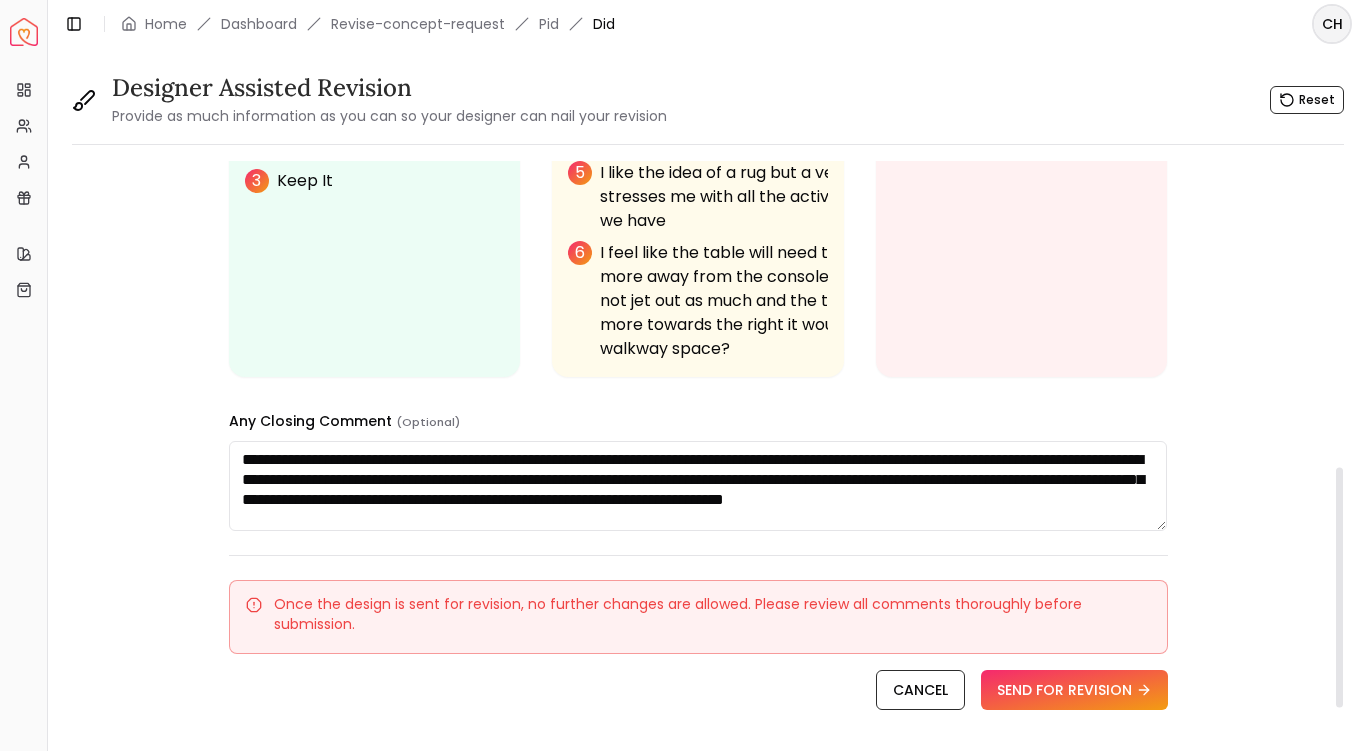 click on "**********" at bounding box center (698, 486) 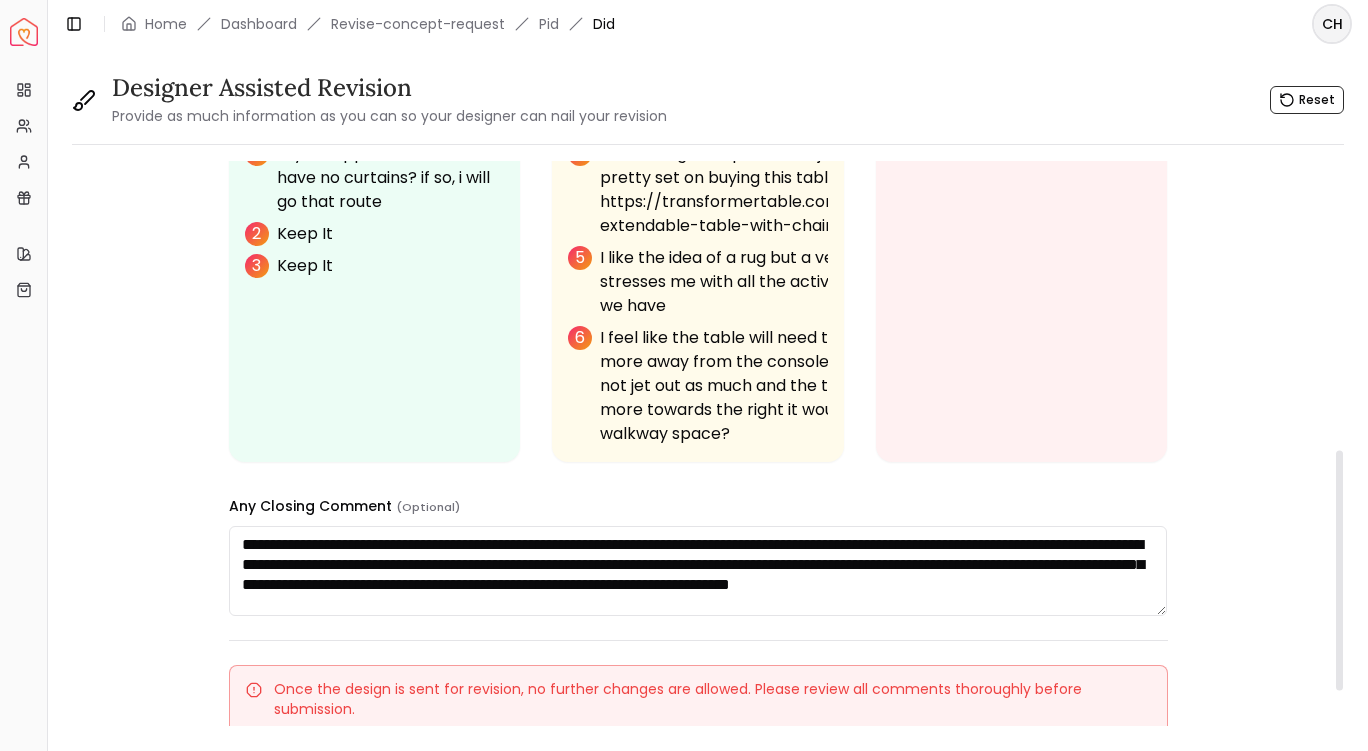 scroll, scrollTop: 686, scrollLeft: 0, axis: vertical 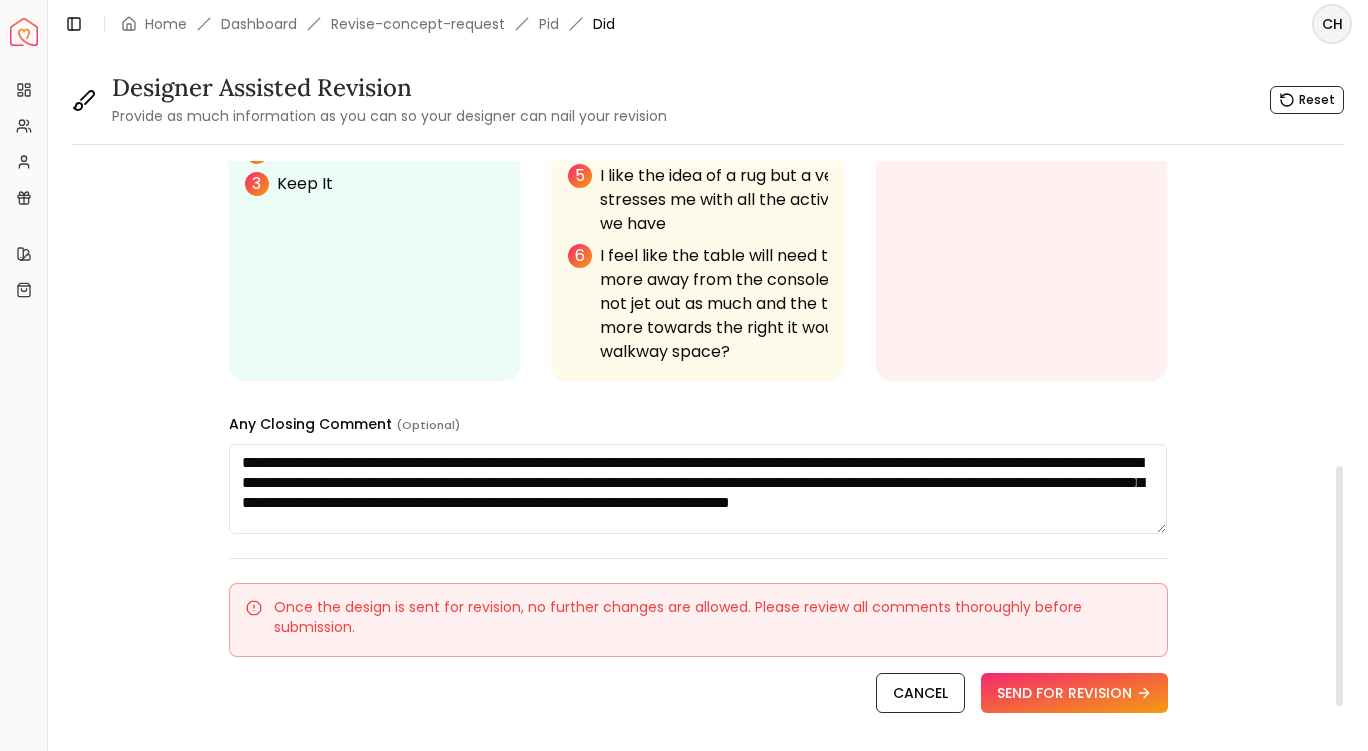 click on "**********" at bounding box center (698, 489) 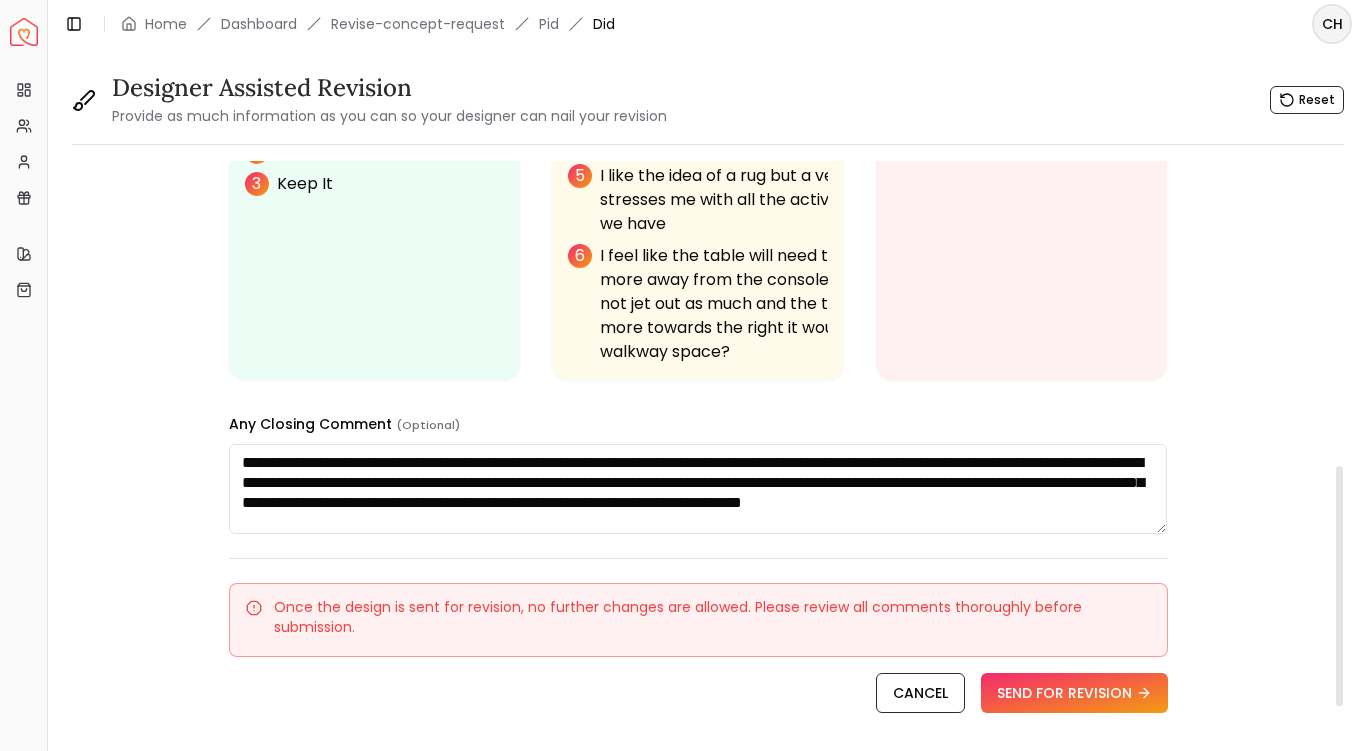 scroll, scrollTop: 0, scrollLeft: 0, axis: both 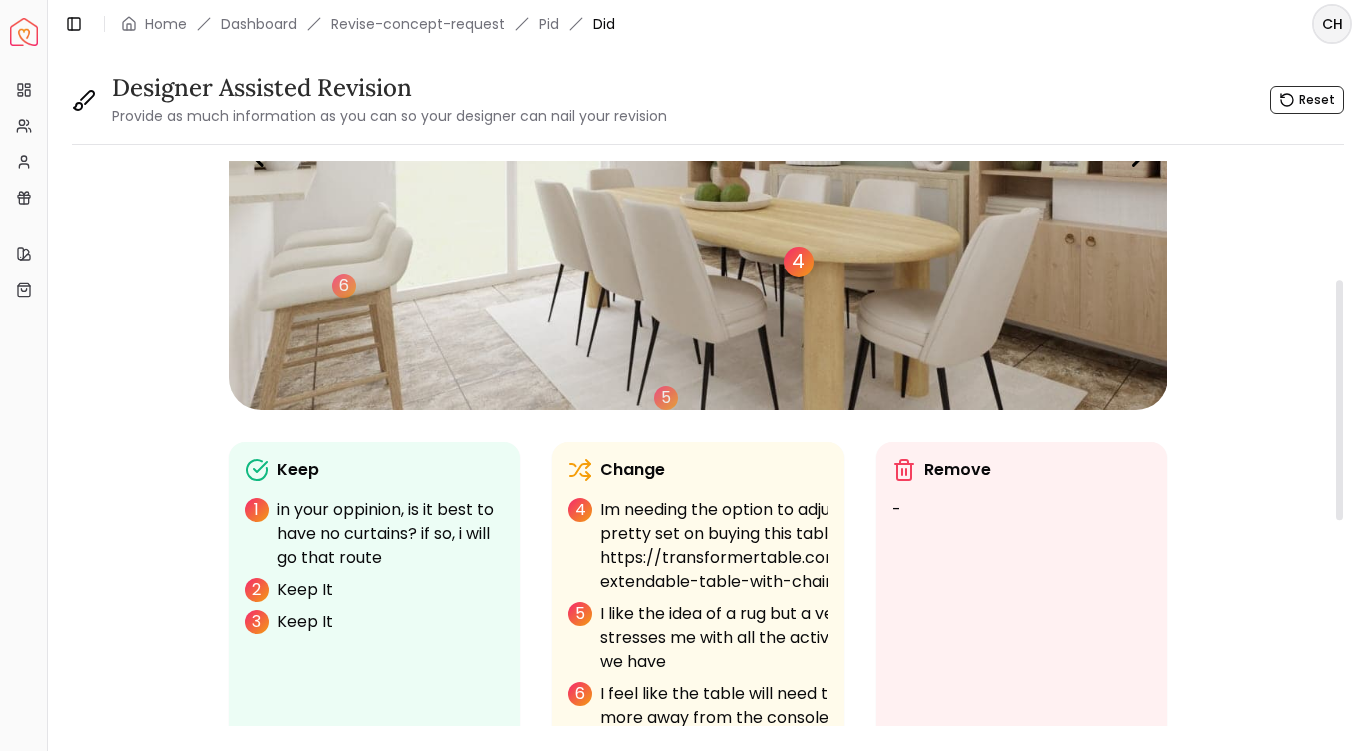 click on "4" at bounding box center (799, 262) 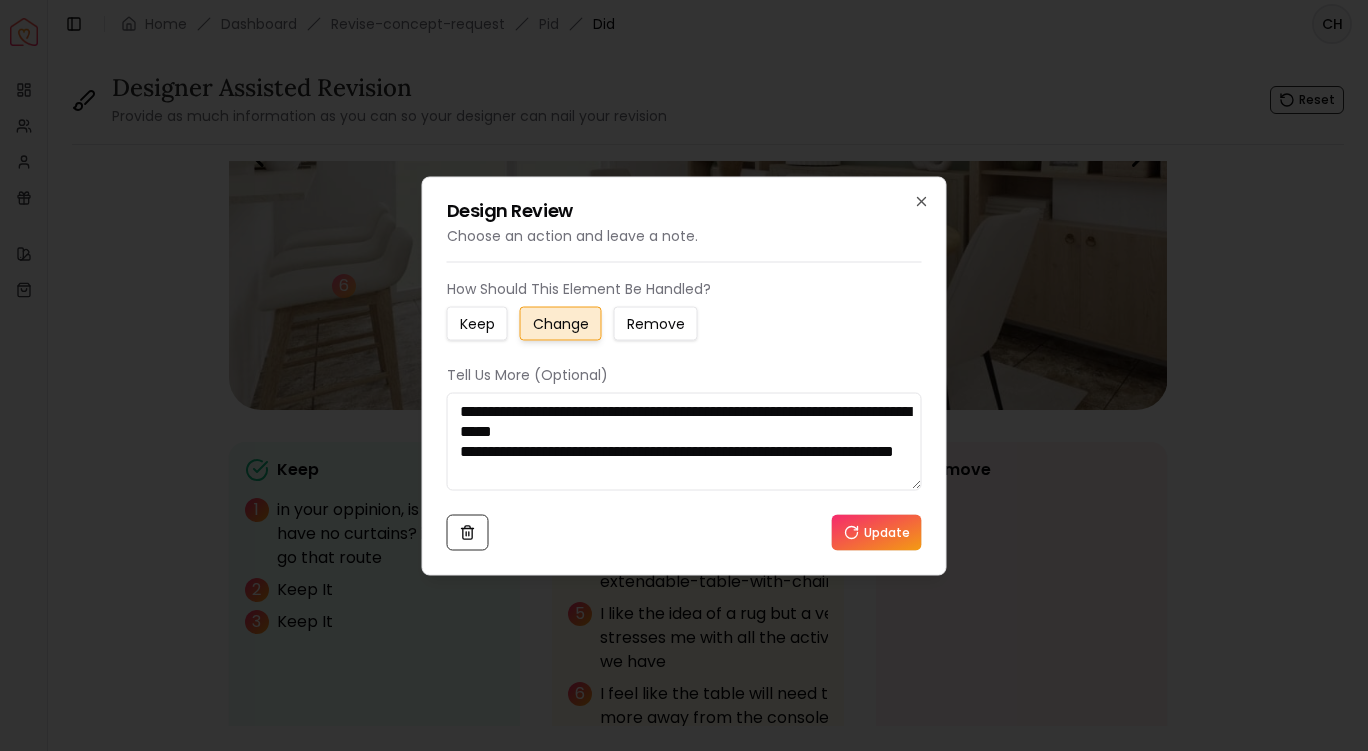 click on "Update" at bounding box center (877, 532) 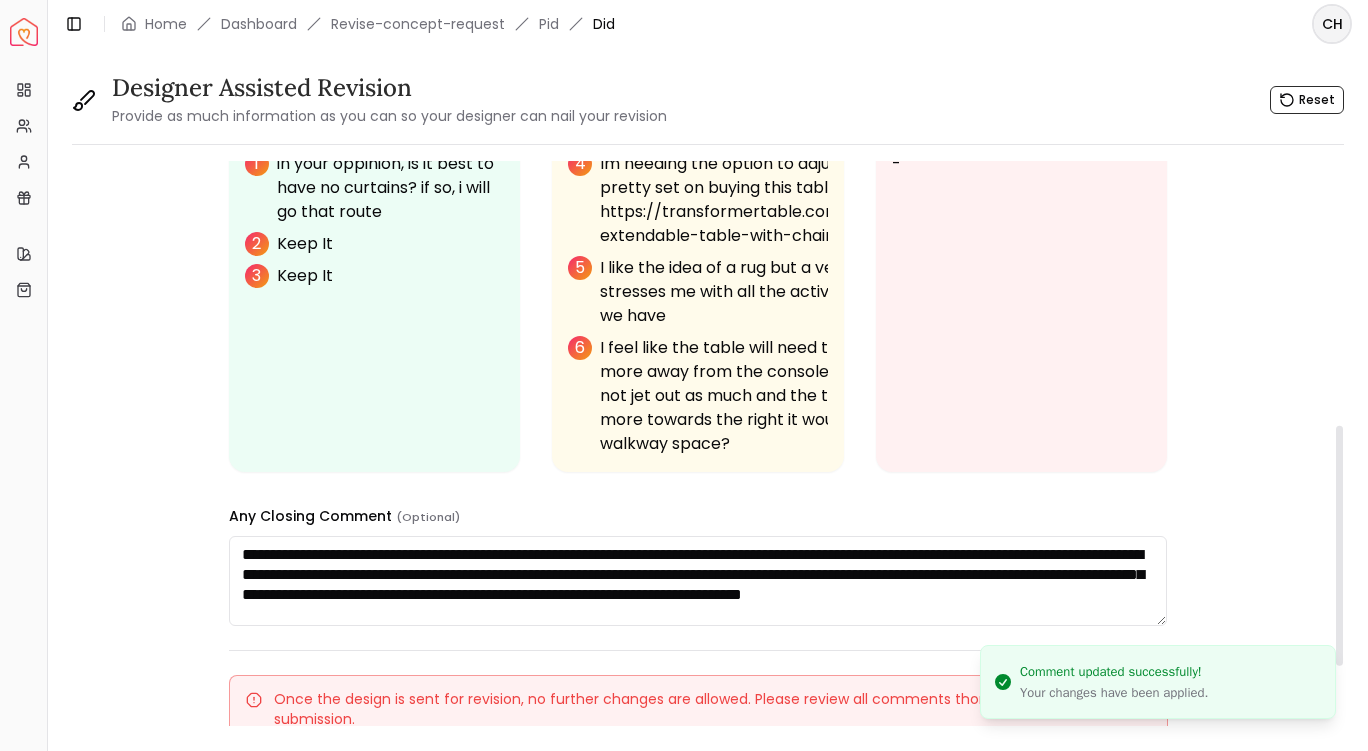 scroll, scrollTop: 634, scrollLeft: 0, axis: vertical 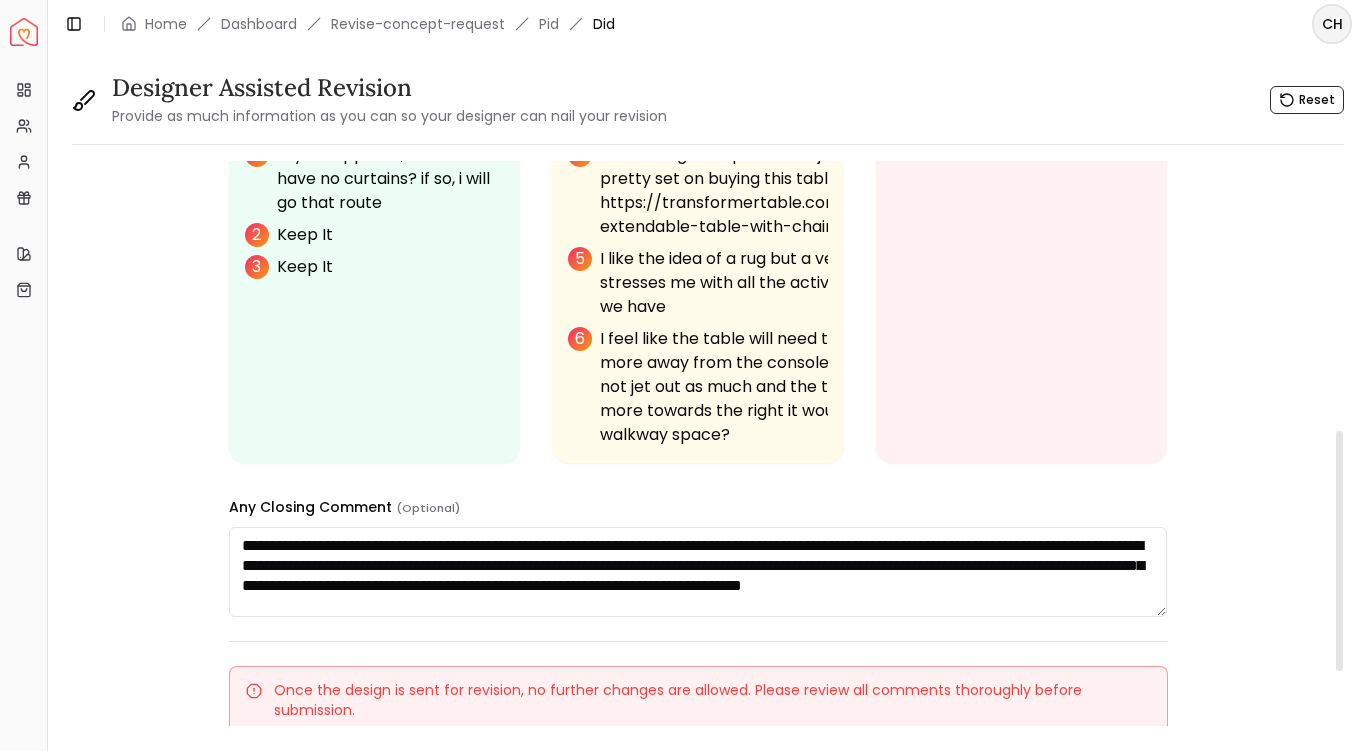 click on "**********" at bounding box center [698, 572] 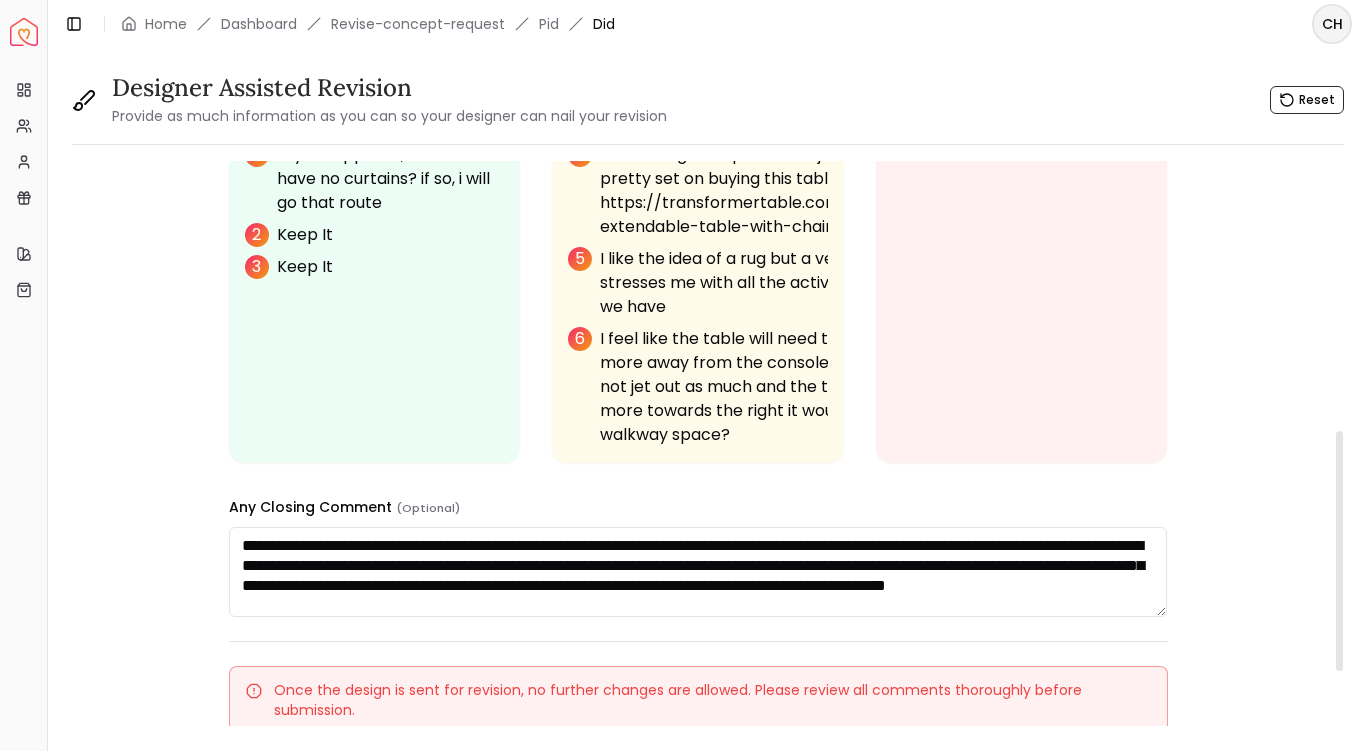 scroll, scrollTop: 0, scrollLeft: 0, axis: both 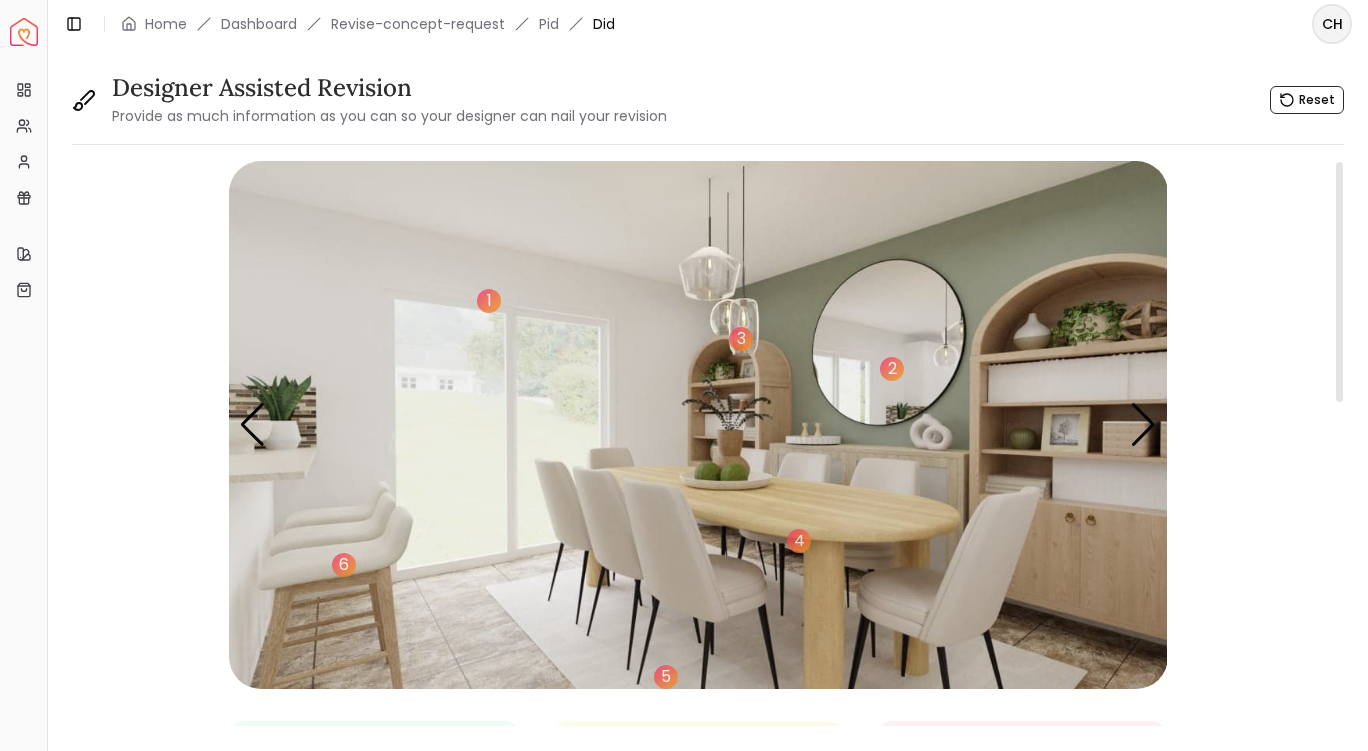 type on "**********" 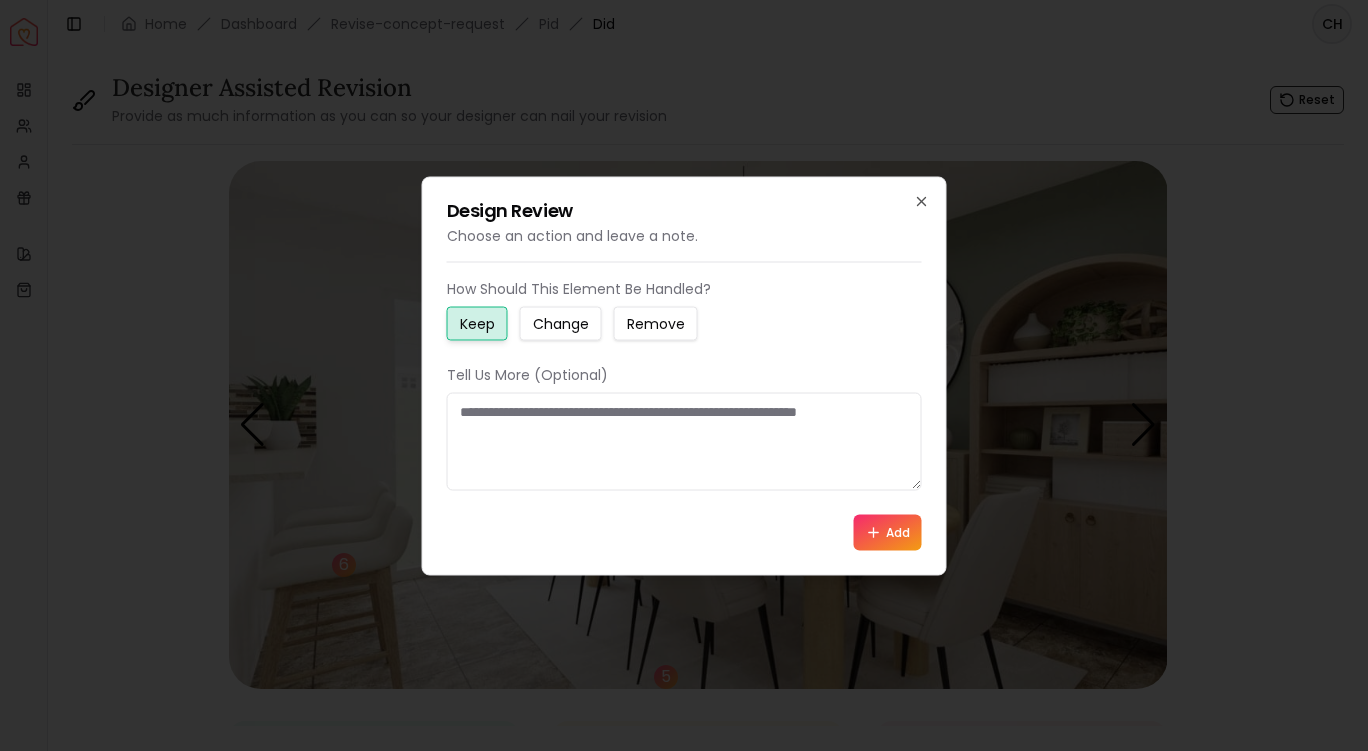 click at bounding box center [684, 441] 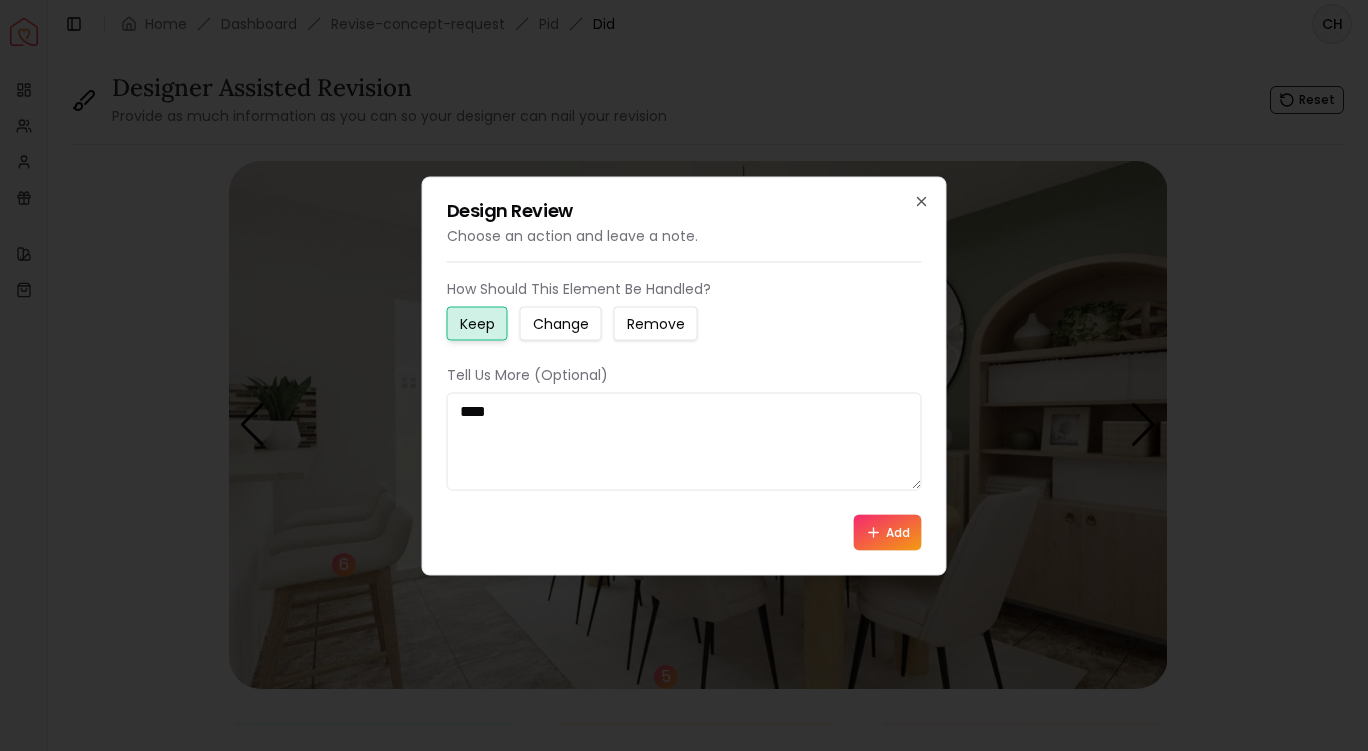 type on "****" 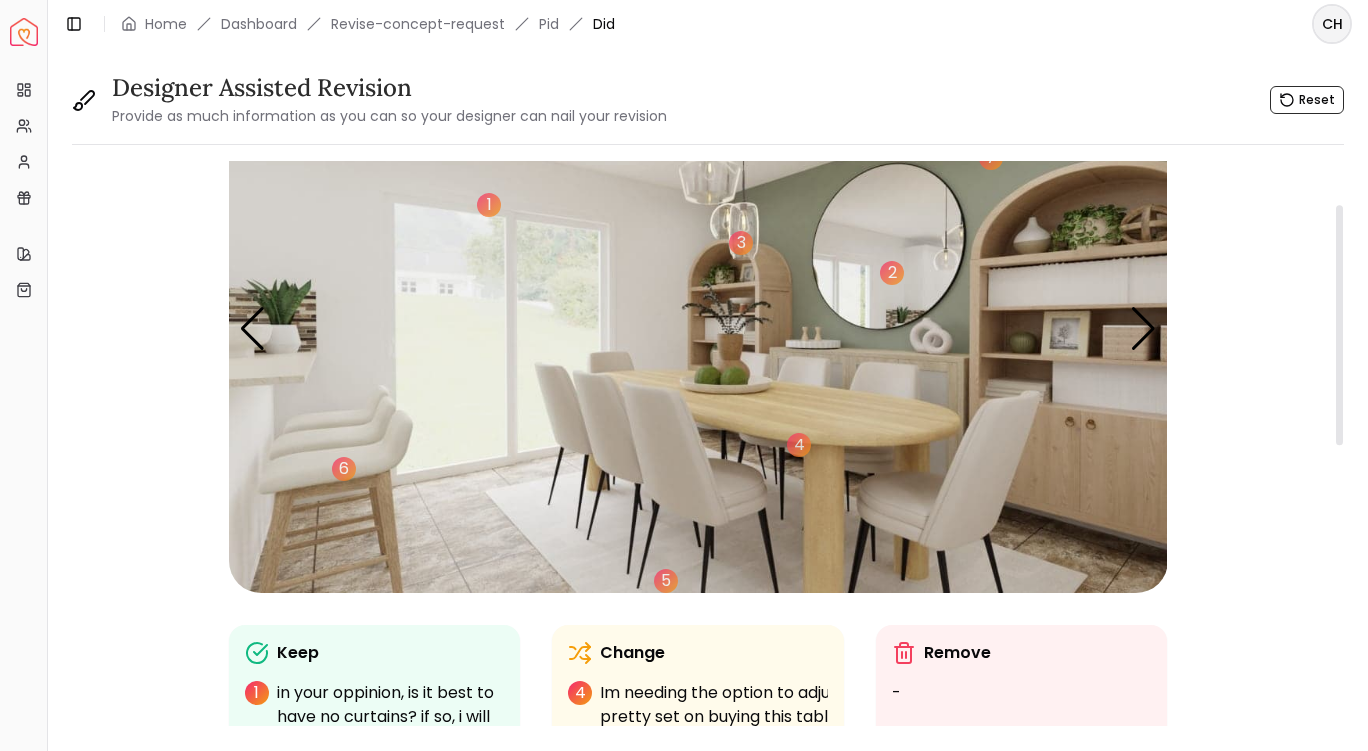 scroll, scrollTop: 102, scrollLeft: 0, axis: vertical 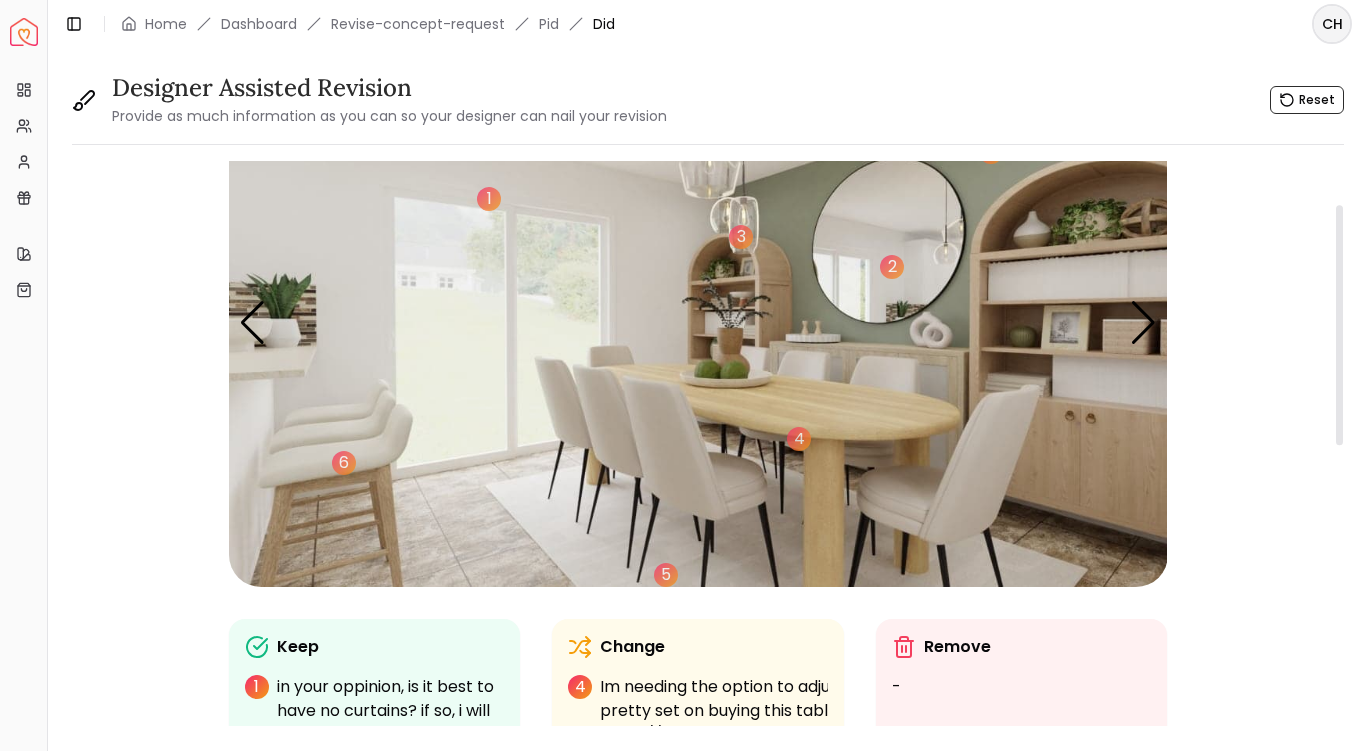 click at bounding box center [698, 323] 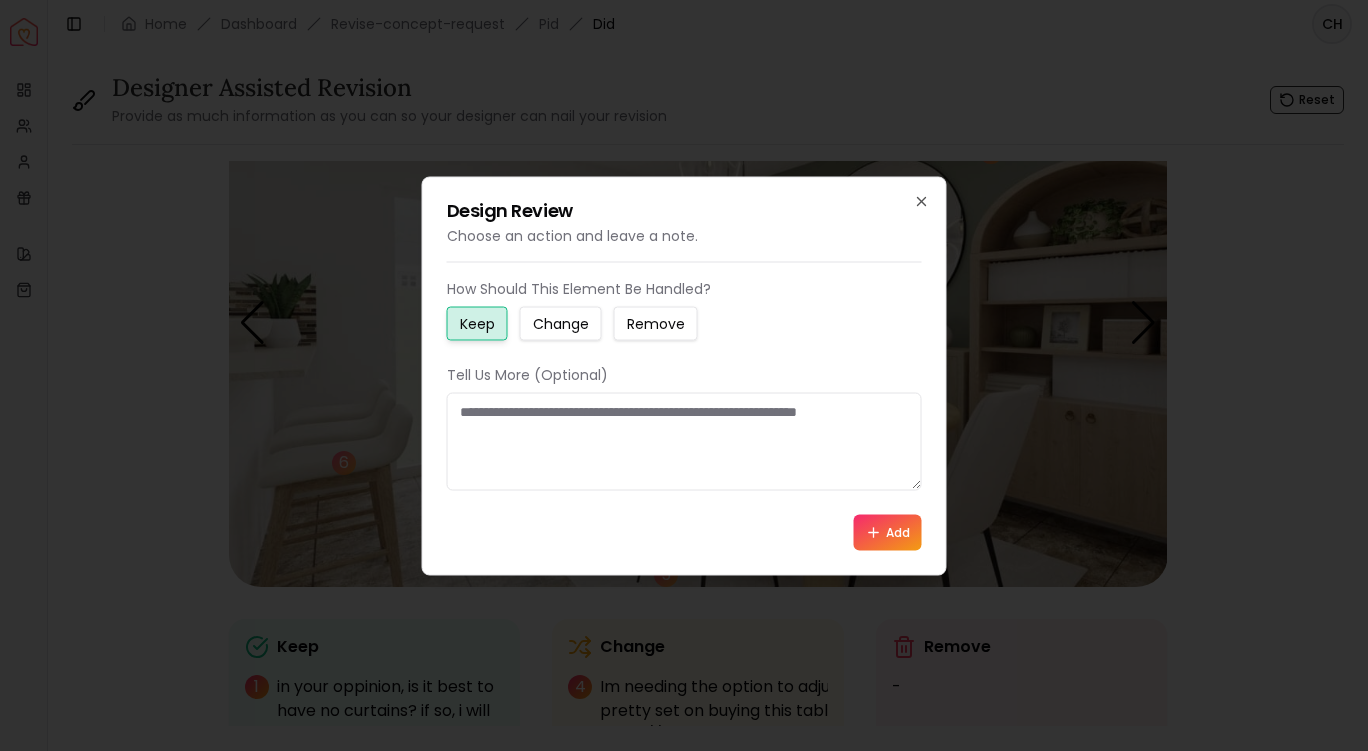 click at bounding box center (684, 441) 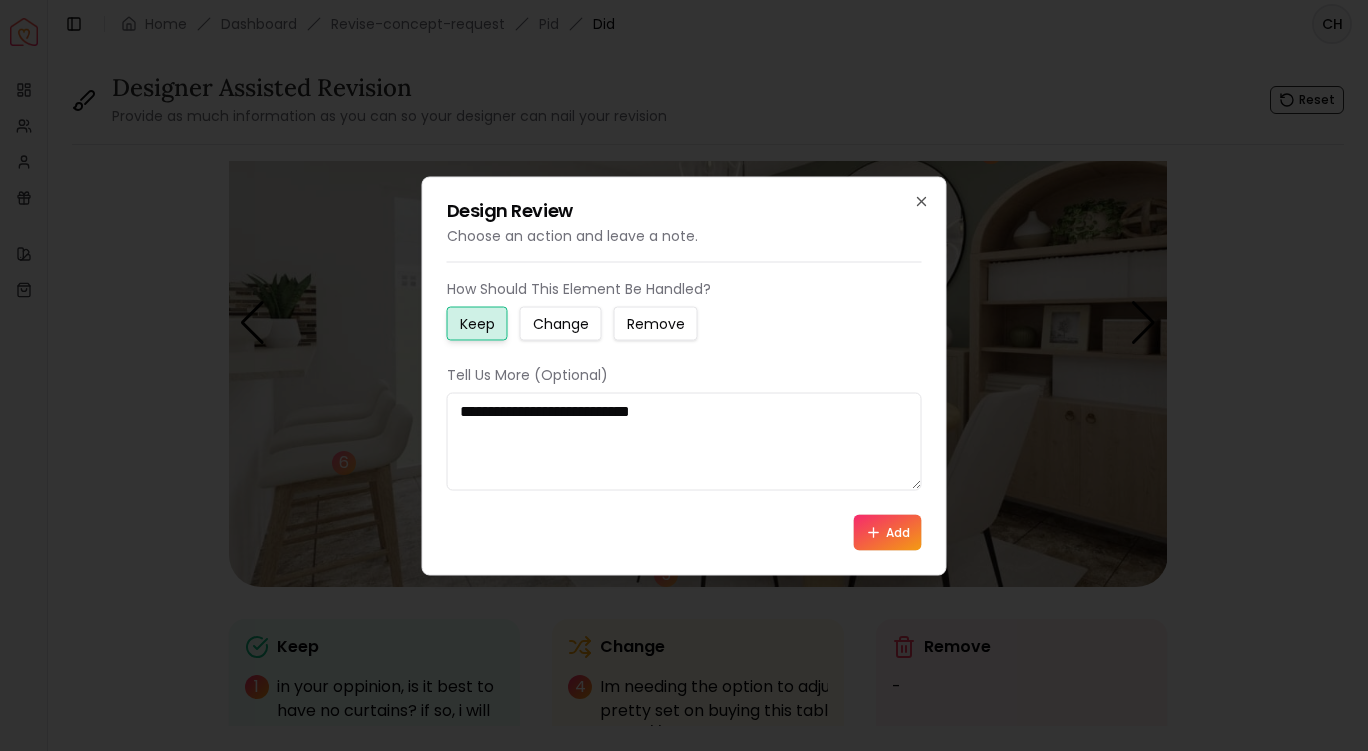type on "**********" 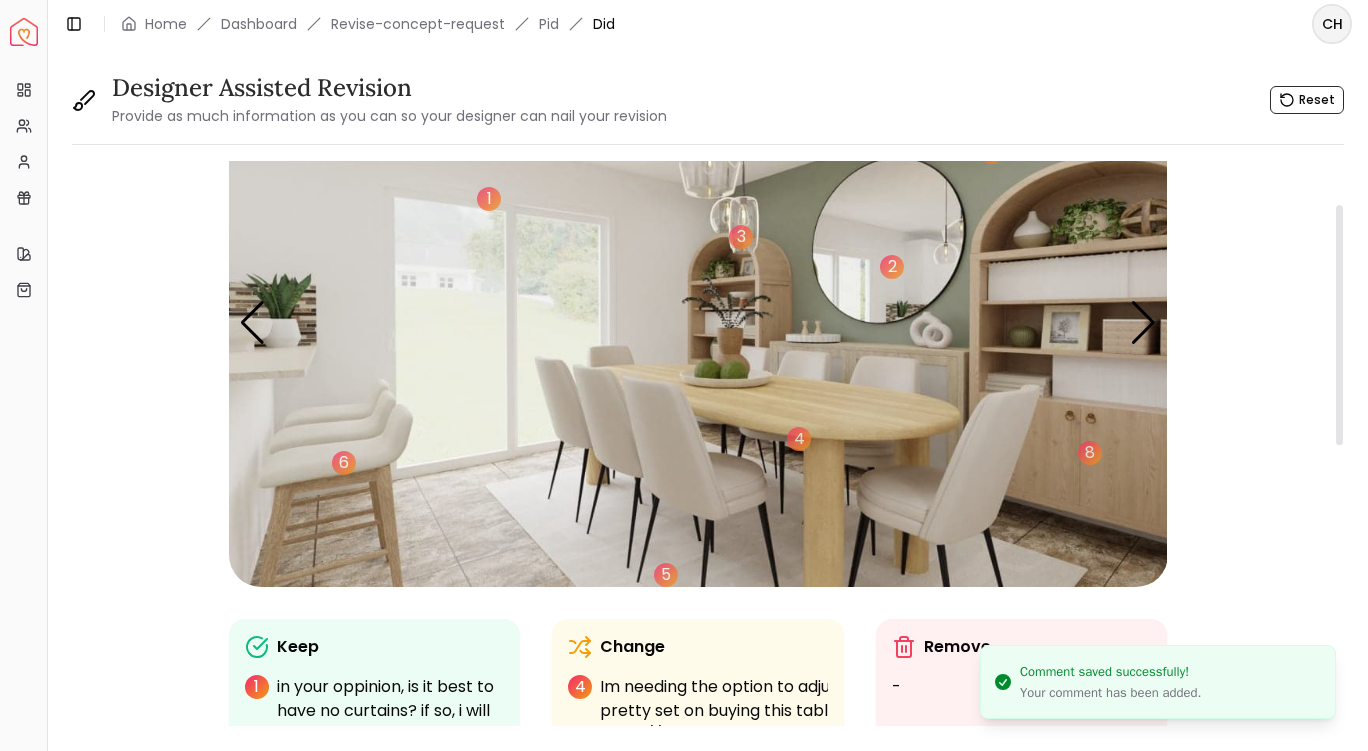 click at bounding box center (698, 323) 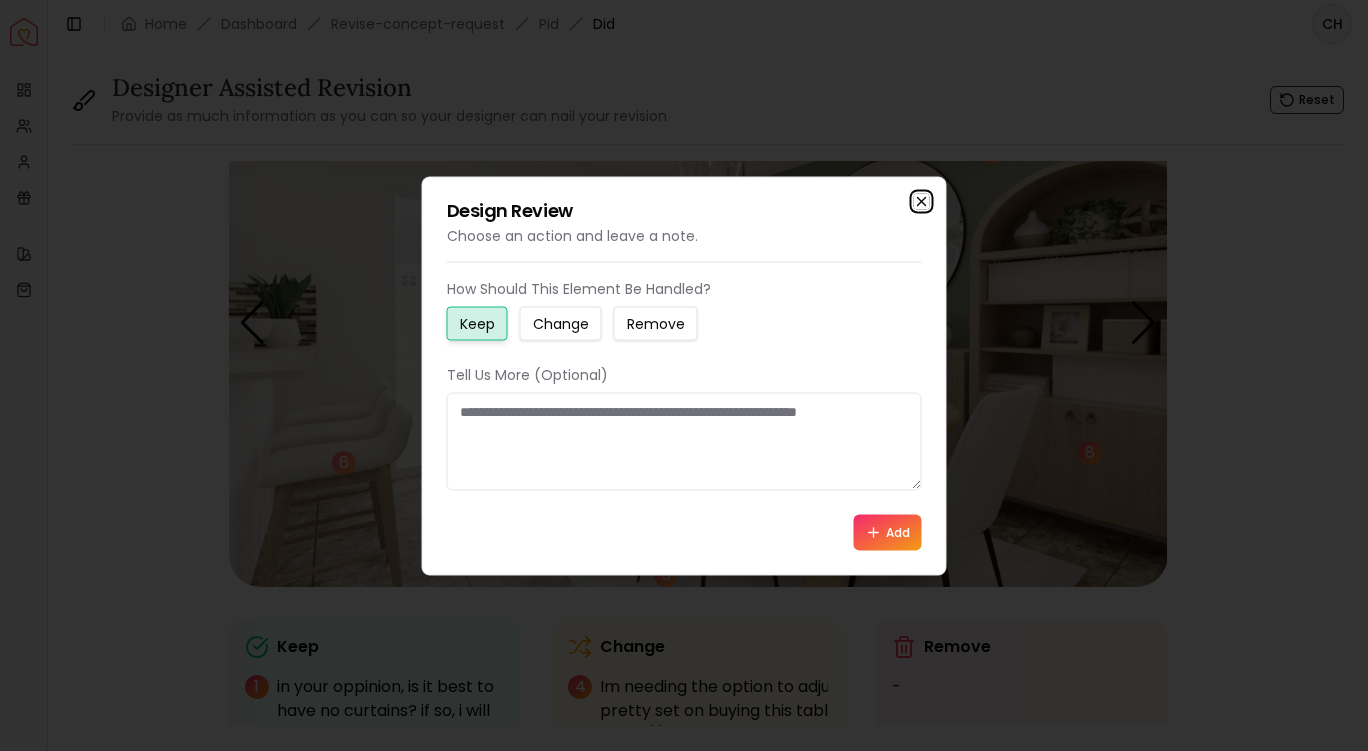click 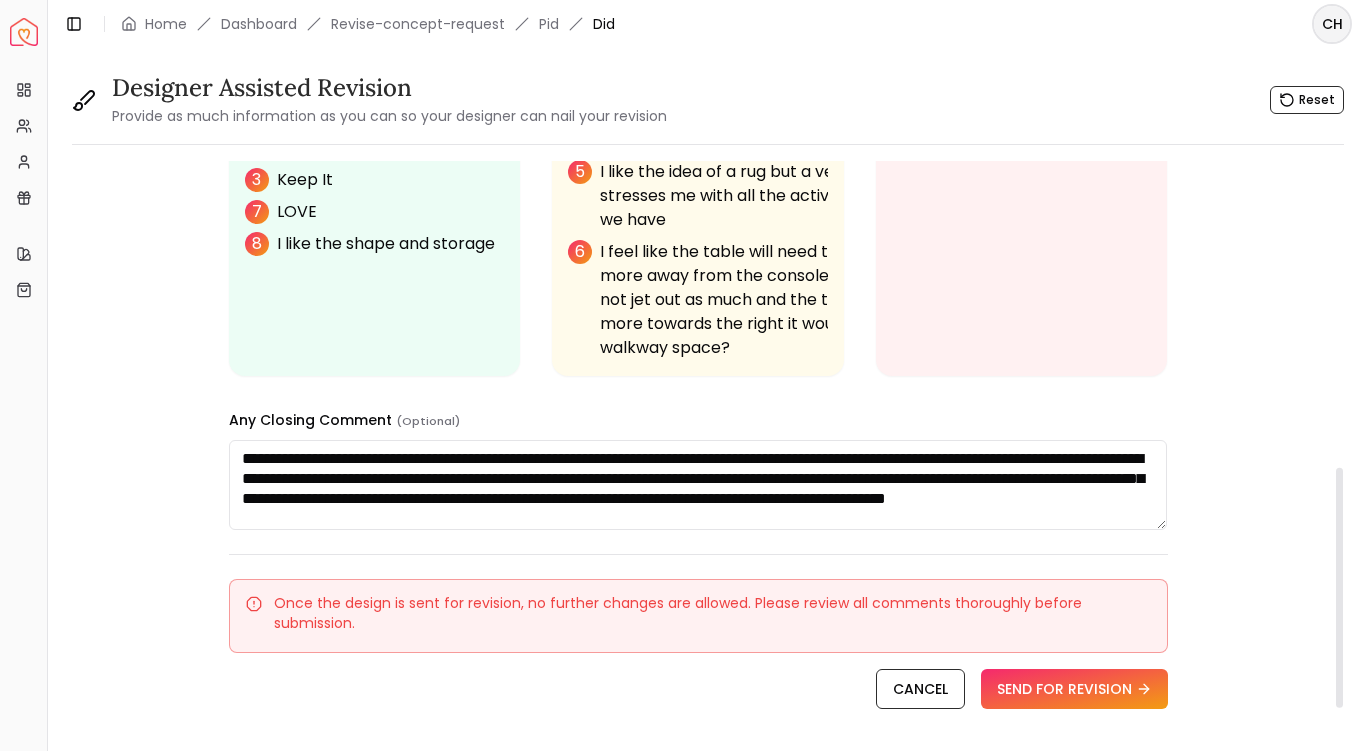 scroll, scrollTop: 720, scrollLeft: 0, axis: vertical 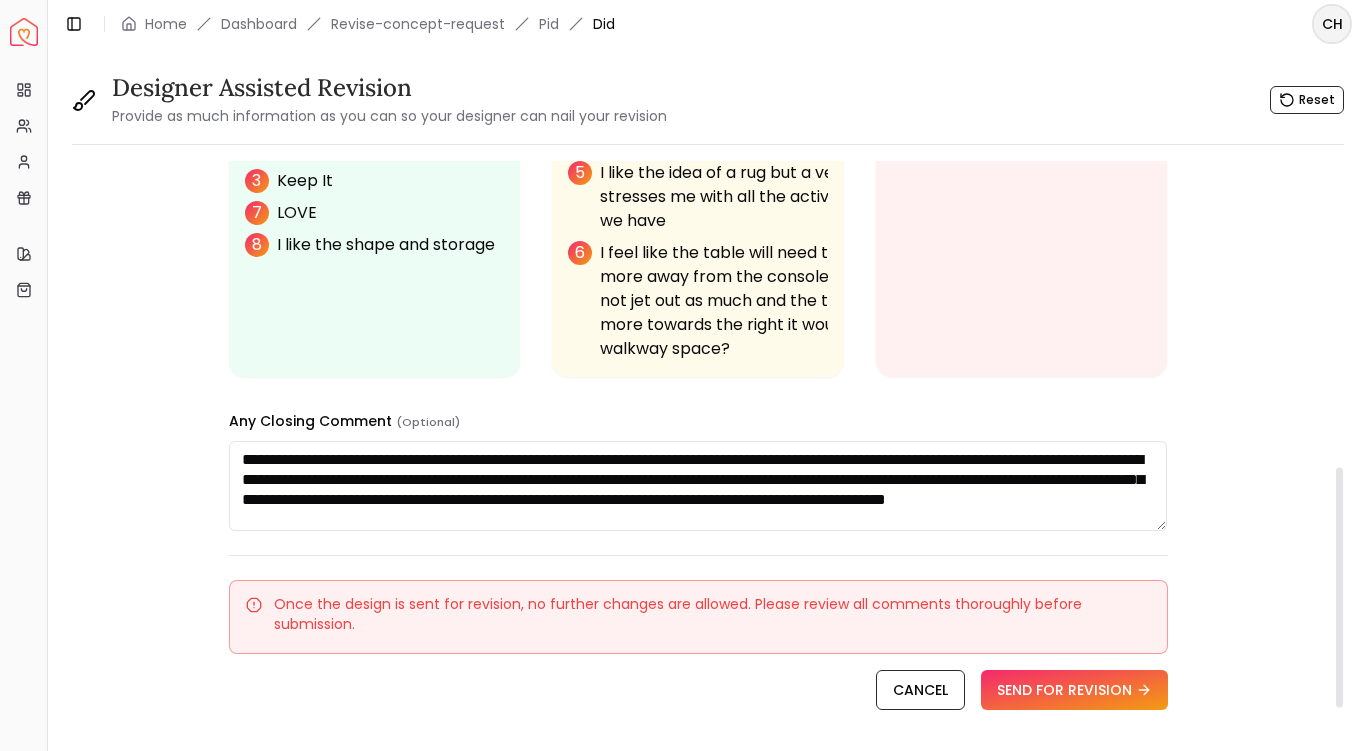click on "**********" at bounding box center [698, 486] 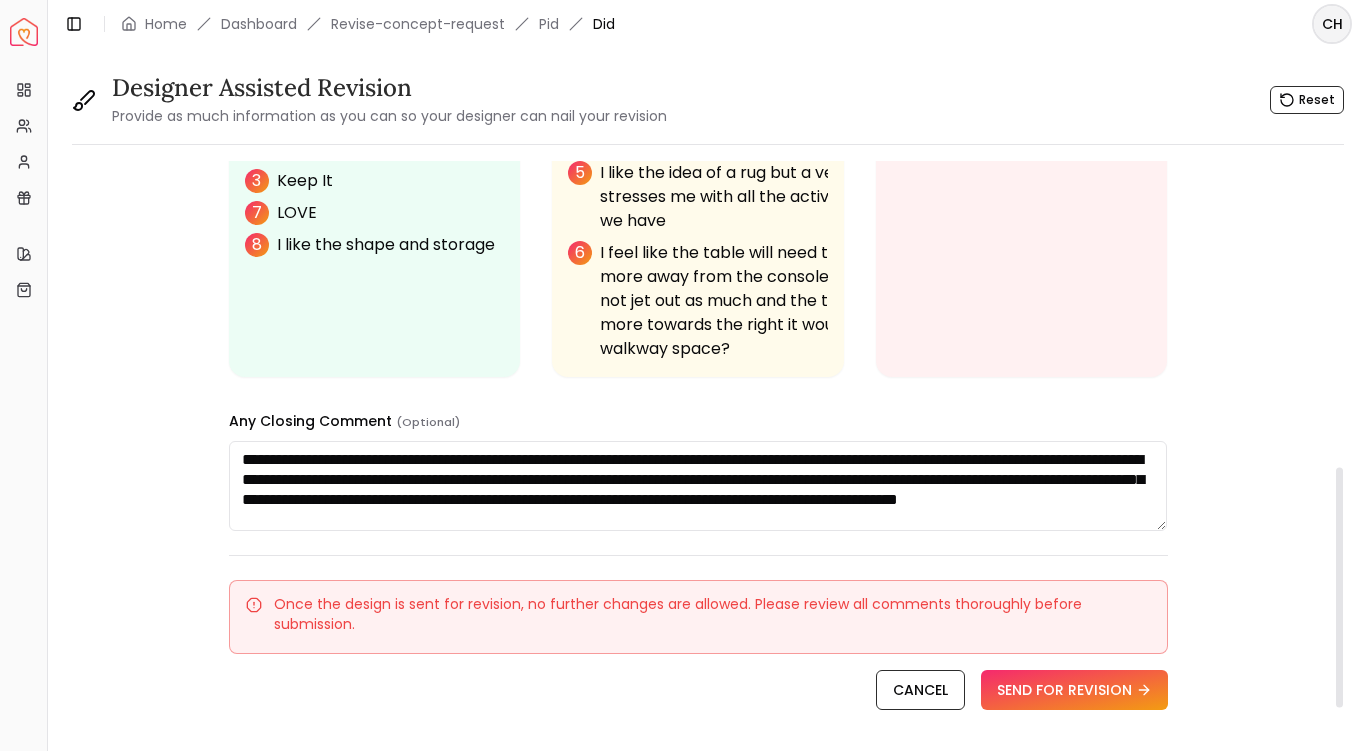 click on "**********" at bounding box center [698, 486] 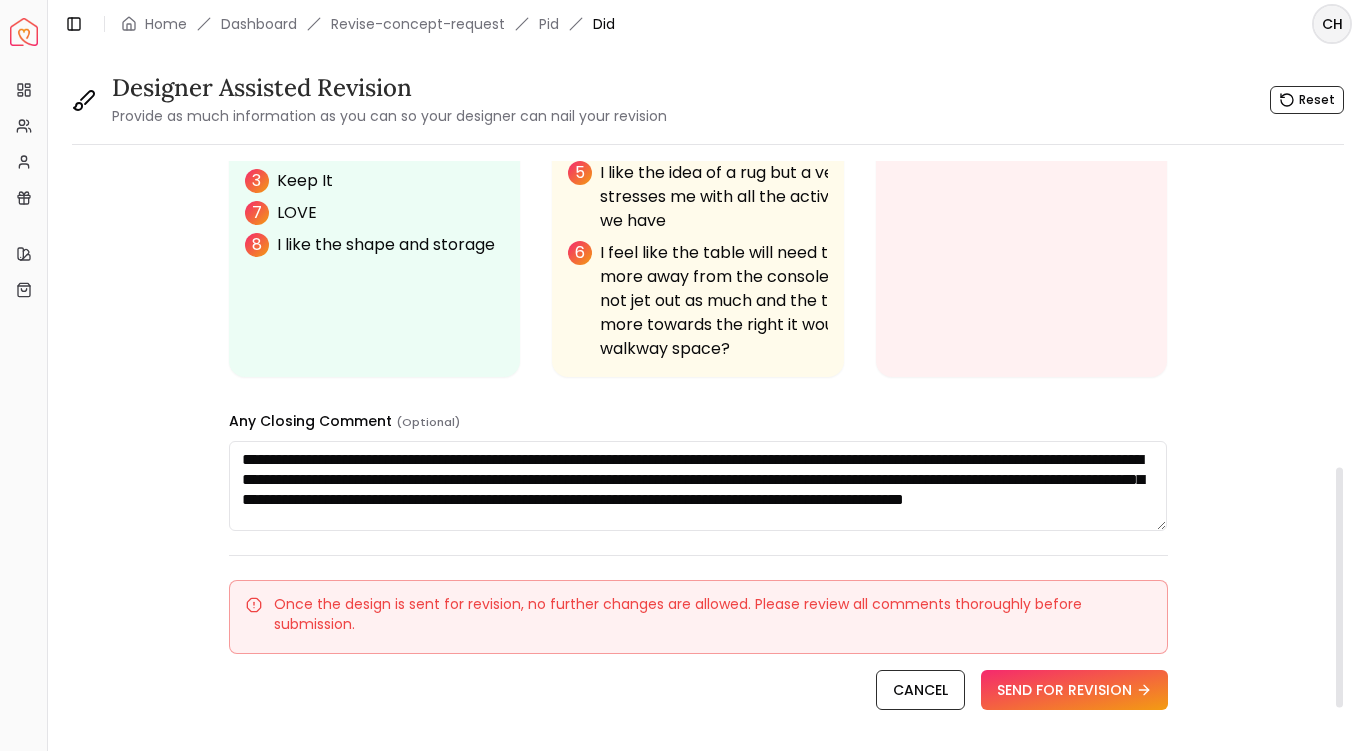 scroll, scrollTop: 8, scrollLeft: 0, axis: vertical 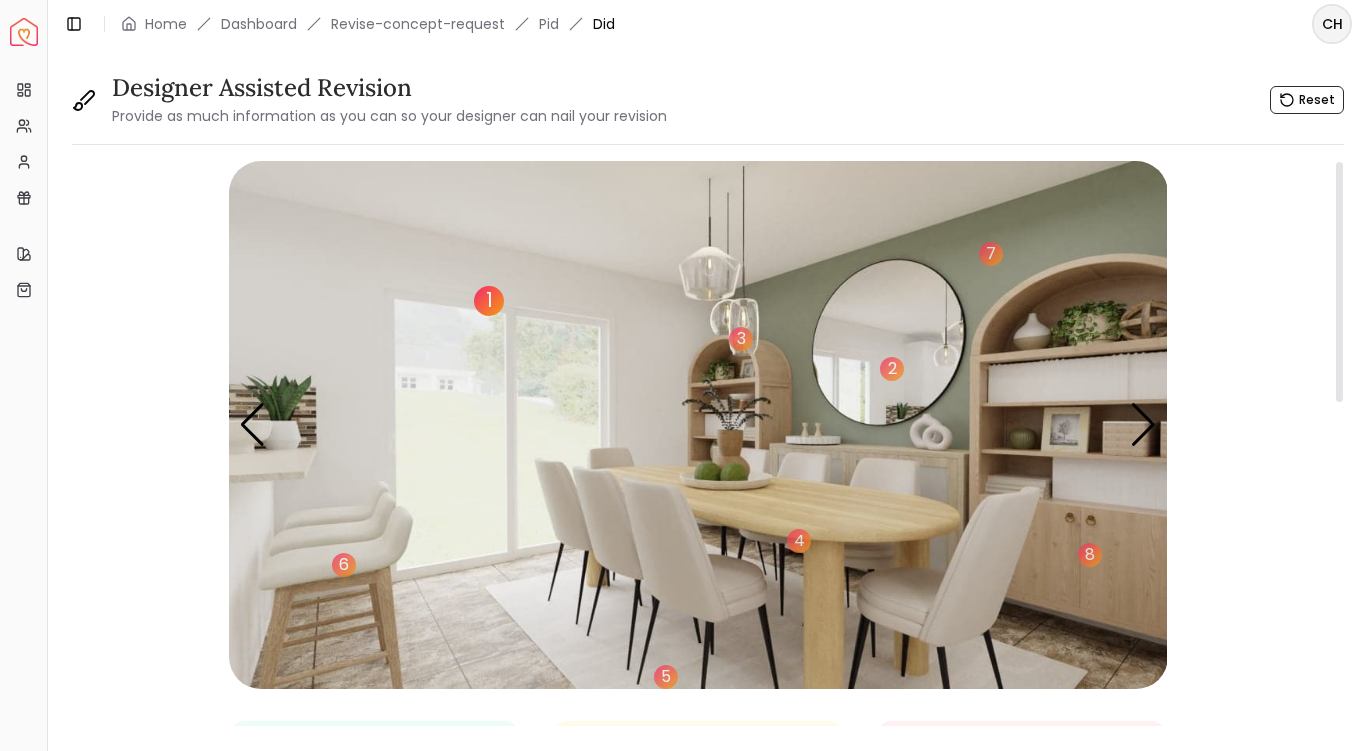 type on "**********" 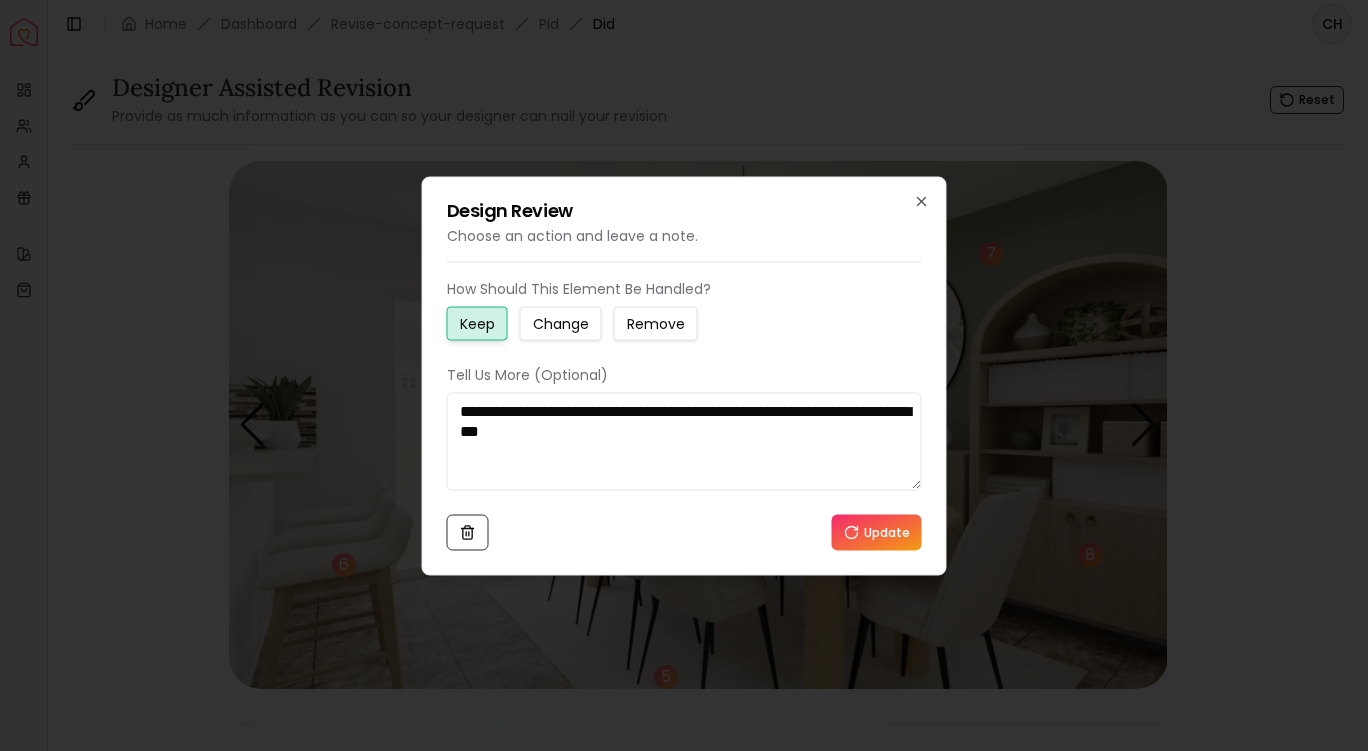click on "**********" at bounding box center (684, 441) 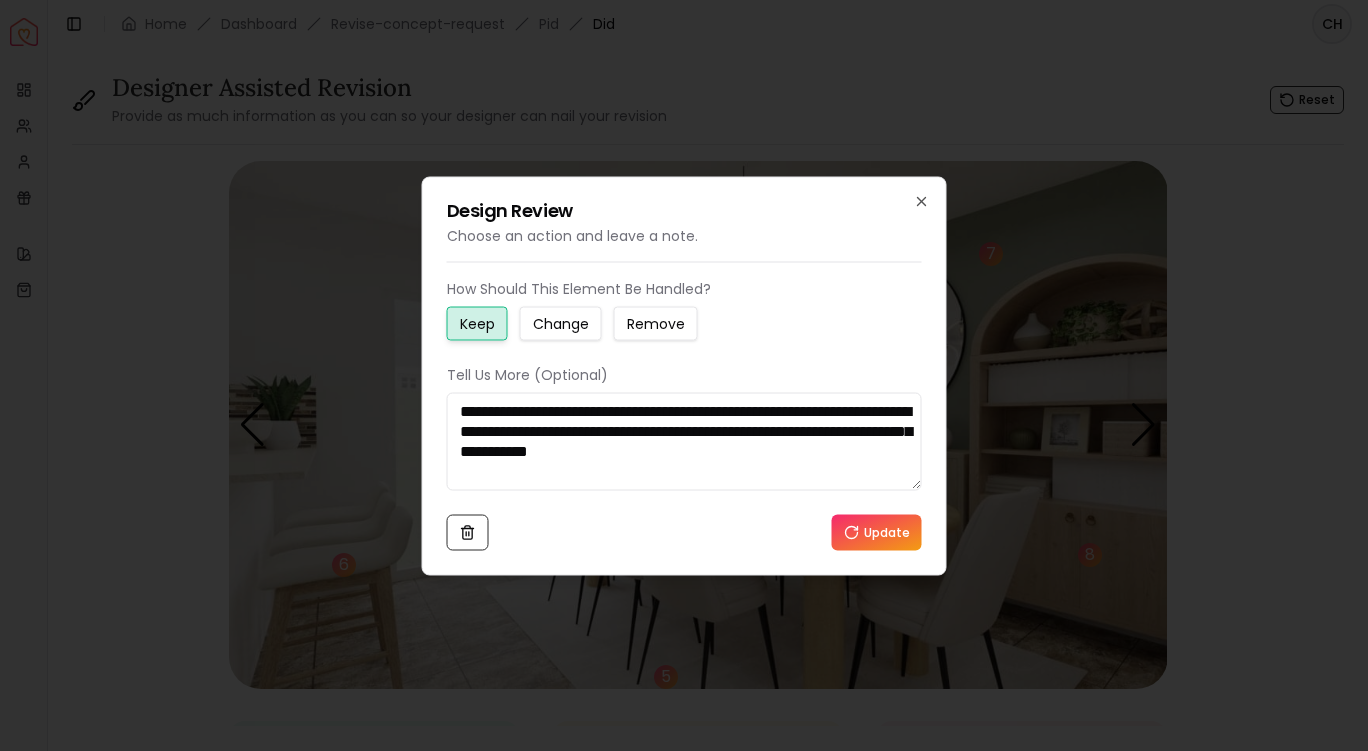 click on "**********" at bounding box center [684, 441] 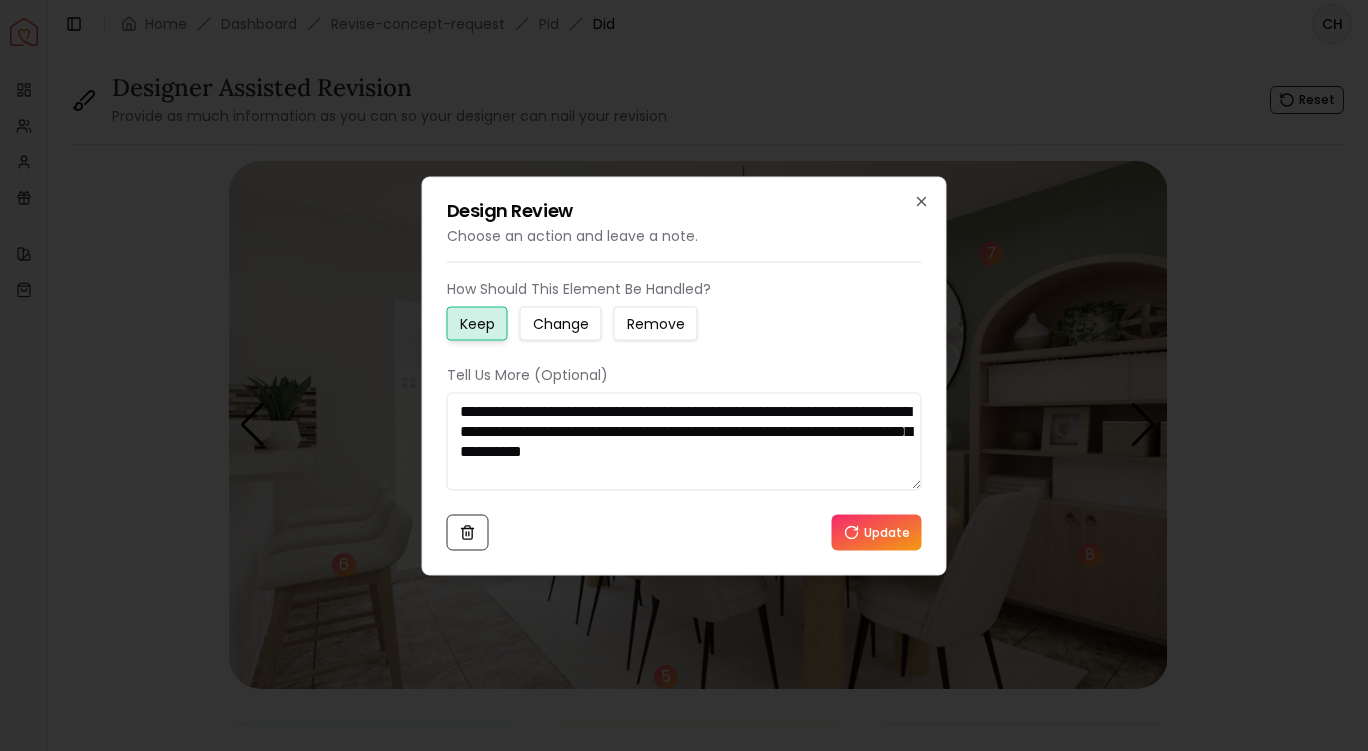 click on "**********" at bounding box center (684, 441) 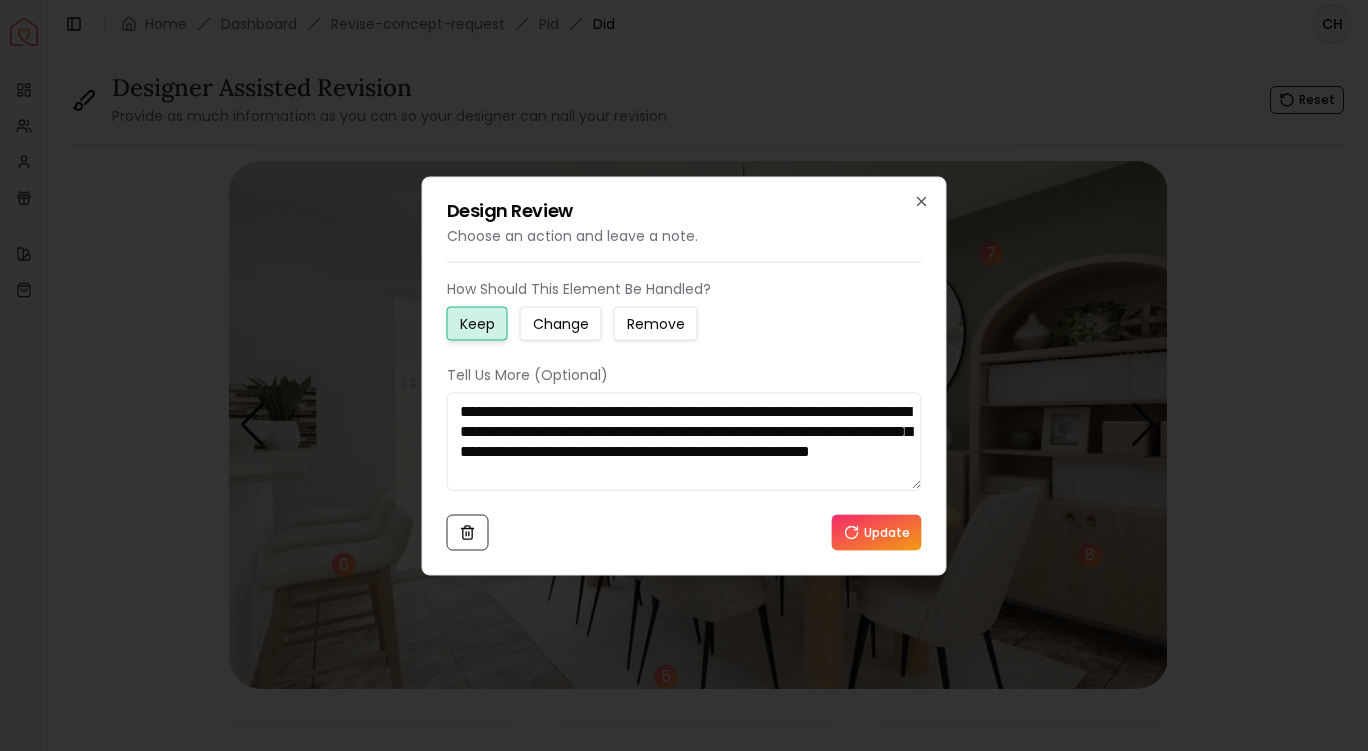 type on "**********" 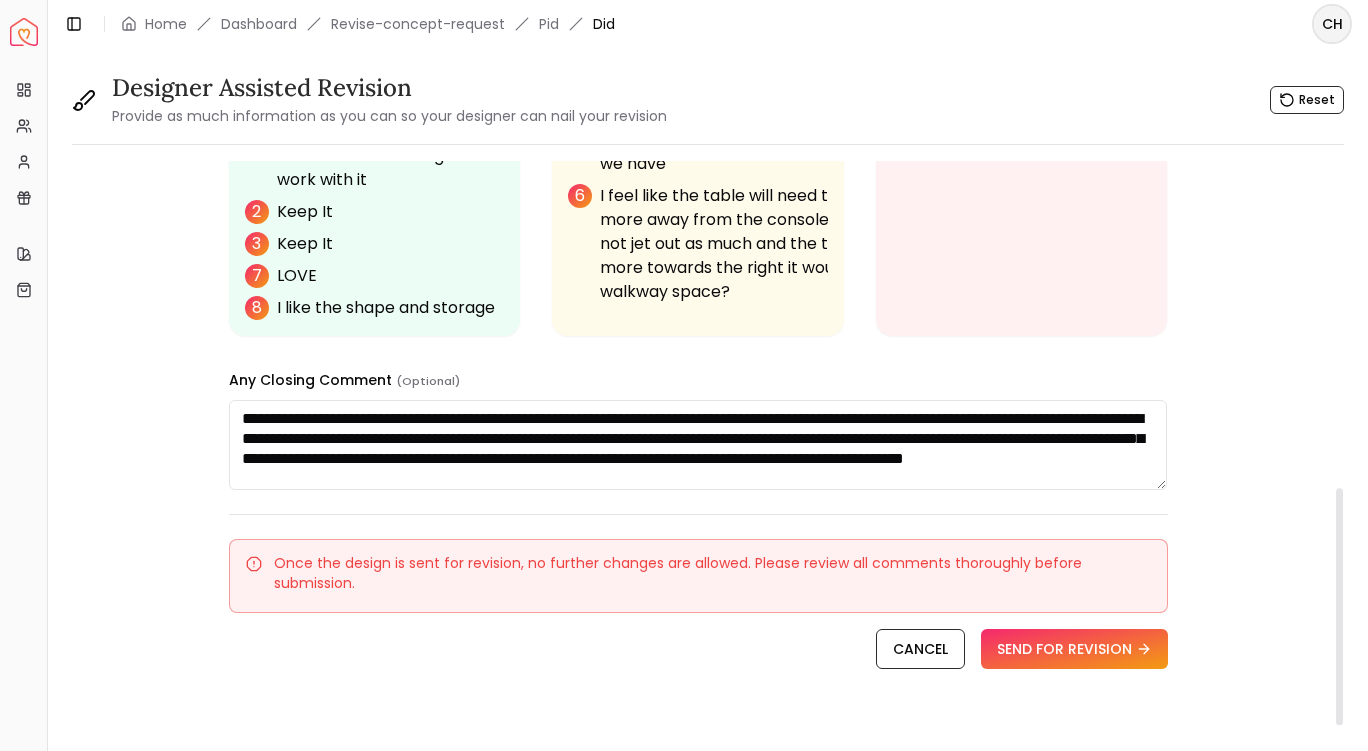 scroll, scrollTop: 778, scrollLeft: 0, axis: vertical 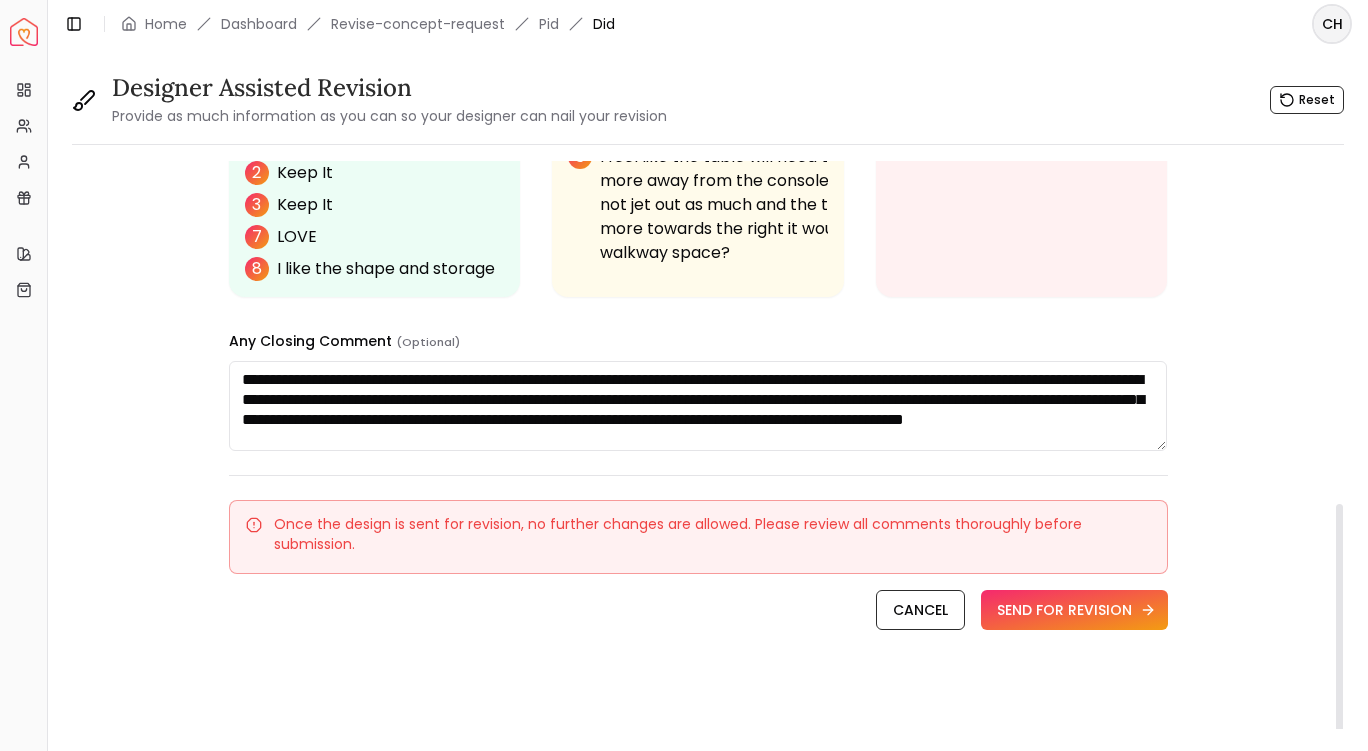 click on "SEND FOR REVISION" at bounding box center [1074, 610] 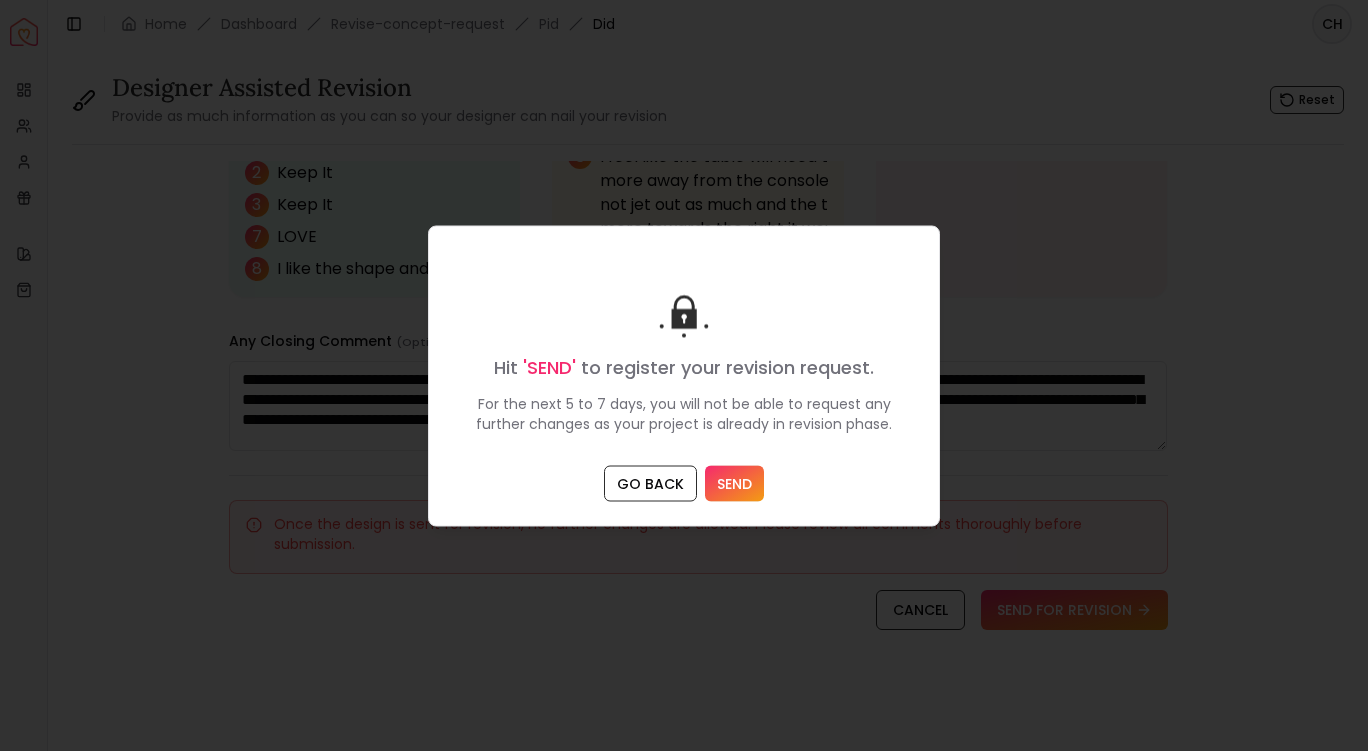 click on "SEND" at bounding box center [734, 483] 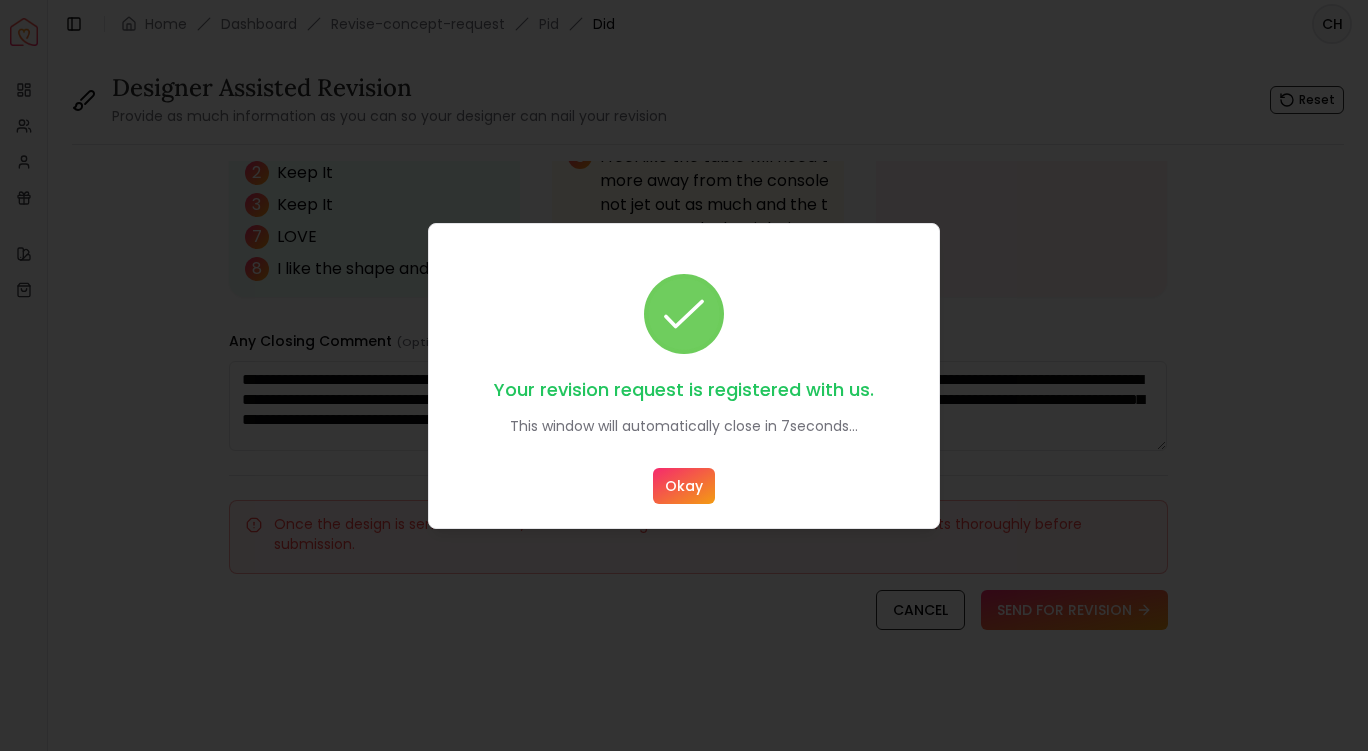 click on "Okay" at bounding box center [684, 486] 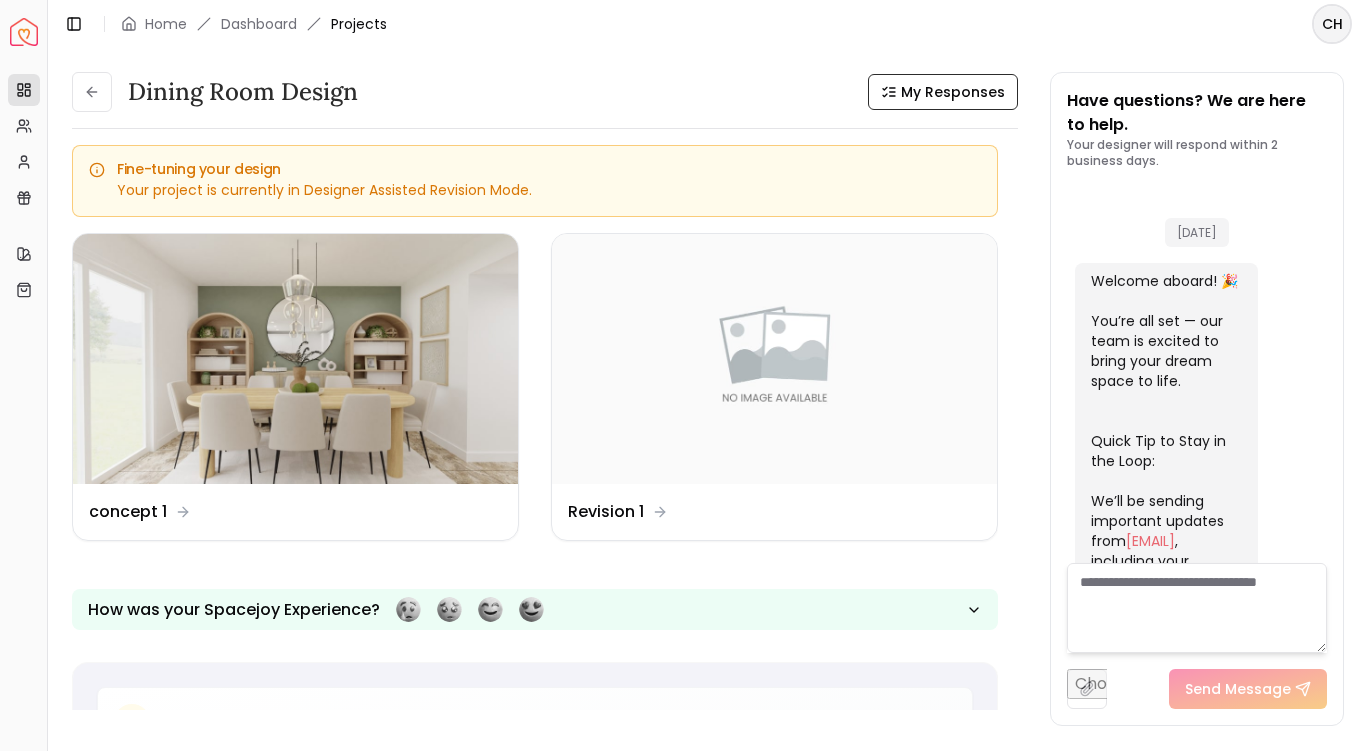 scroll, scrollTop: 2006, scrollLeft: 0, axis: vertical 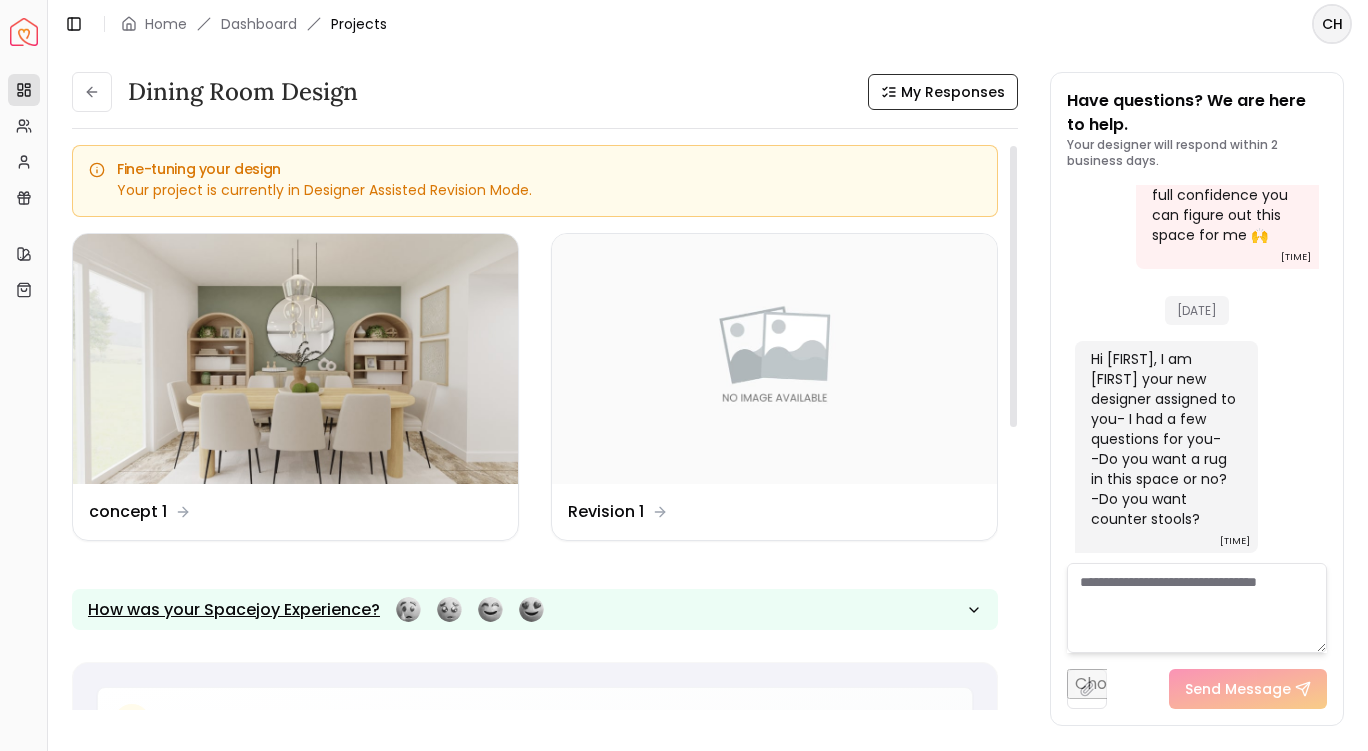 click at bounding box center (470, 609) 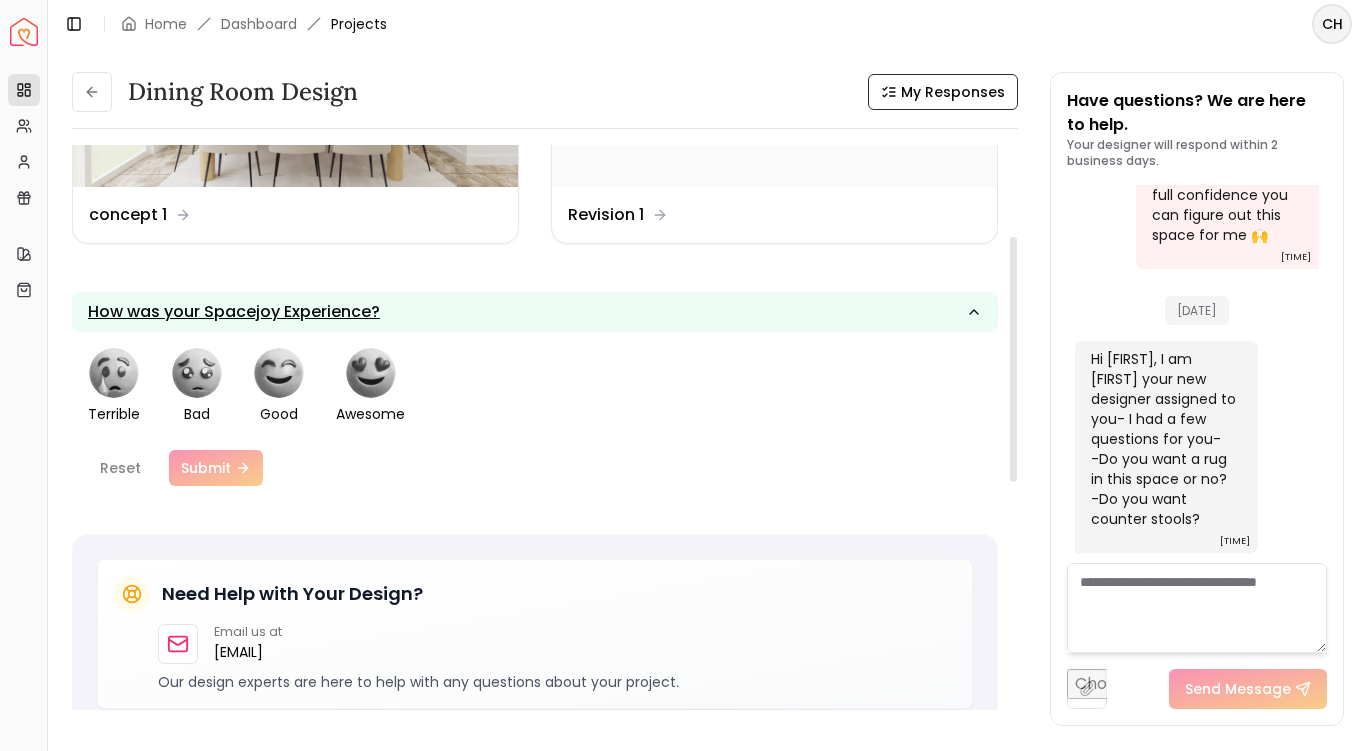 scroll, scrollTop: 0, scrollLeft: 0, axis: both 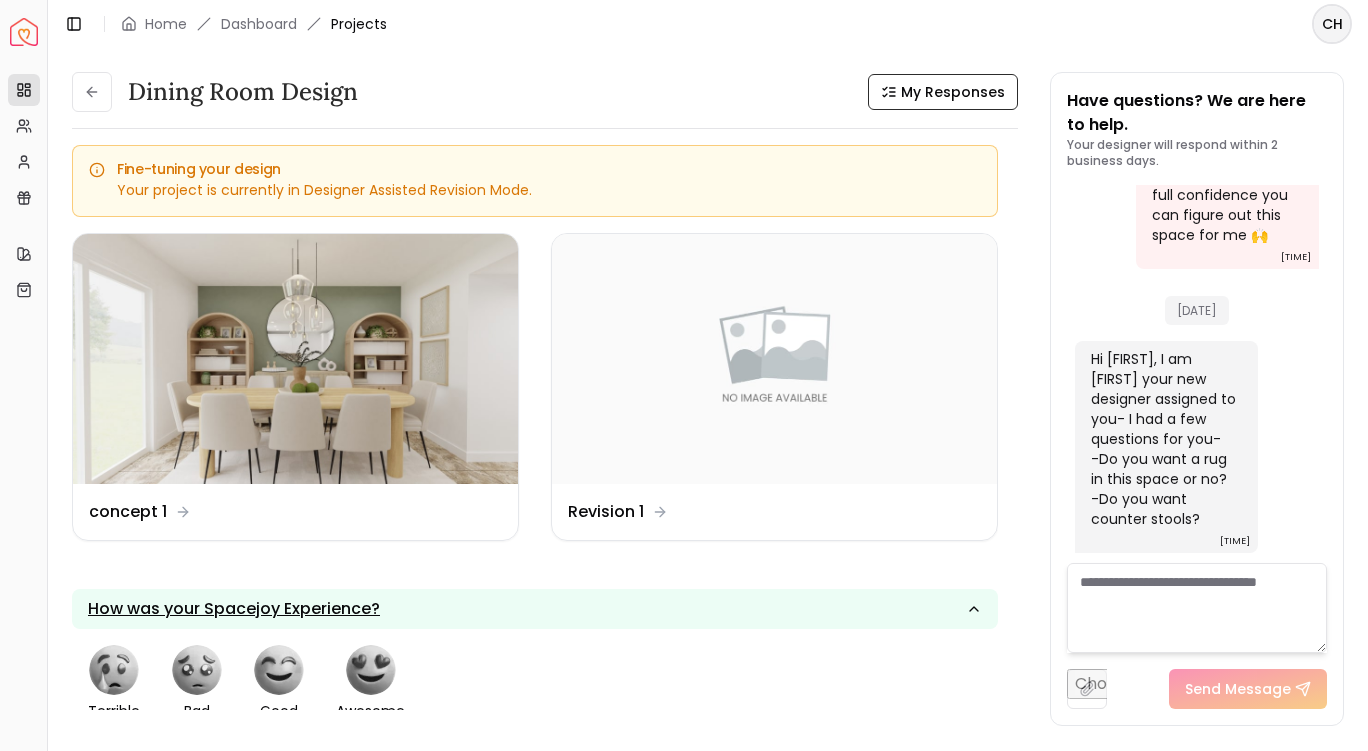 click at bounding box center (1197, 608) 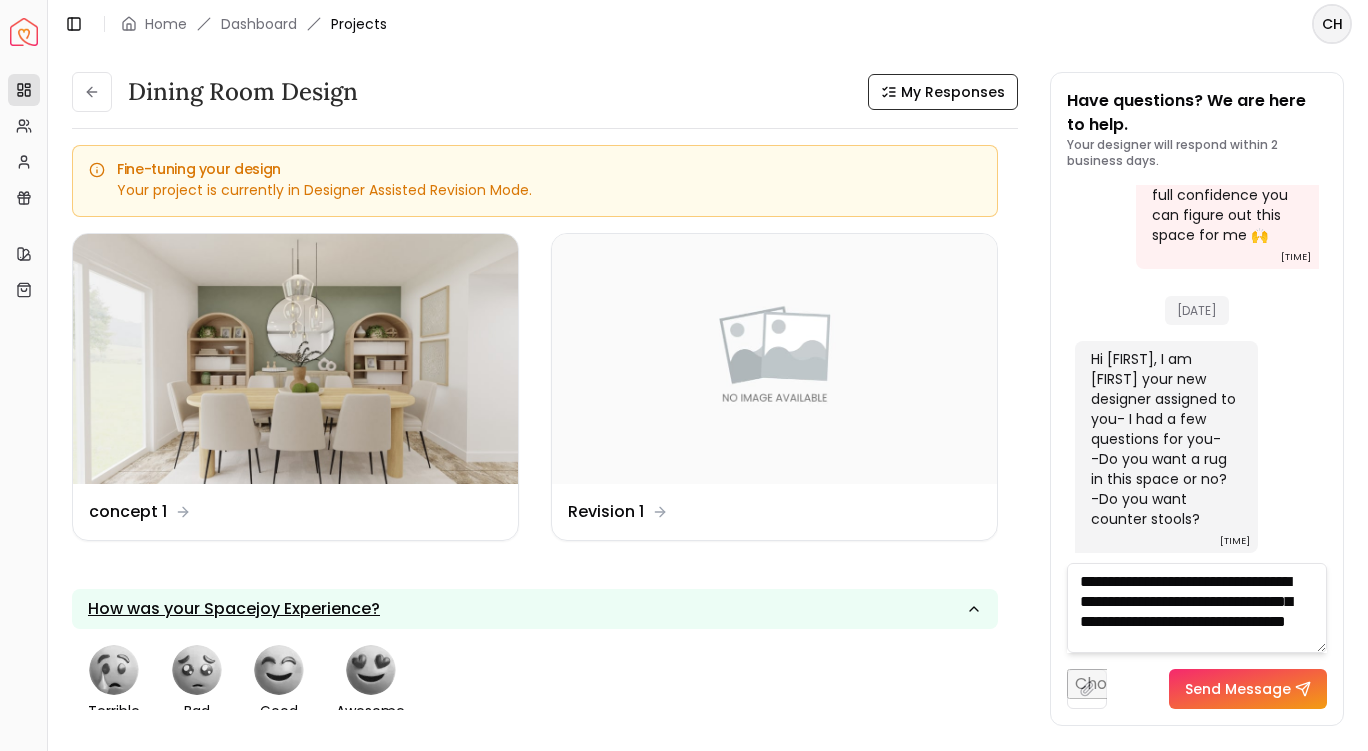 scroll, scrollTop: 21, scrollLeft: 0, axis: vertical 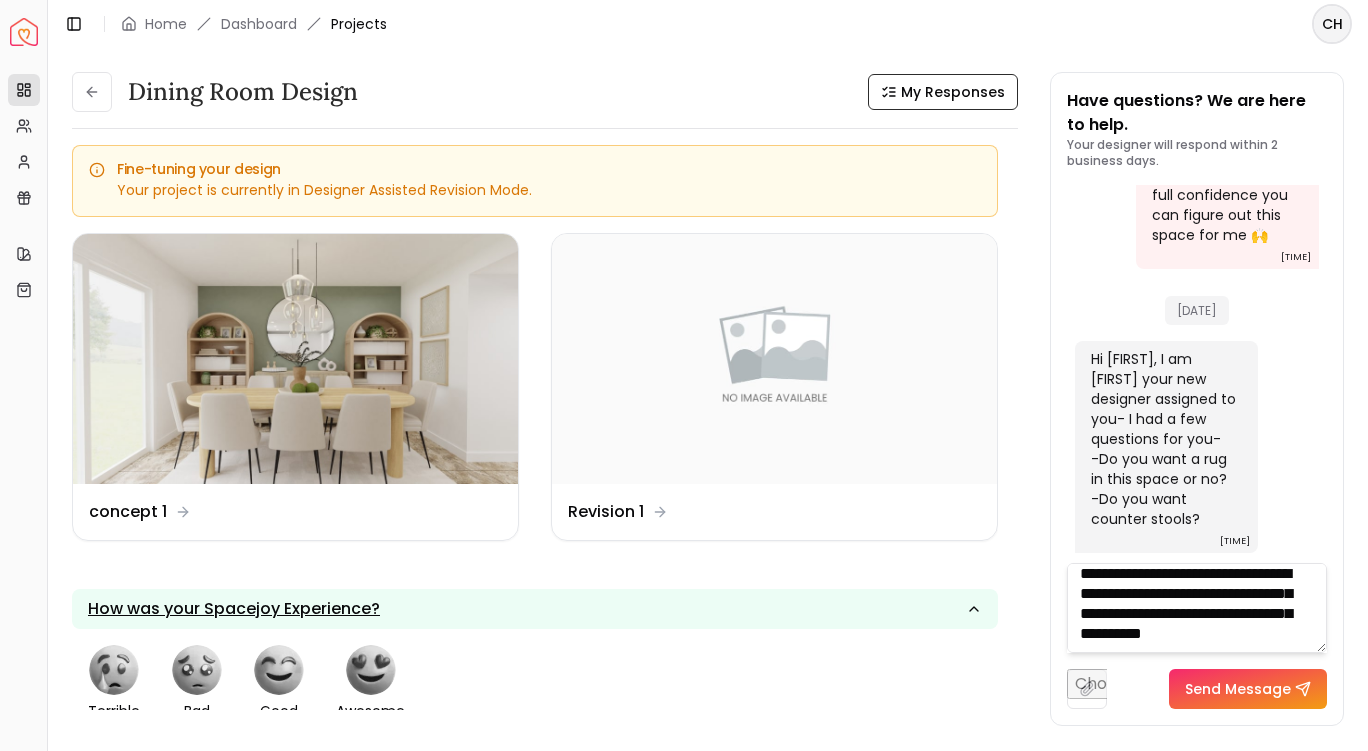 type on "**********" 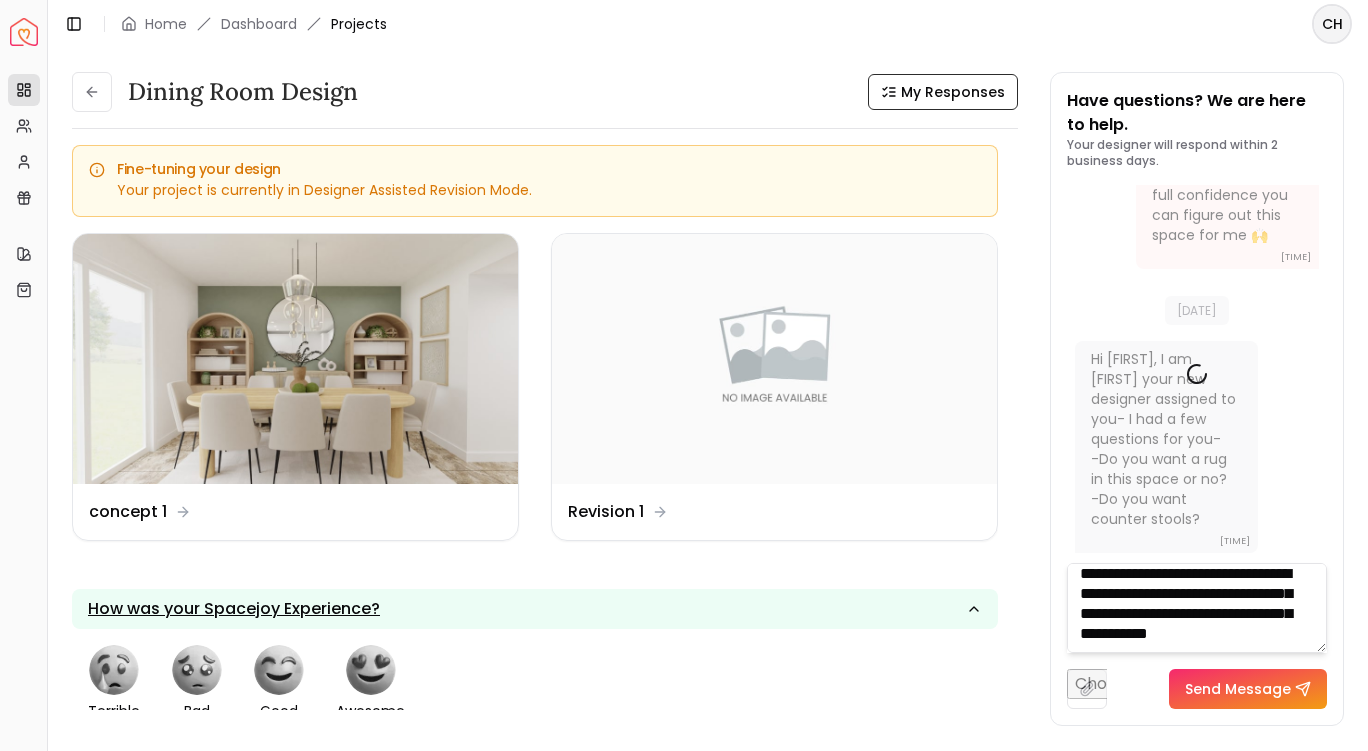 type 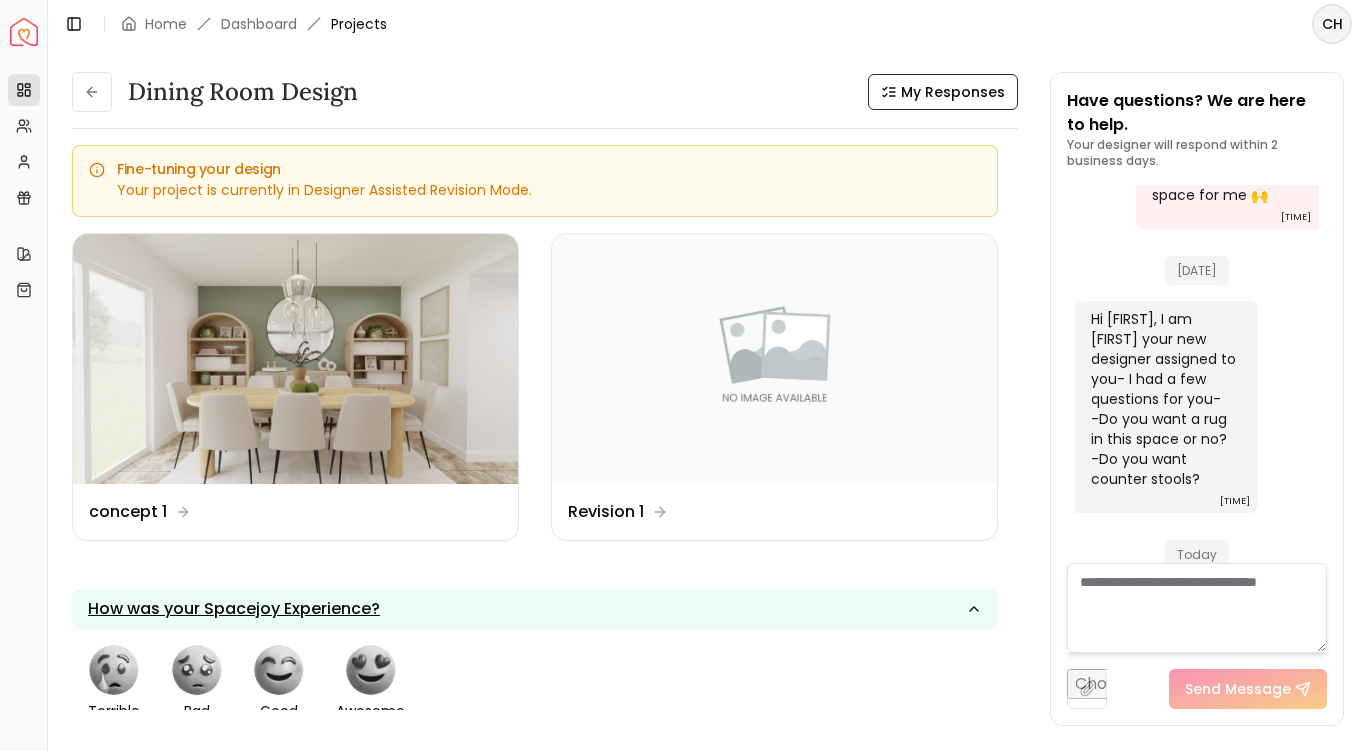 scroll, scrollTop: 0, scrollLeft: 0, axis: both 